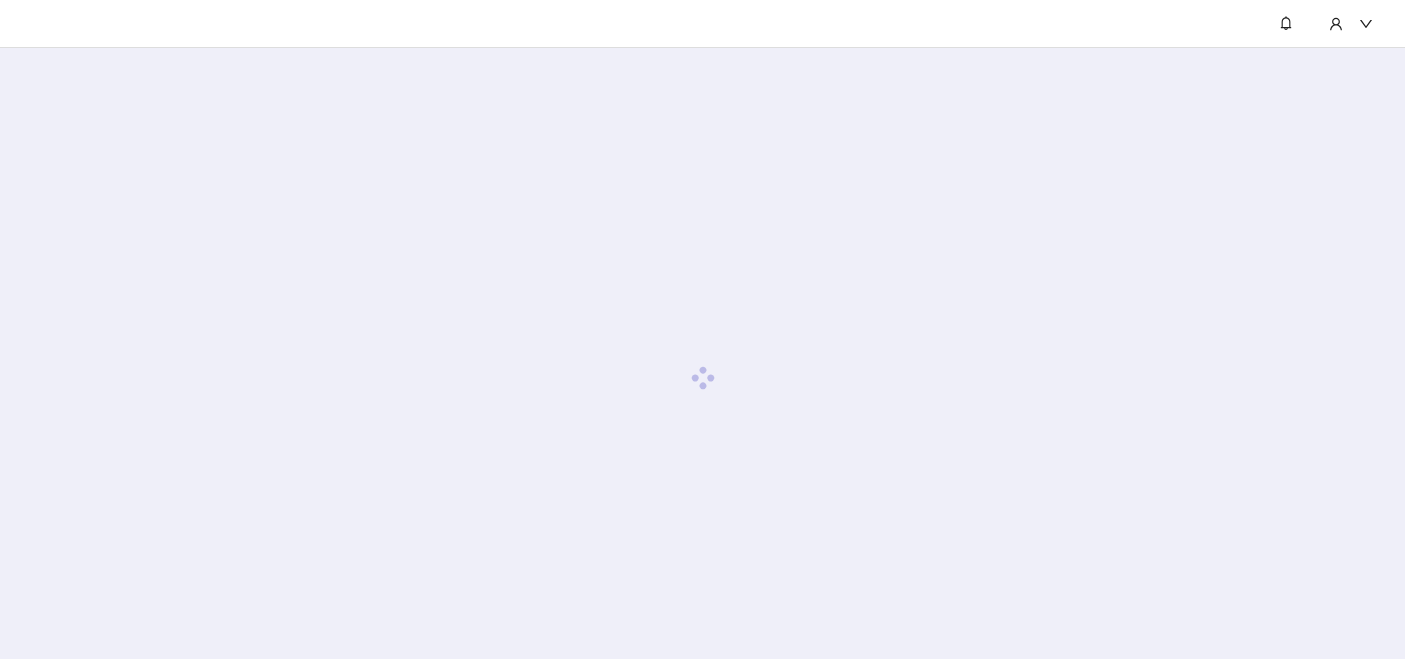 scroll, scrollTop: 0, scrollLeft: 0, axis: both 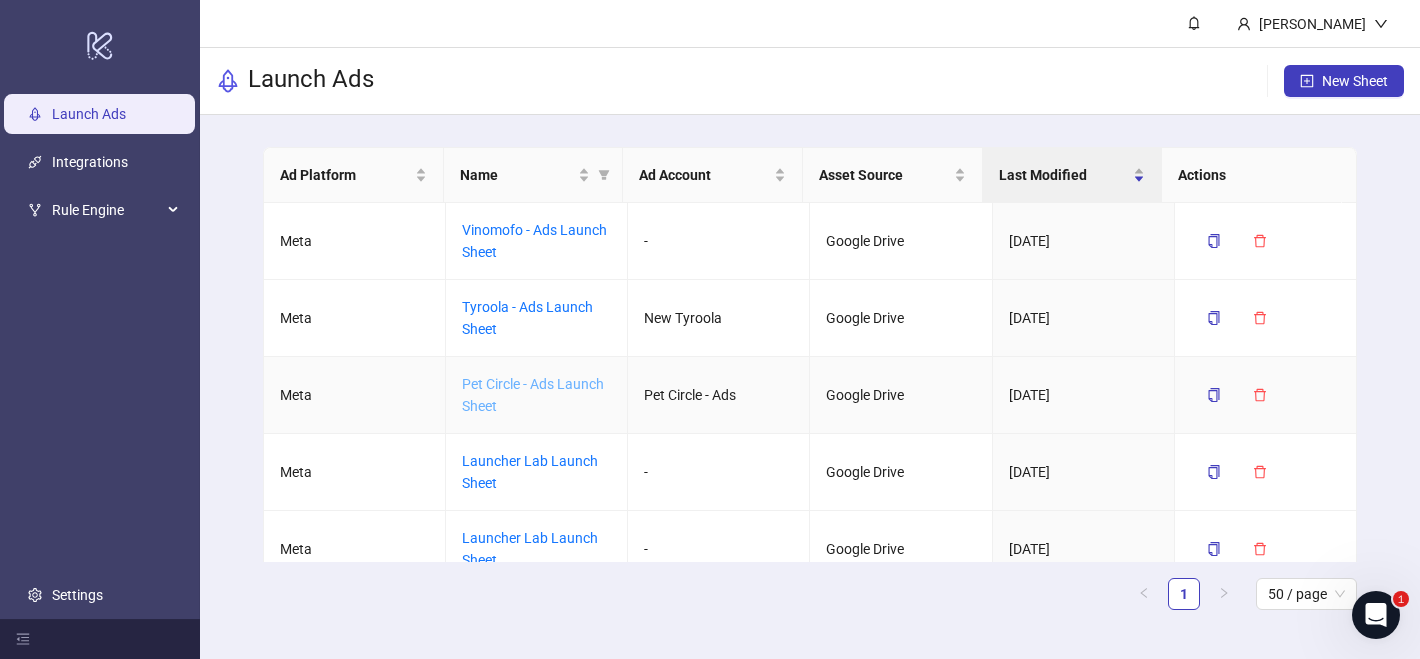 click on "Pet Circle - Ads Launch Sheet" at bounding box center (533, 395) 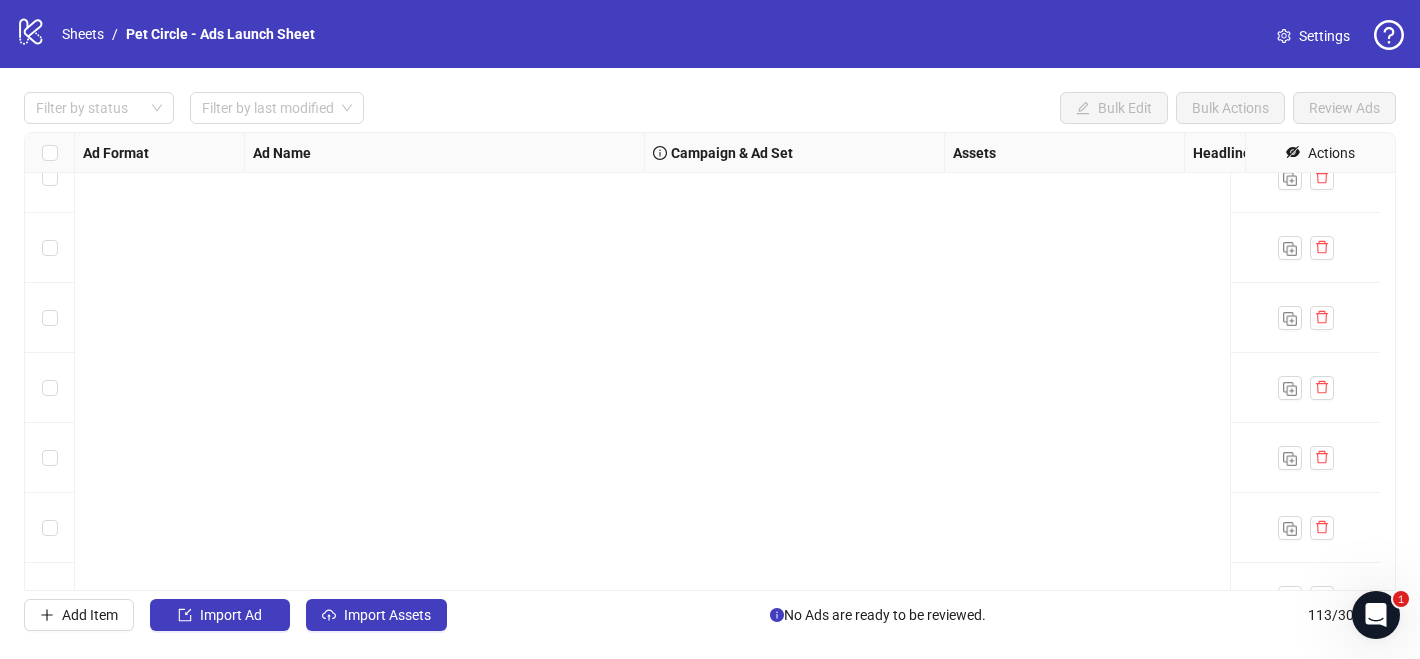 scroll, scrollTop: 7508, scrollLeft: 0, axis: vertical 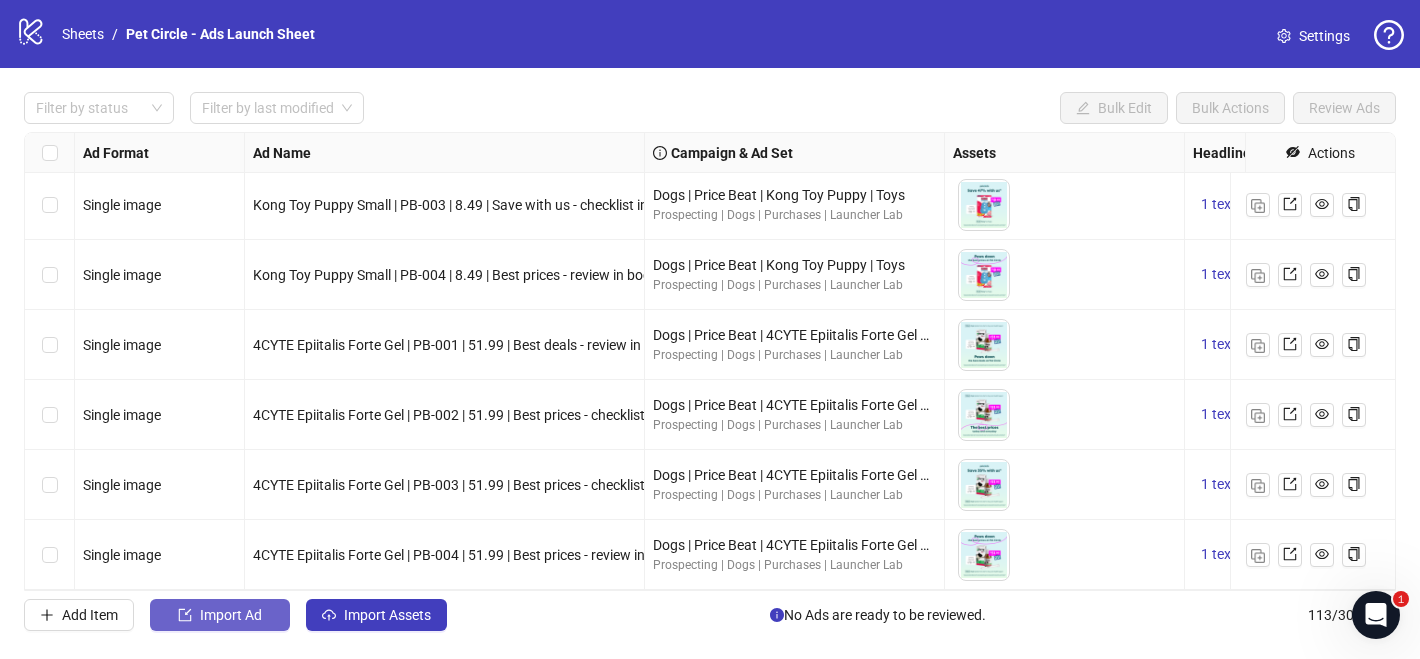 click on "Import Ad" at bounding box center [231, 615] 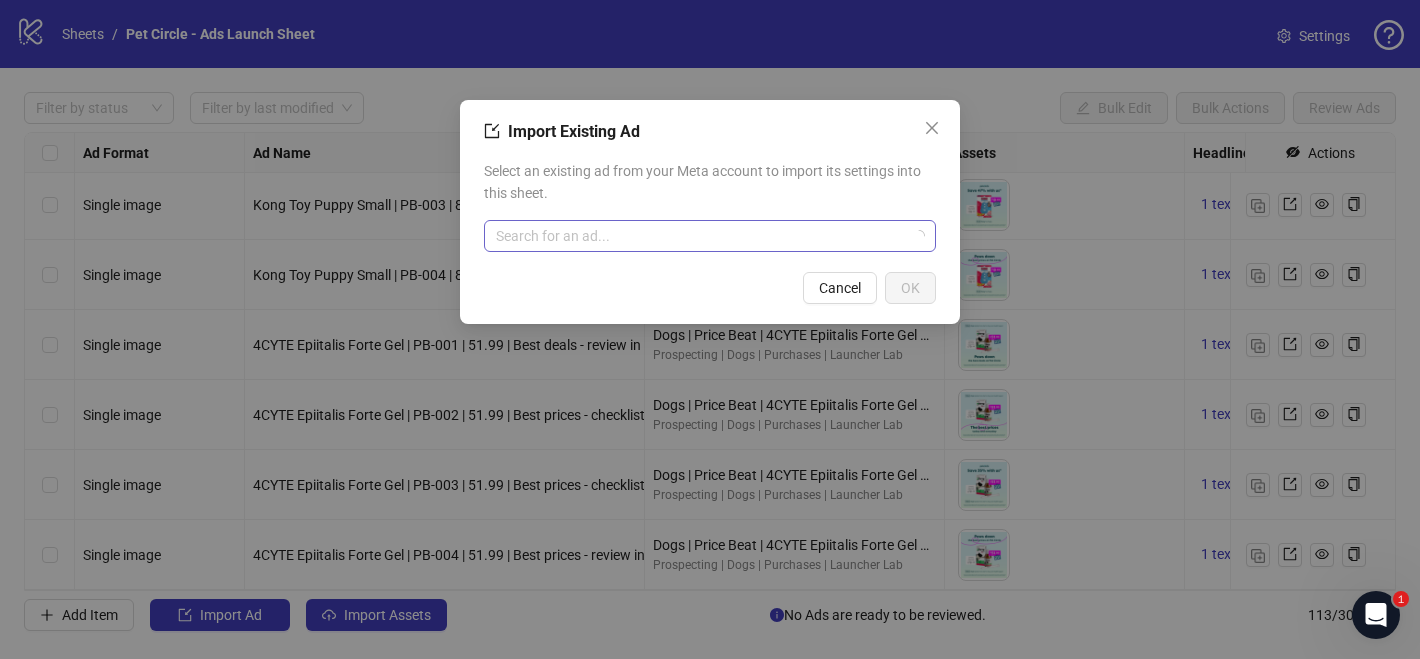 click at bounding box center [701, 236] 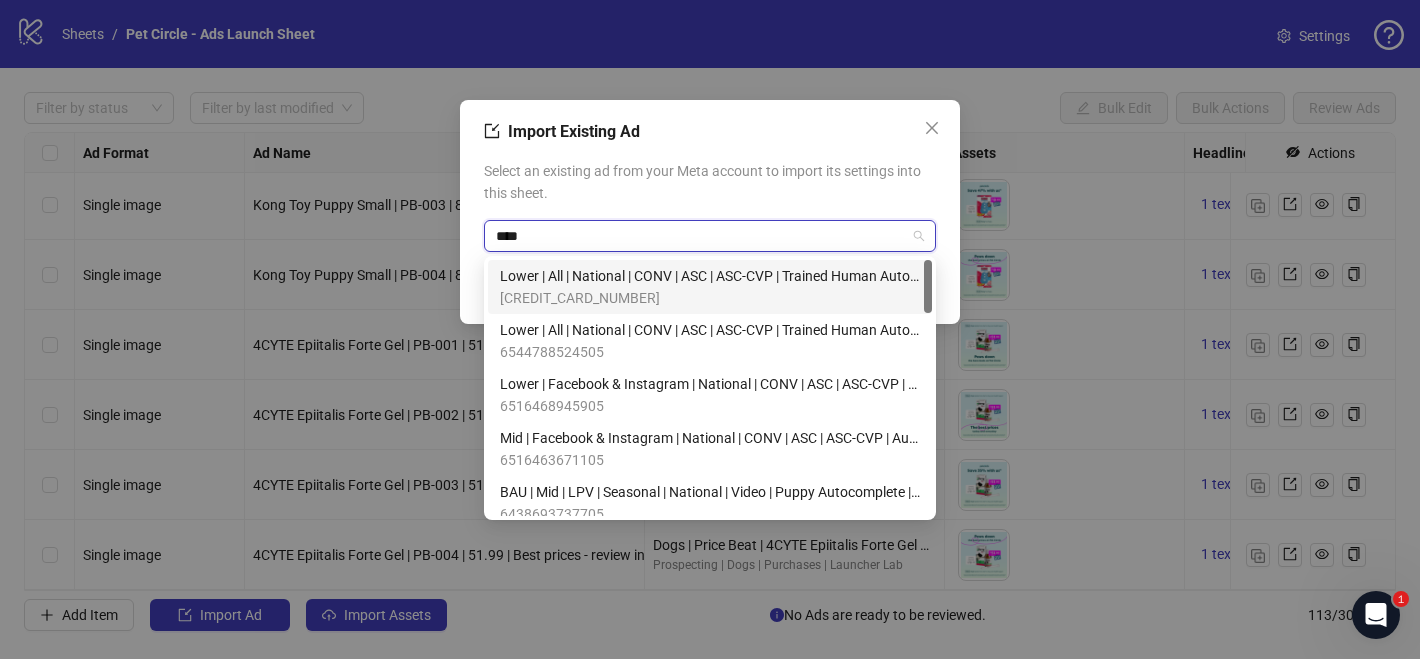 type on "****" 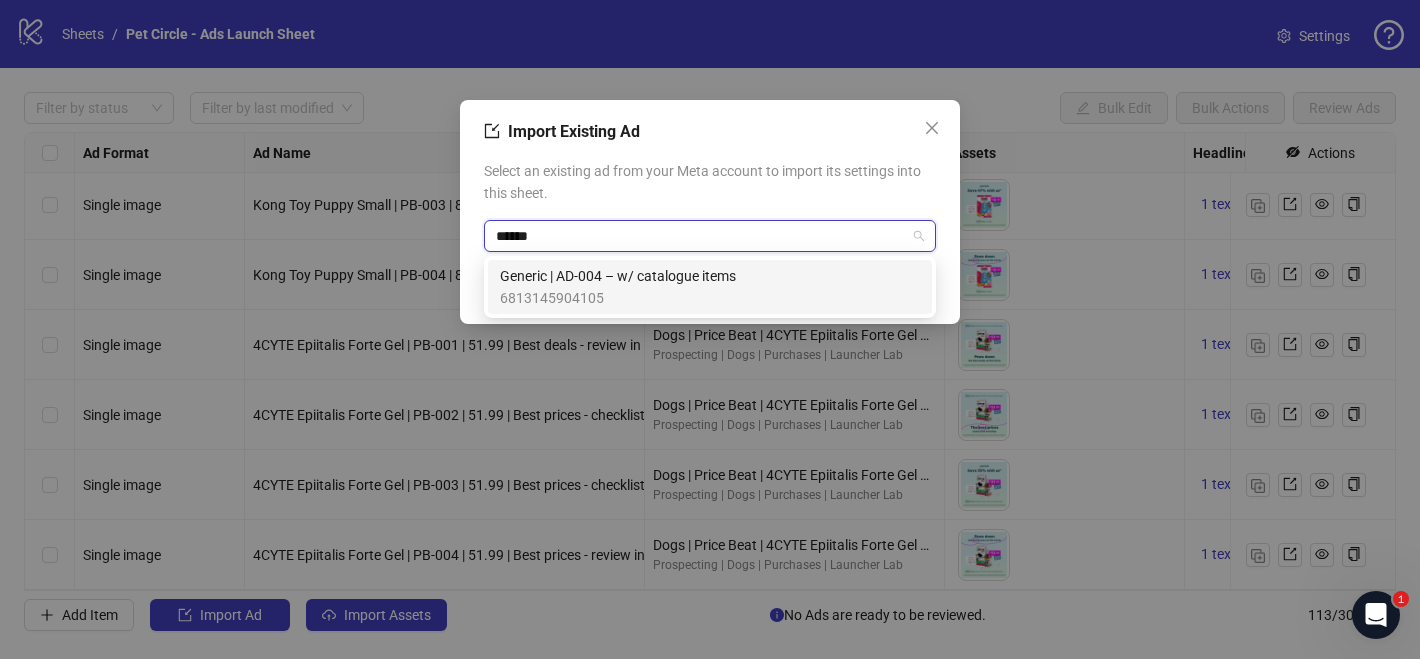 type on "******" 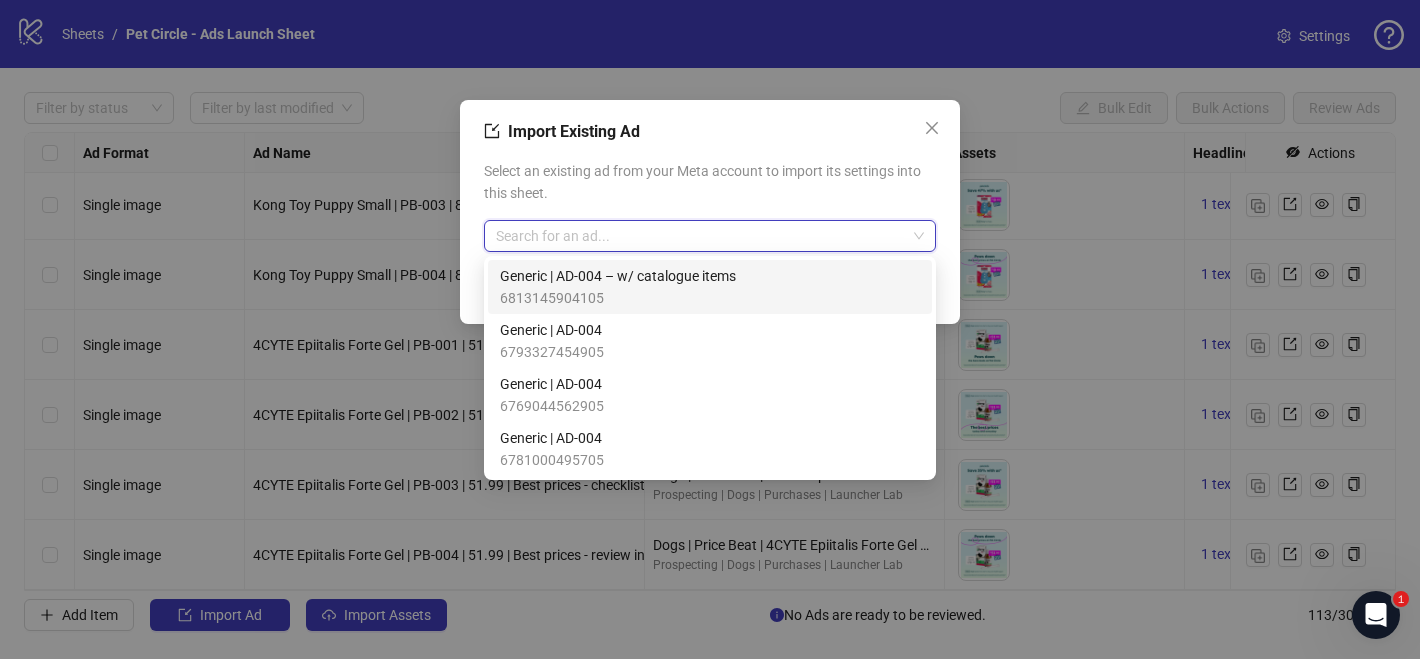 click on "Select an existing ad from your Meta account to import its settings into this sheet." at bounding box center (710, 182) 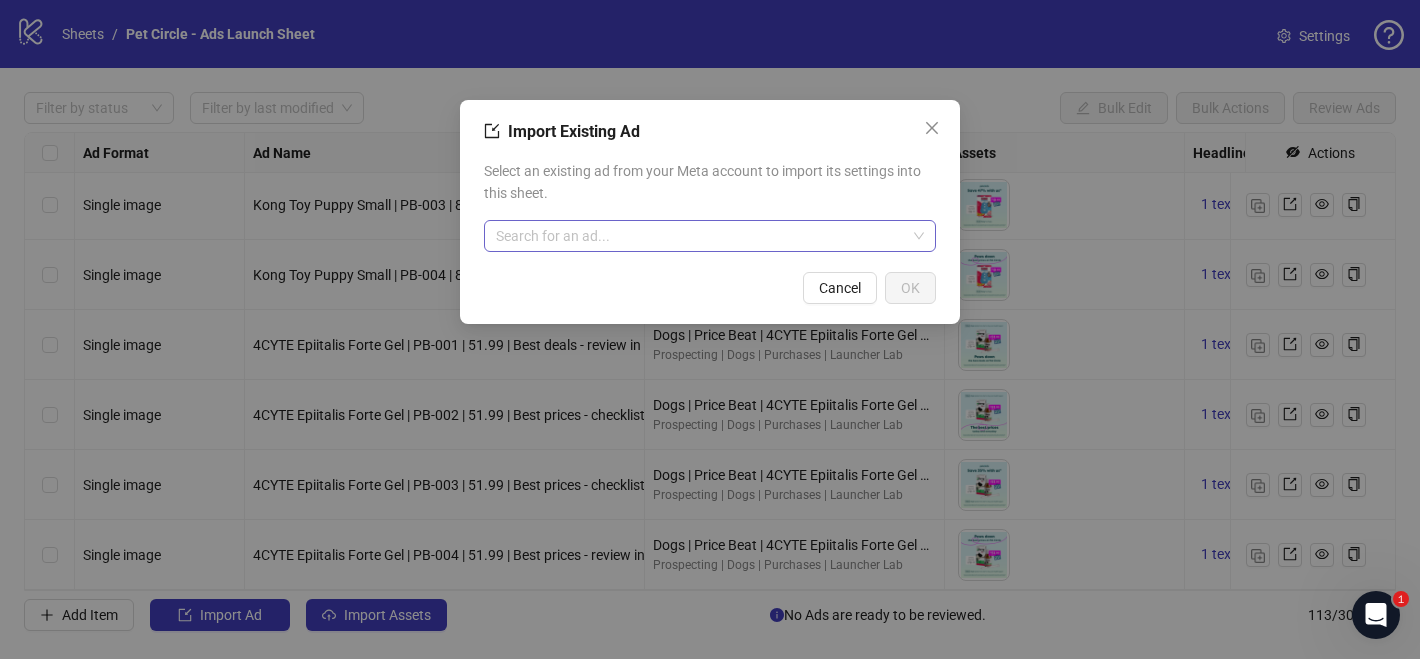 click at bounding box center (701, 236) 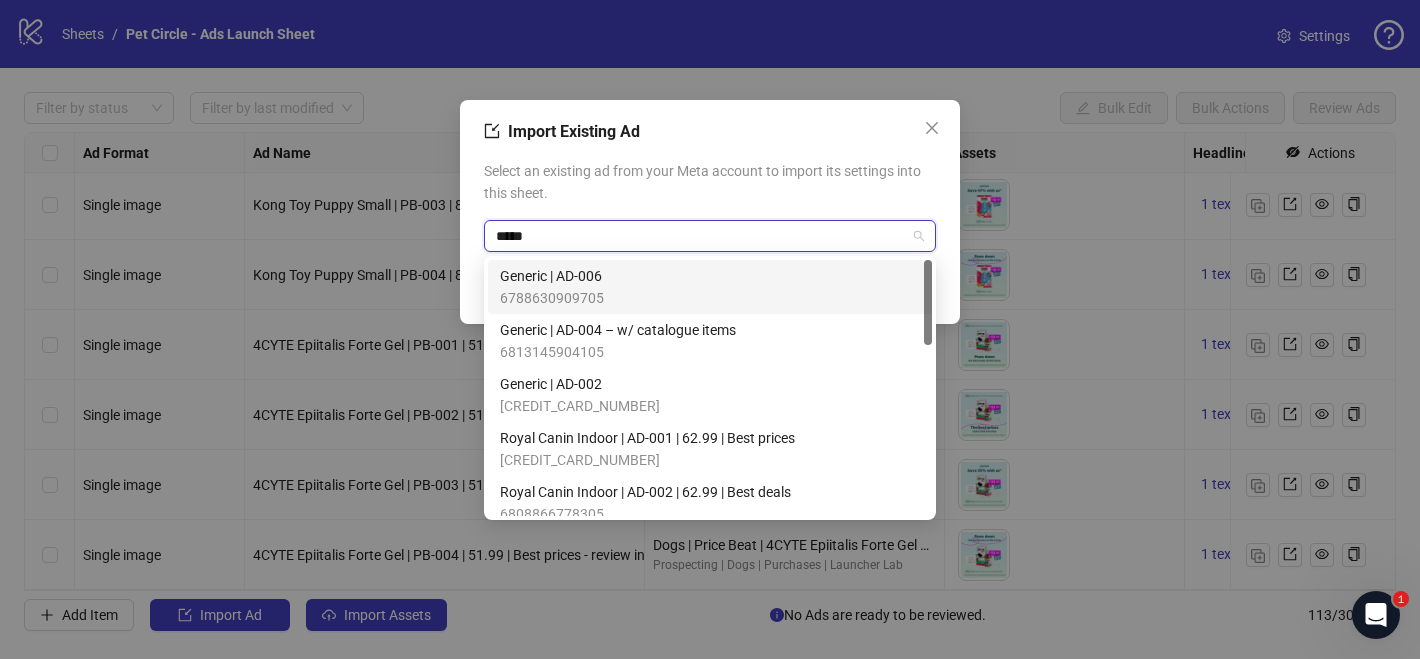 type on "******" 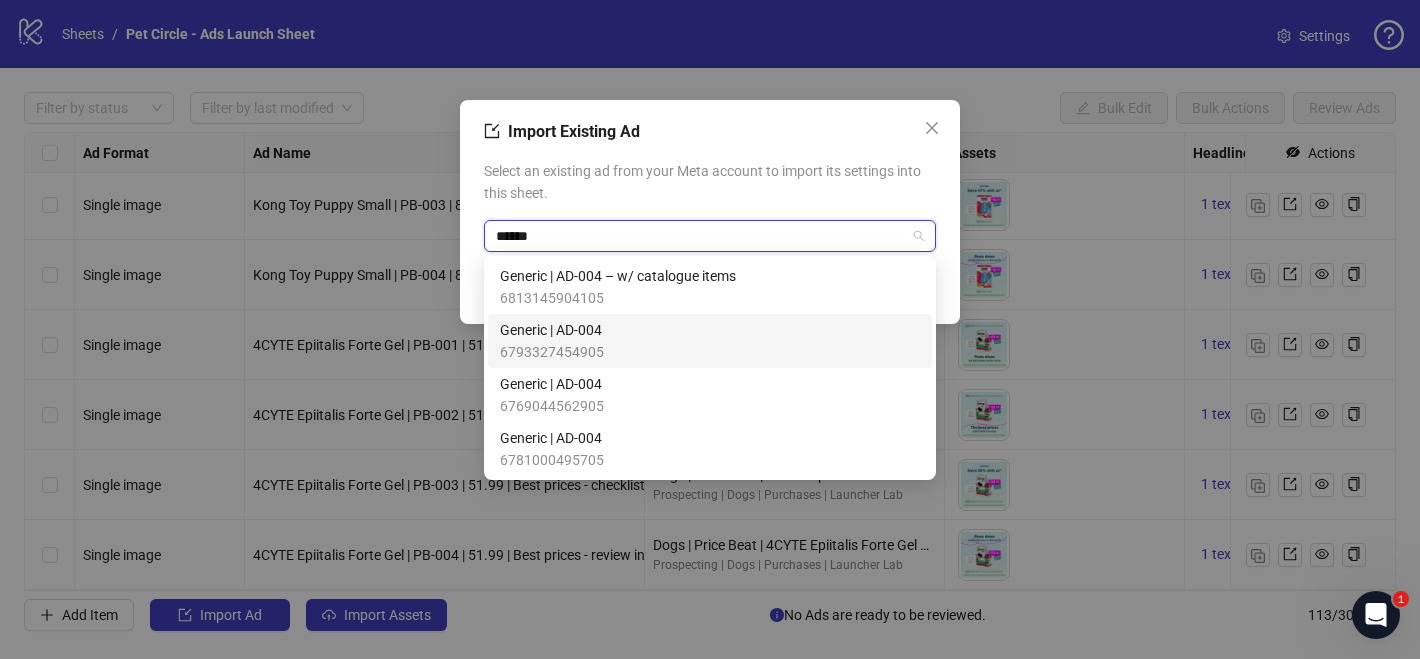 click on "Generic | AD-004 6793327454905" at bounding box center (710, 341) 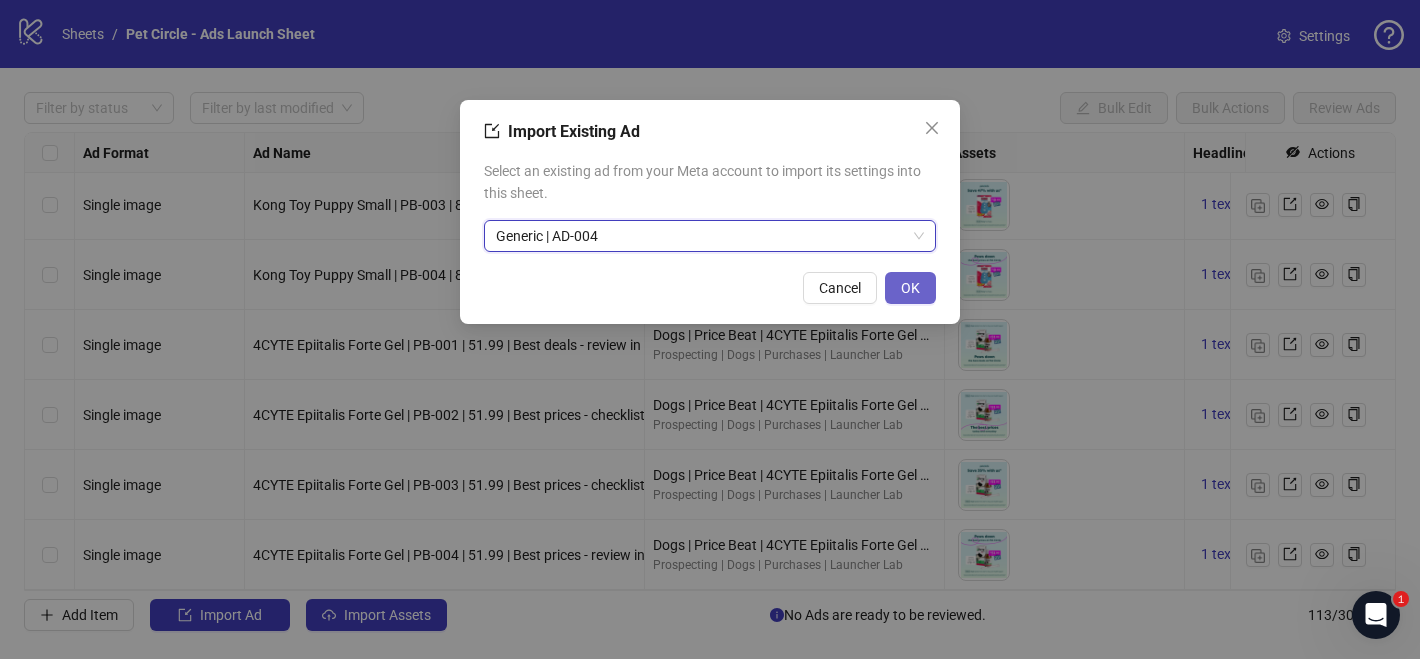 click on "OK" at bounding box center [910, 288] 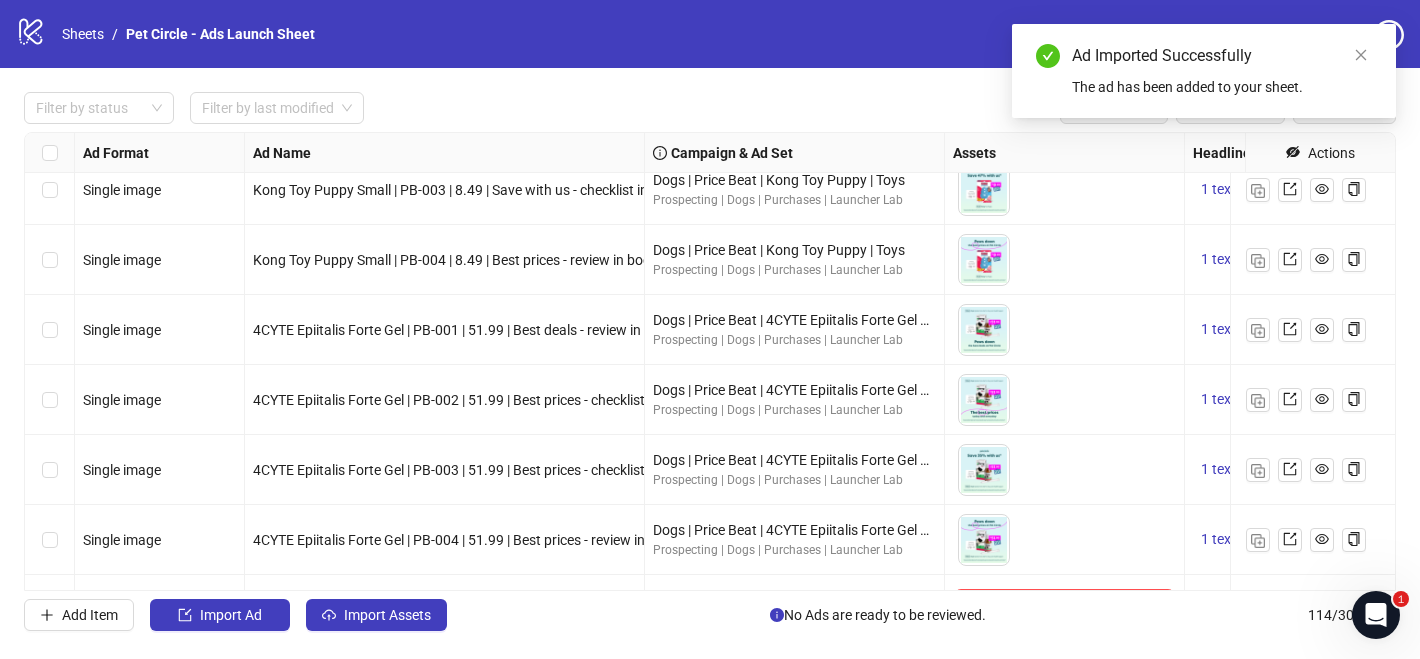 scroll, scrollTop: 7578, scrollLeft: 0, axis: vertical 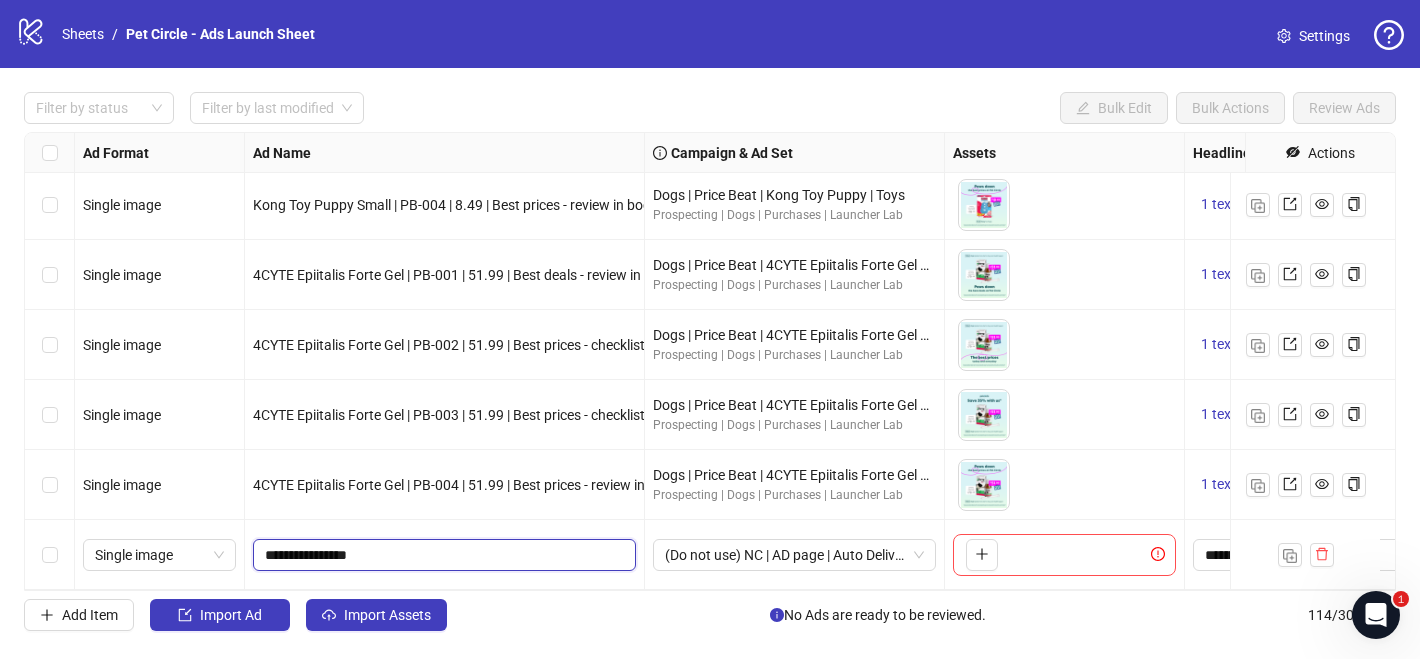 click on "**********" at bounding box center (442, 555) 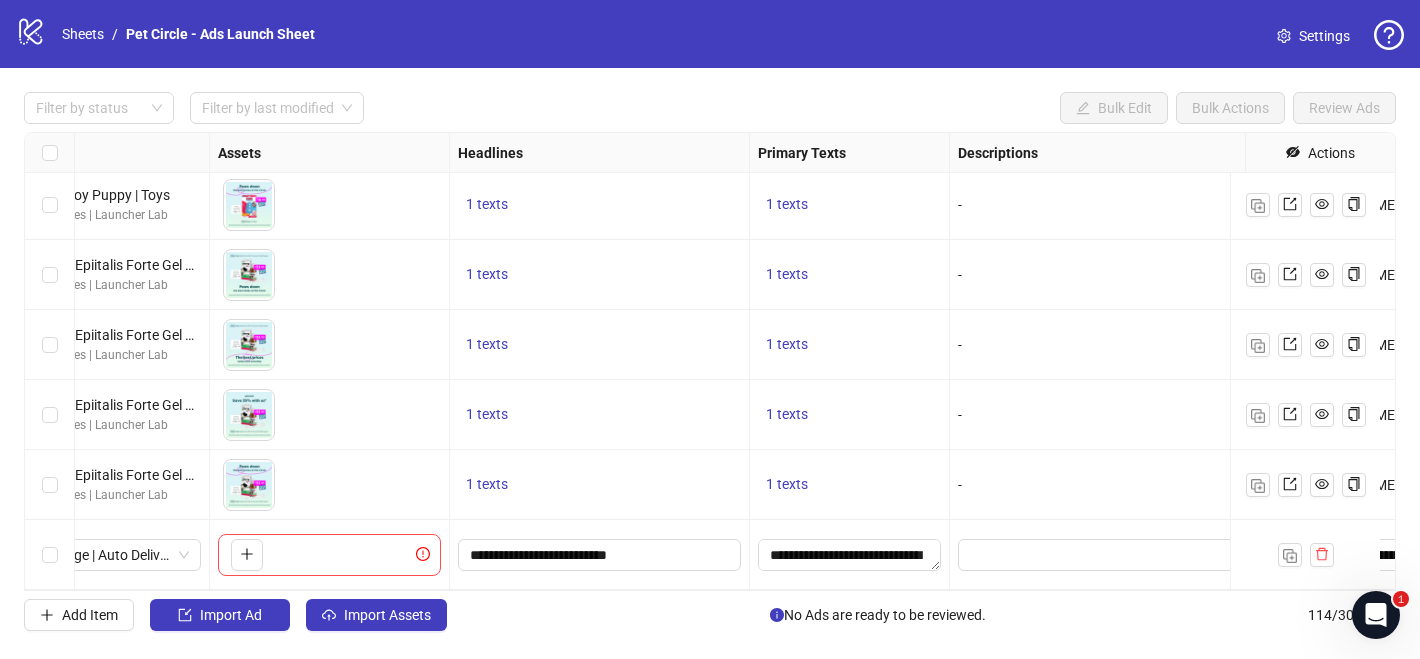 scroll, scrollTop: 7578, scrollLeft: 0, axis: vertical 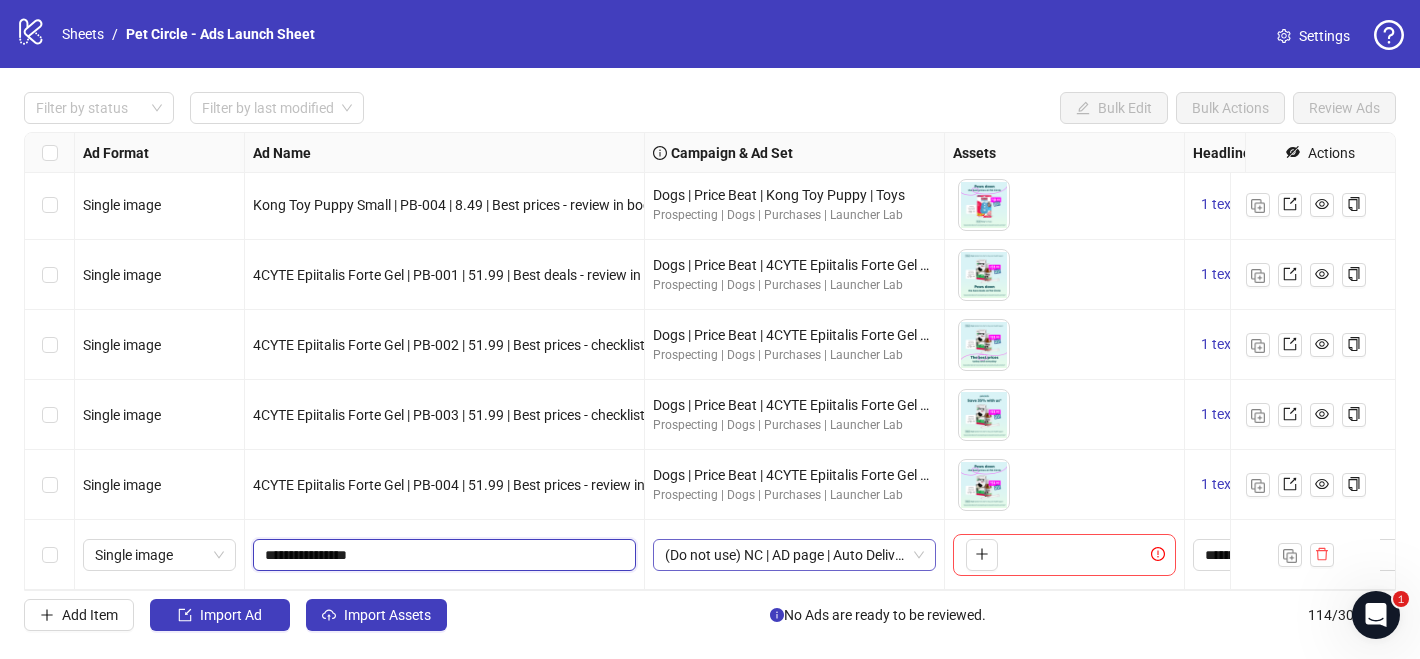 click on "(Do not use) NC | AD page | Auto Delivery | Broad | Generic | Top performers" at bounding box center (794, 555) 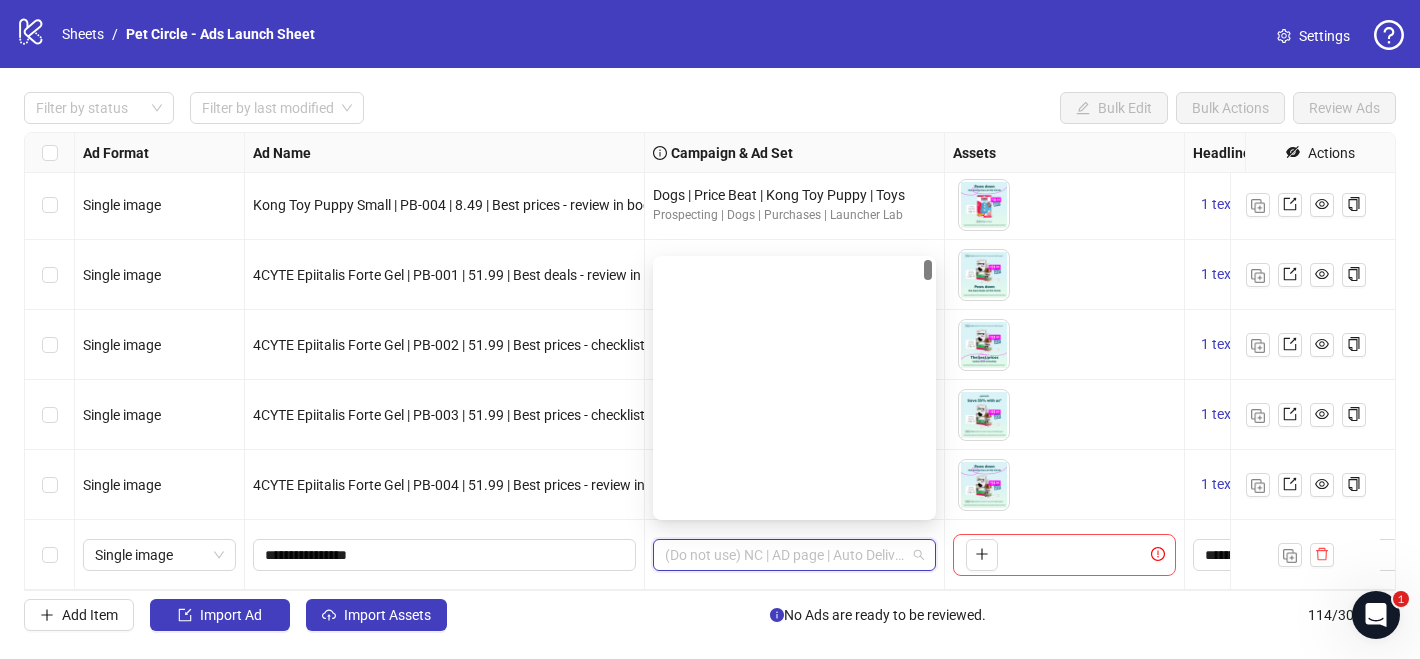scroll, scrollTop: 0, scrollLeft: 0, axis: both 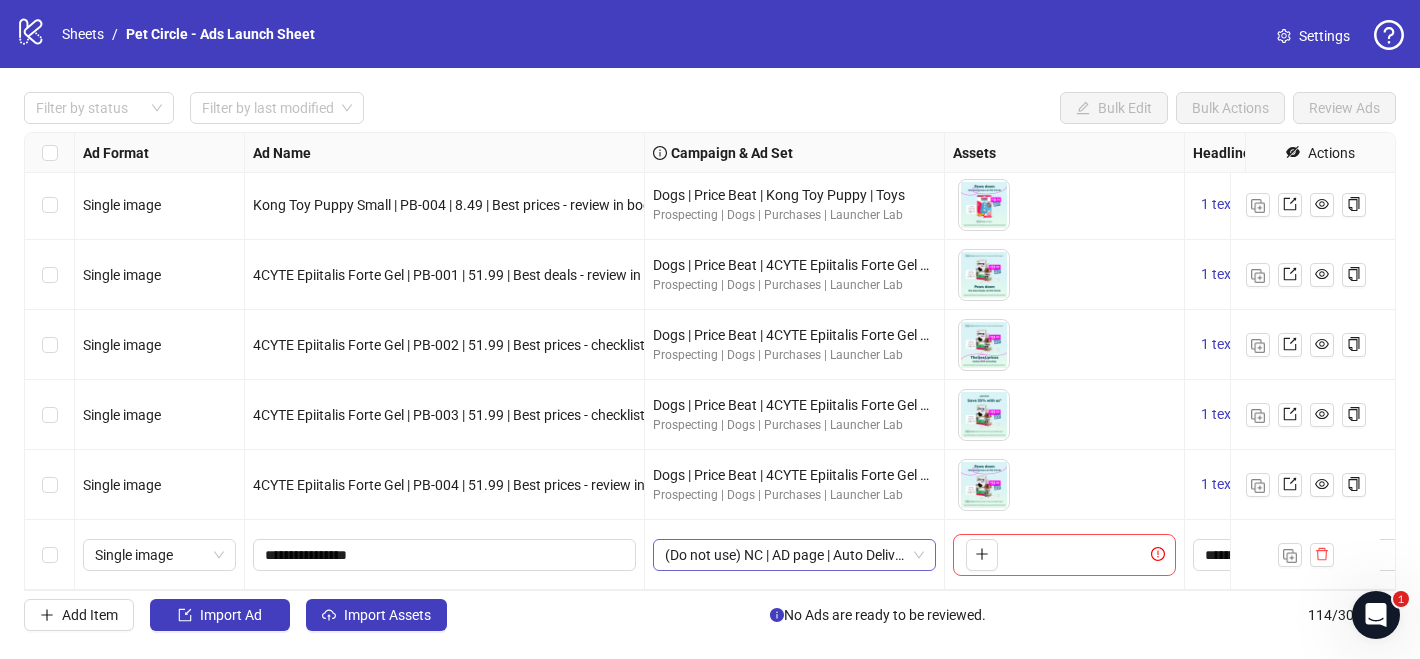 click on "(Do not use) NC | AD page | Auto Delivery | Broad | Generic | Top performers" at bounding box center [794, 555] 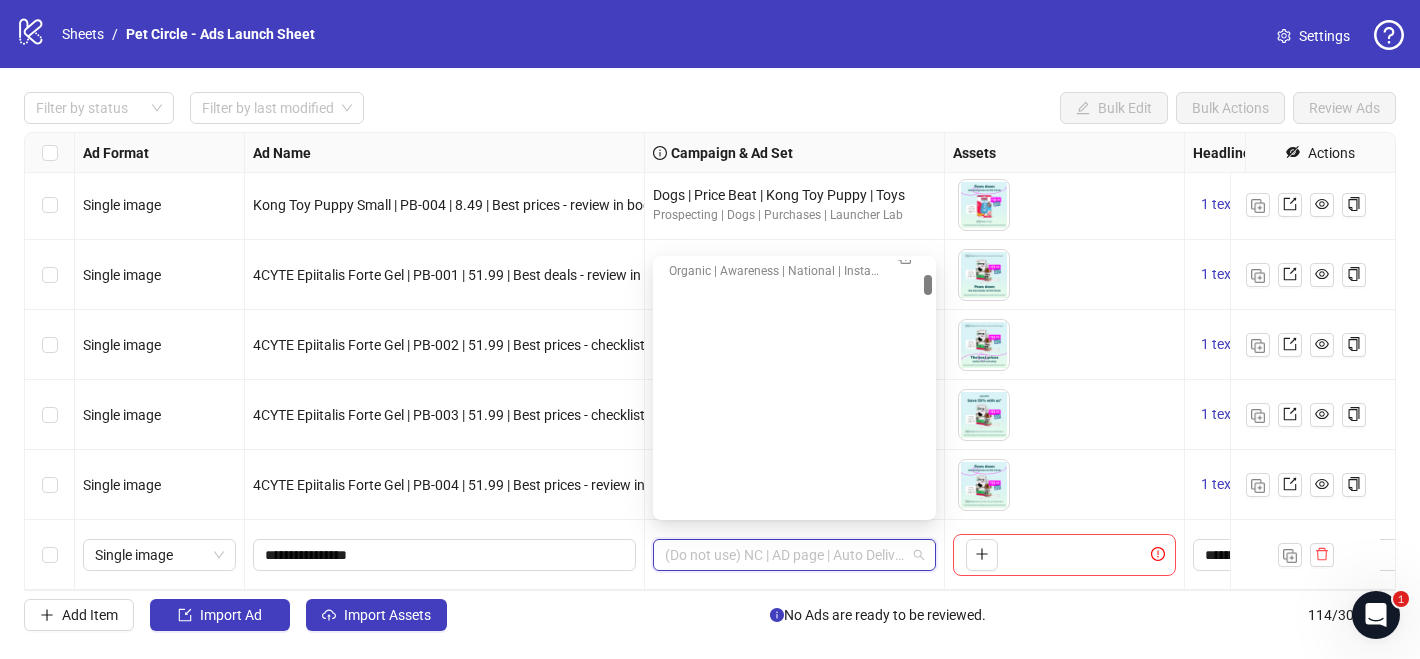 scroll, scrollTop: 0, scrollLeft: 0, axis: both 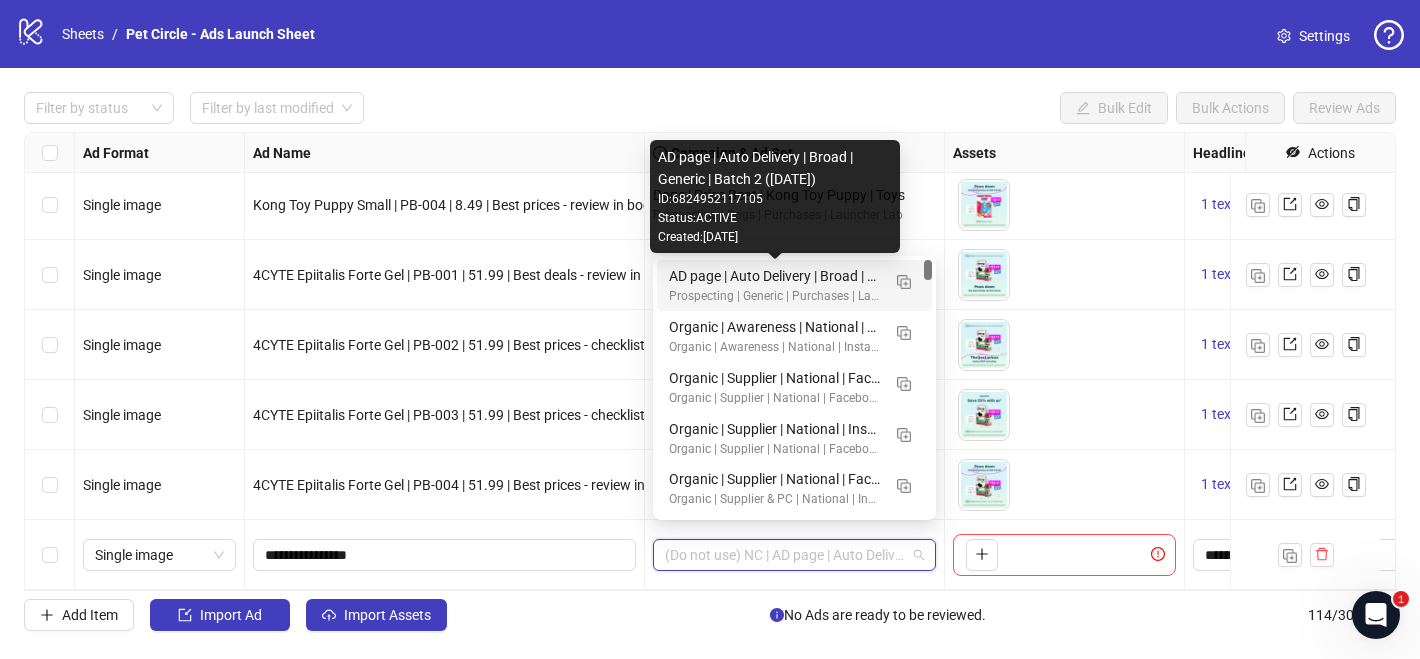 click on "AD page | Auto Delivery | Broad | Generic | Batch 2 ([DATE])" at bounding box center [774, 276] 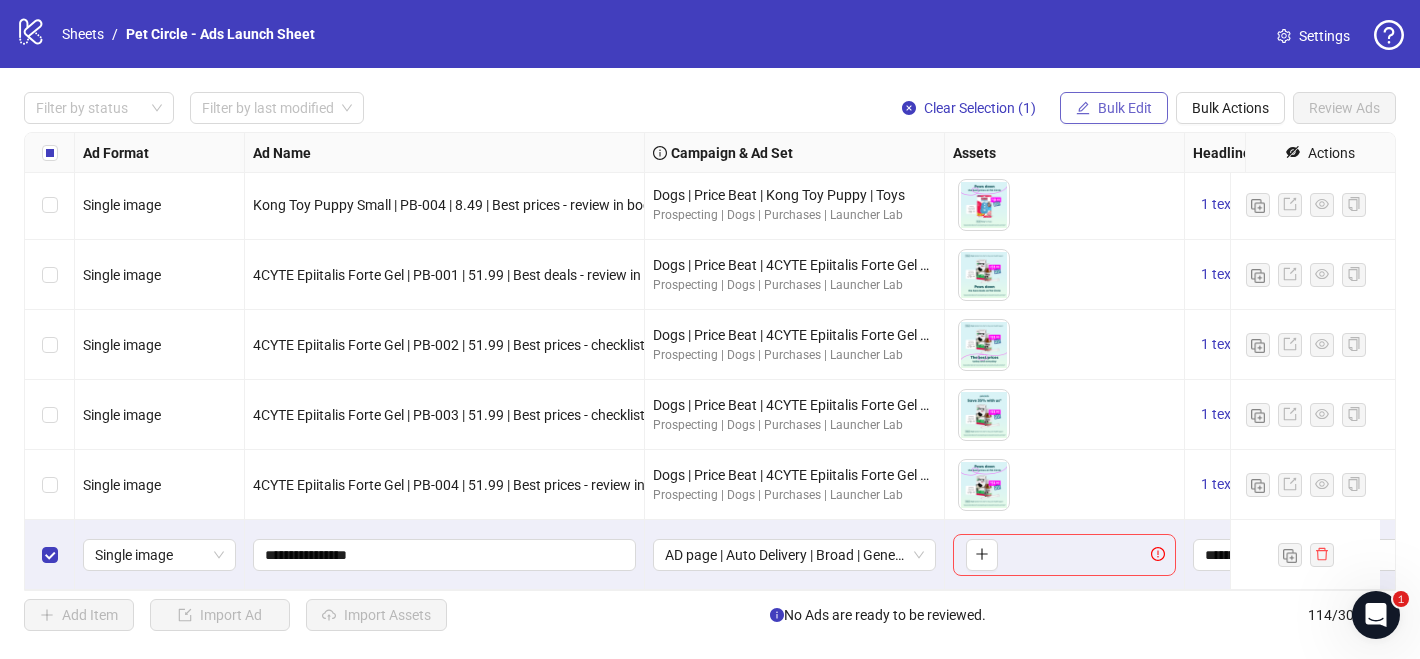 click on "Bulk Edit" at bounding box center [1125, 108] 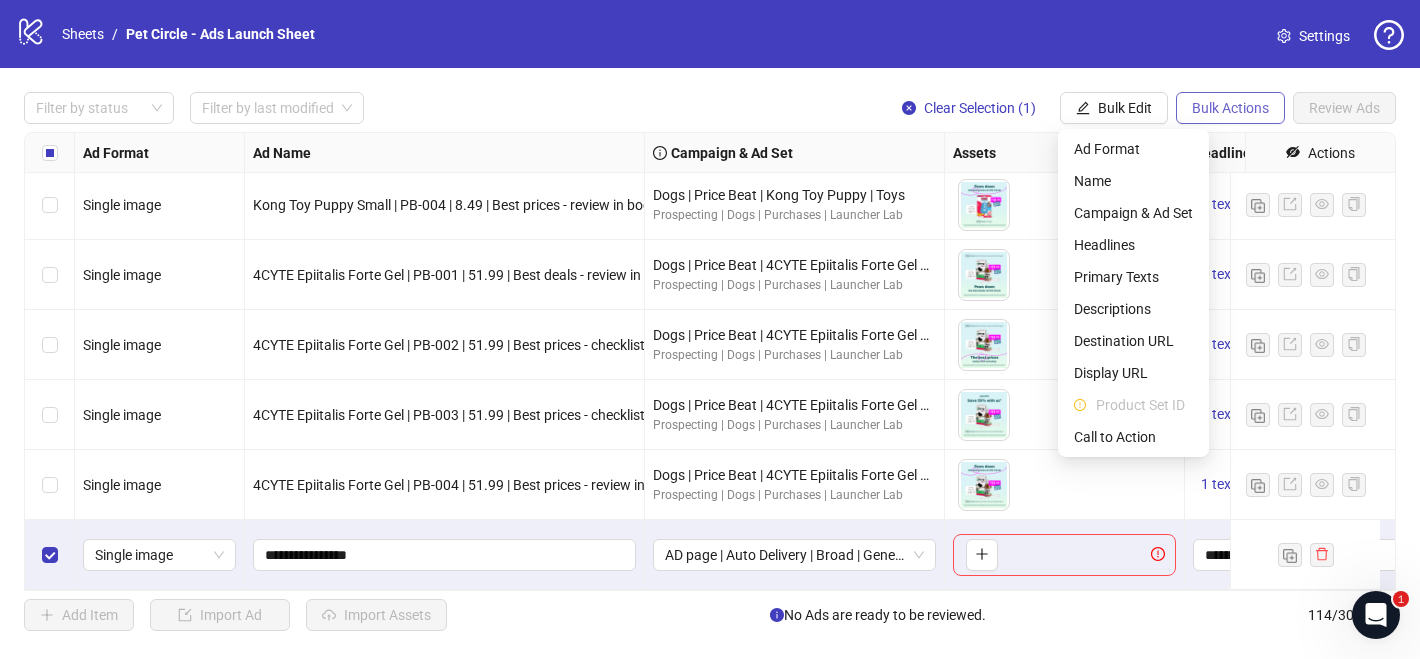 click on "Bulk Actions" at bounding box center [1230, 108] 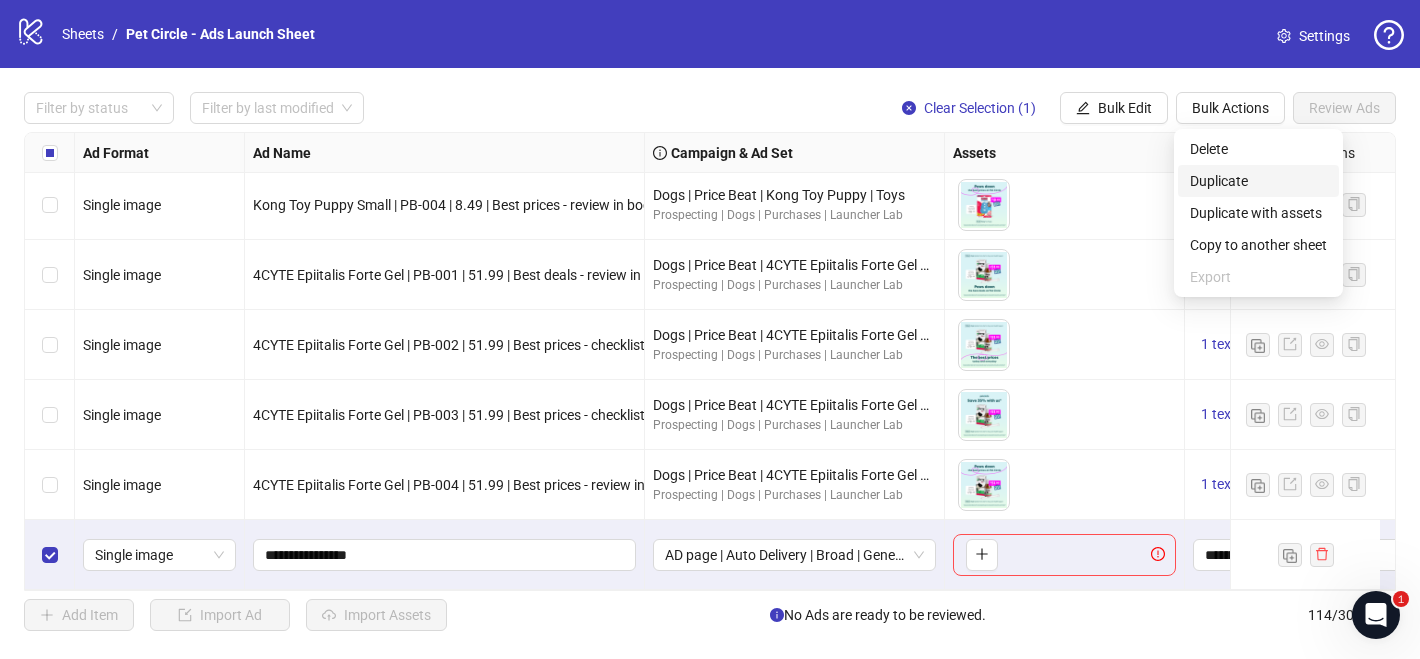 click on "Duplicate" at bounding box center (1258, 181) 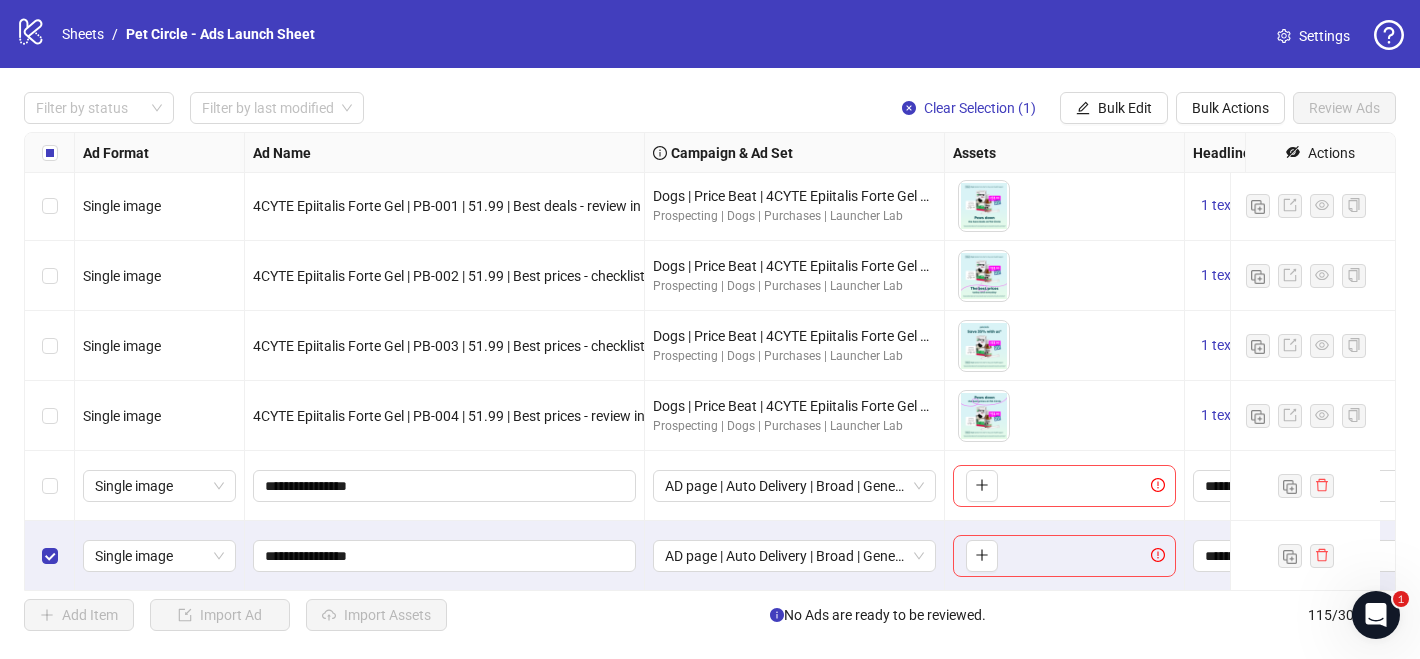 scroll, scrollTop: 7648, scrollLeft: 0, axis: vertical 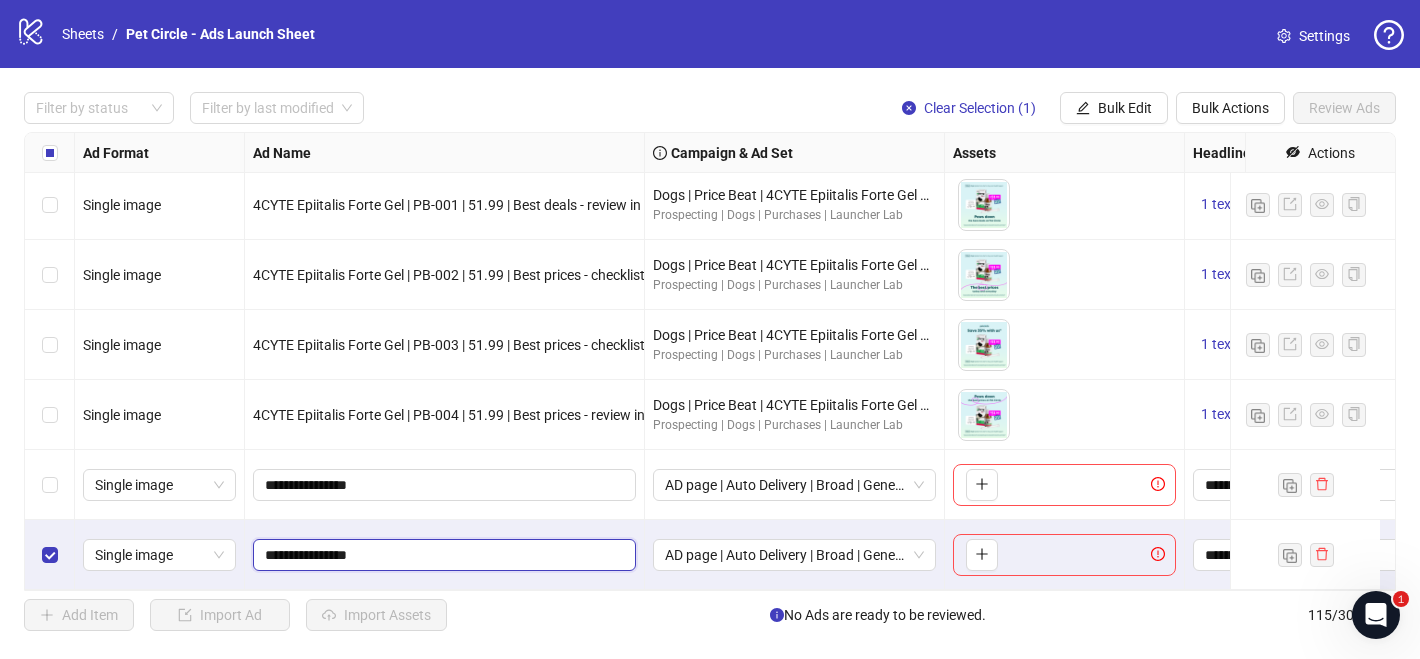 click on "**********" at bounding box center [442, 555] 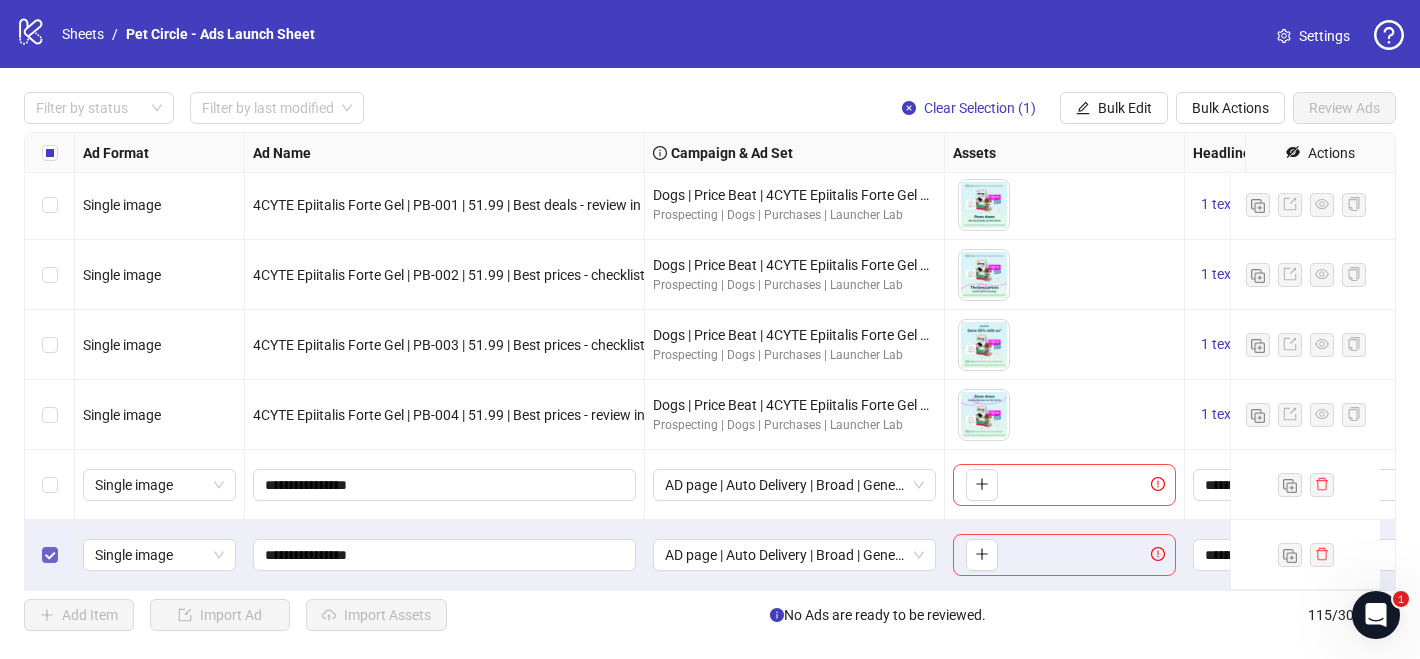click at bounding box center [50, 555] 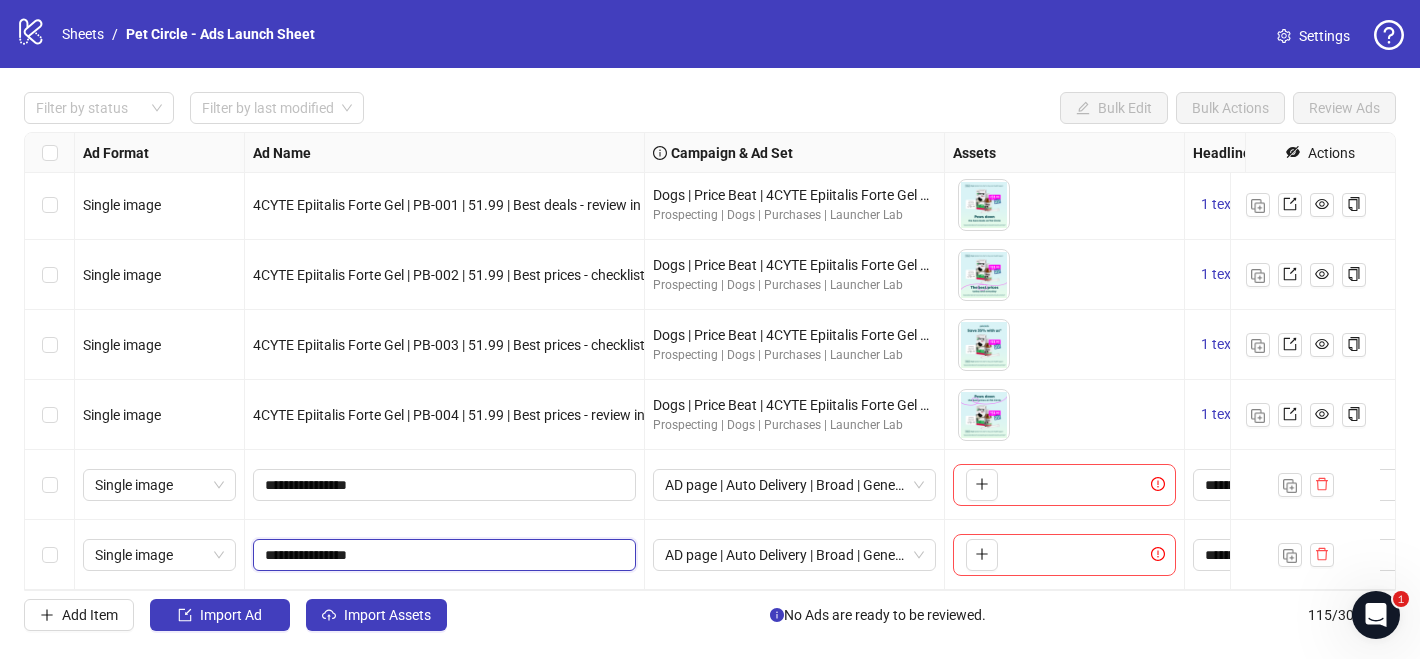click on "**********" at bounding box center [442, 555] 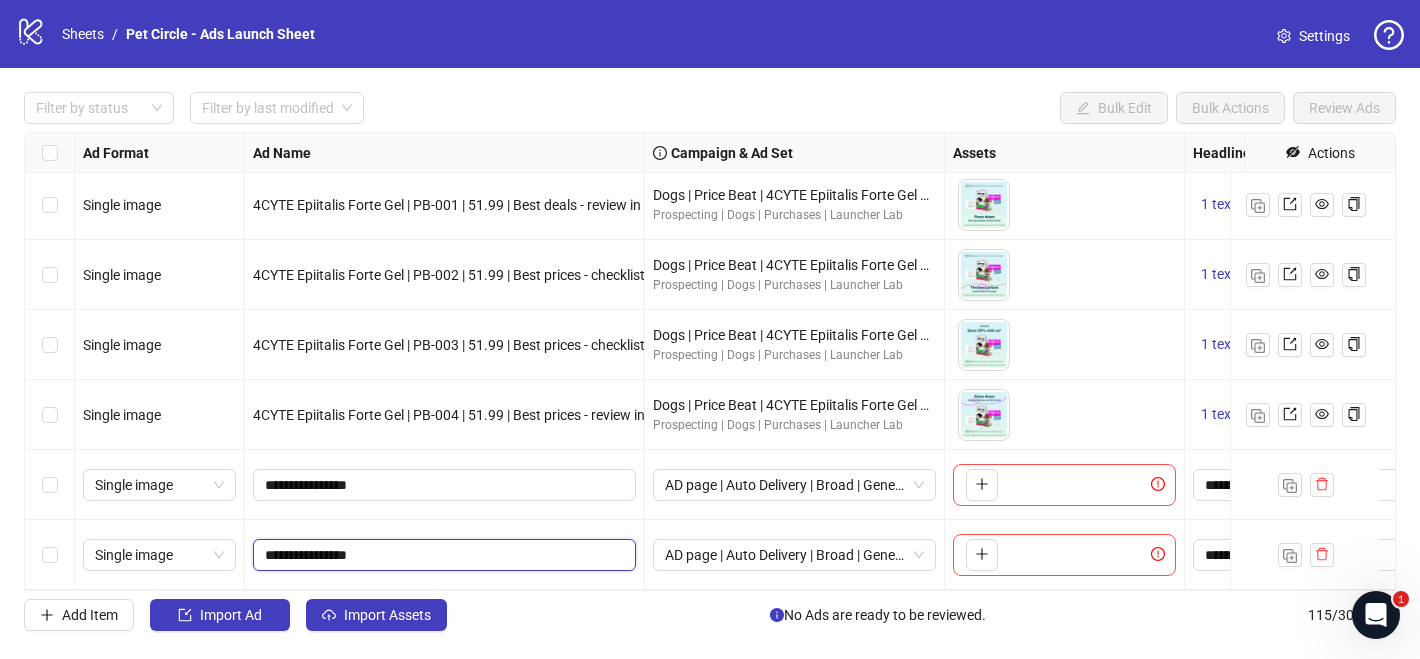 drag, startPoint x: 362, startPoint y: 536, endPoint x: 381, endPoint y: 536, distance: 19 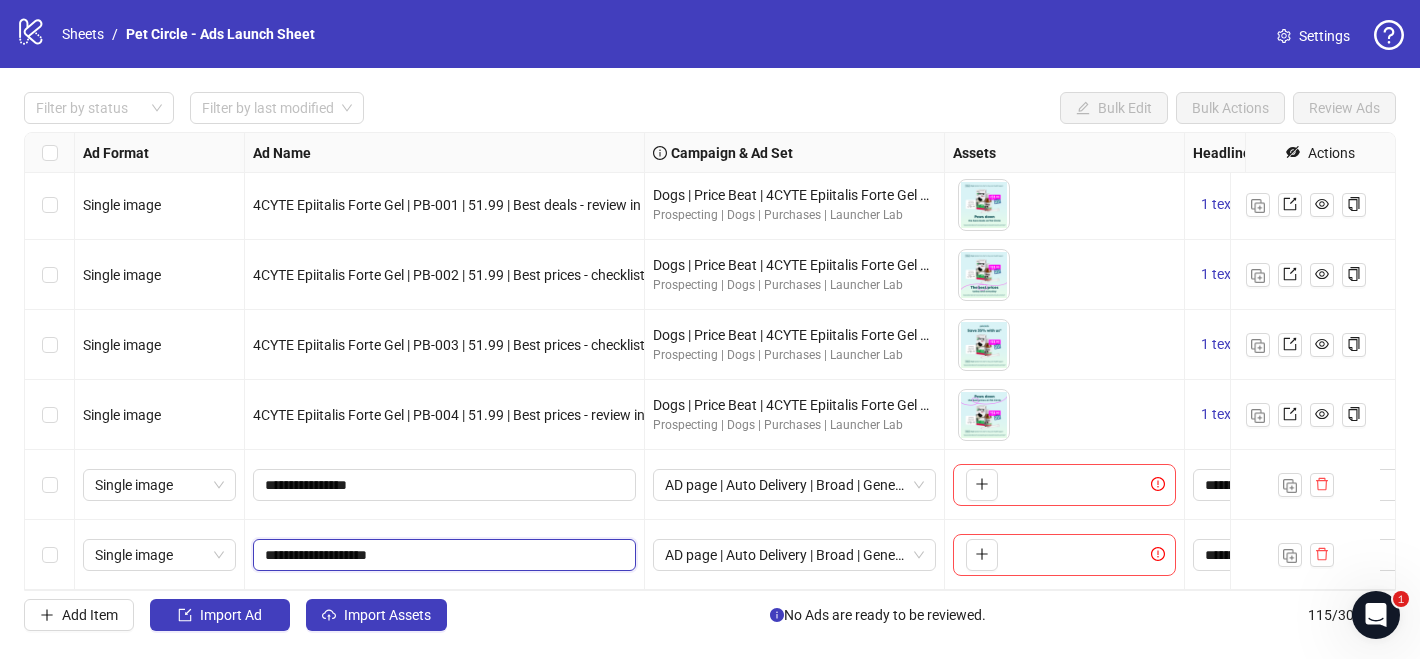 type on "**********" 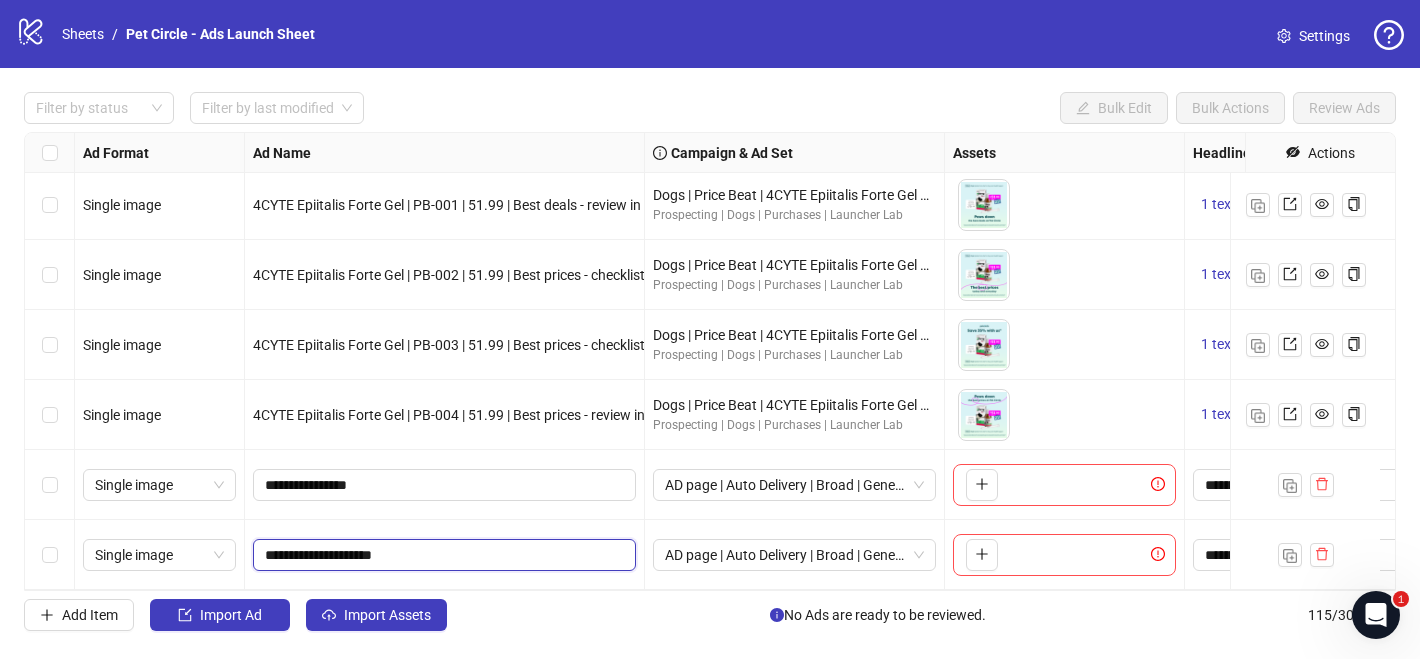 click on "**********" at bounding box center (442, 555) 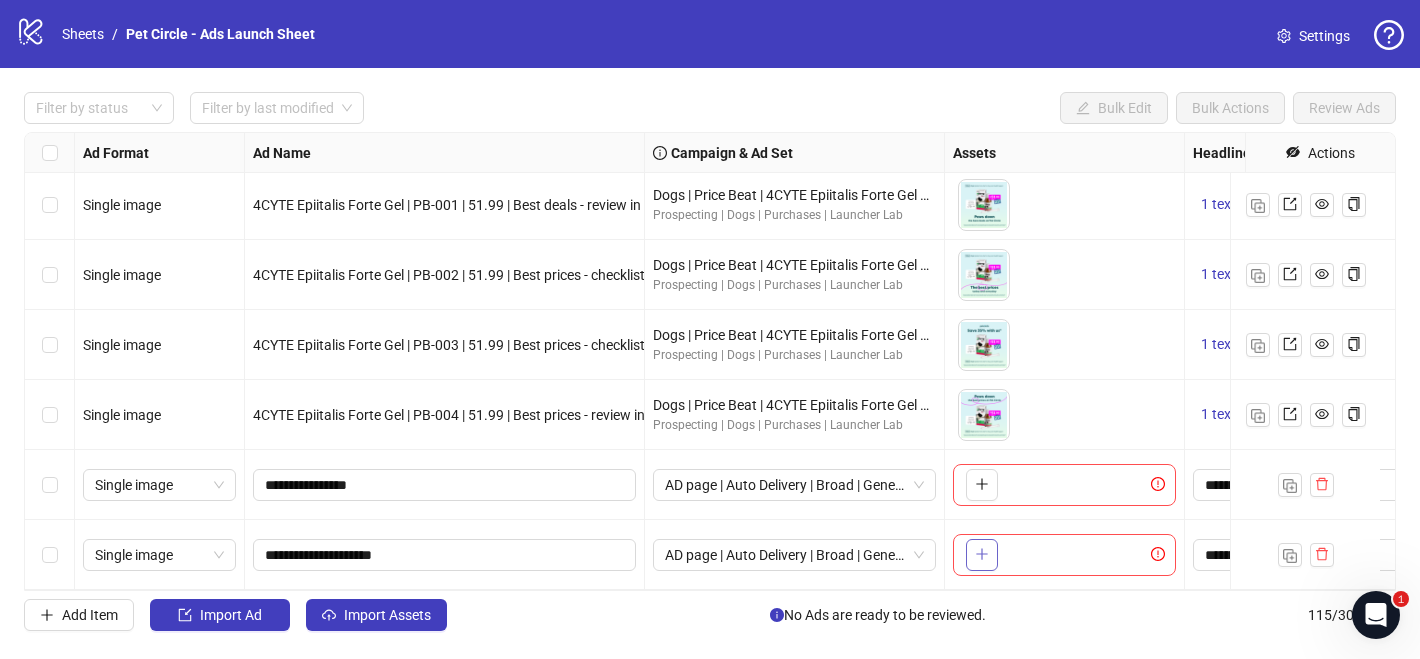 click at bounding box center (982, 555) 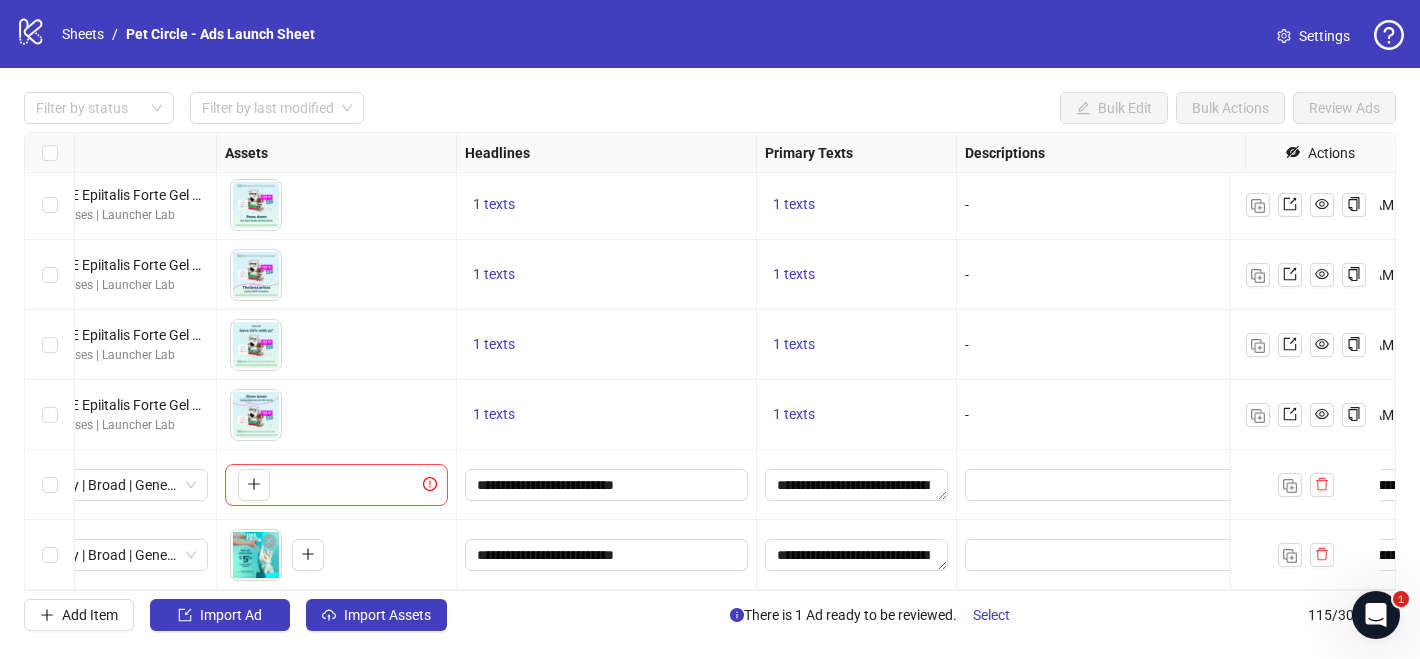 scroll, scrollTop: 7648, scrollLeft: 757, axis: both 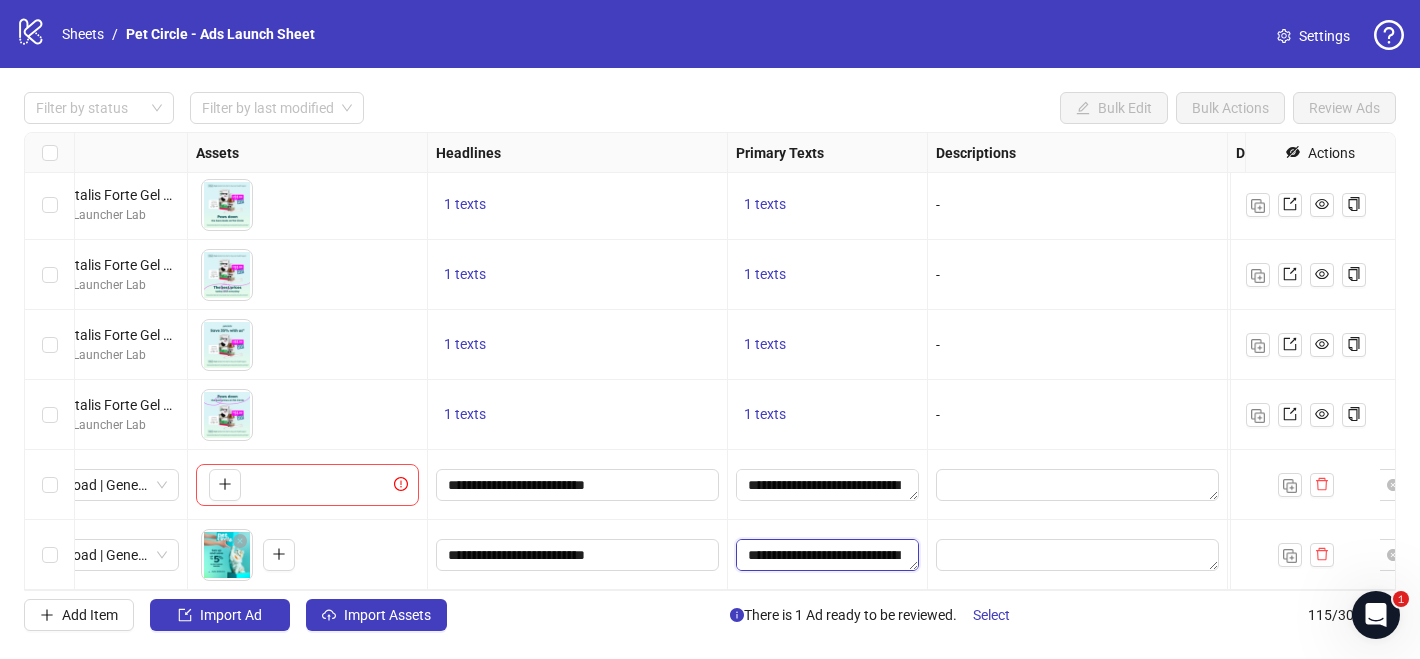 click on "**********" at bounding box center (827, 555) 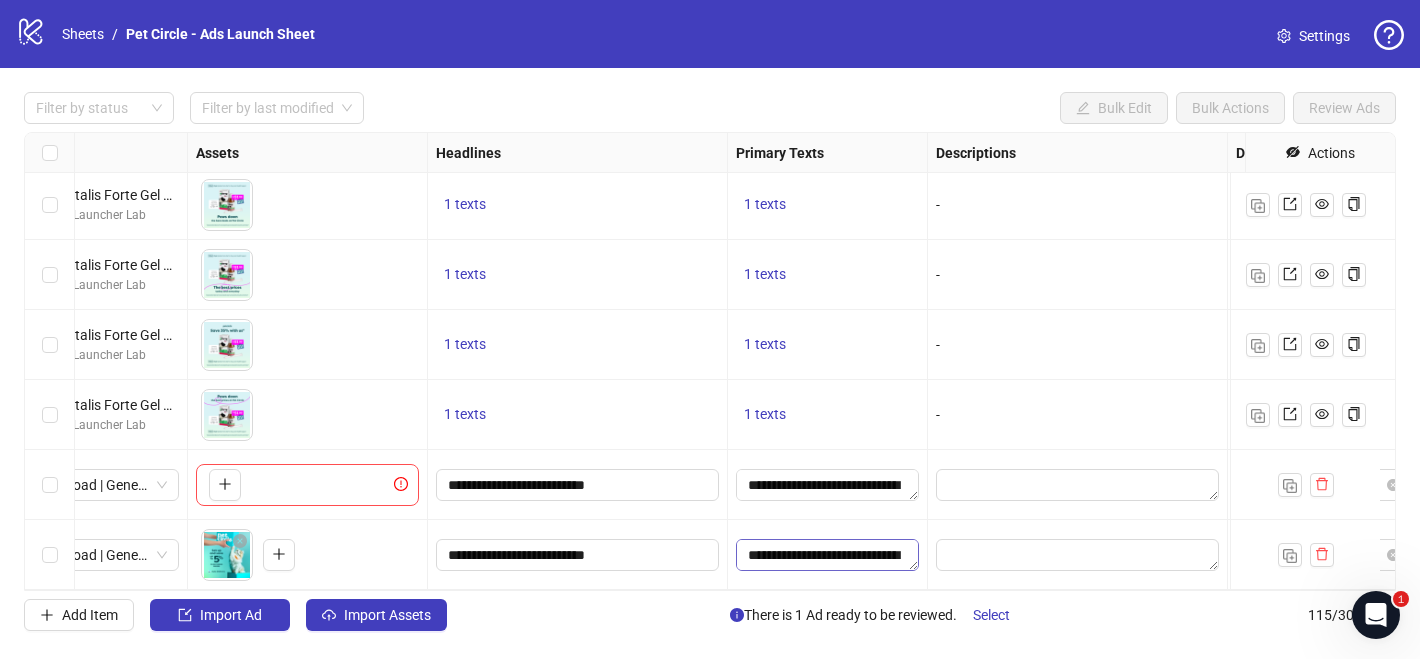click on "**********" at bounding box center [827, 555] 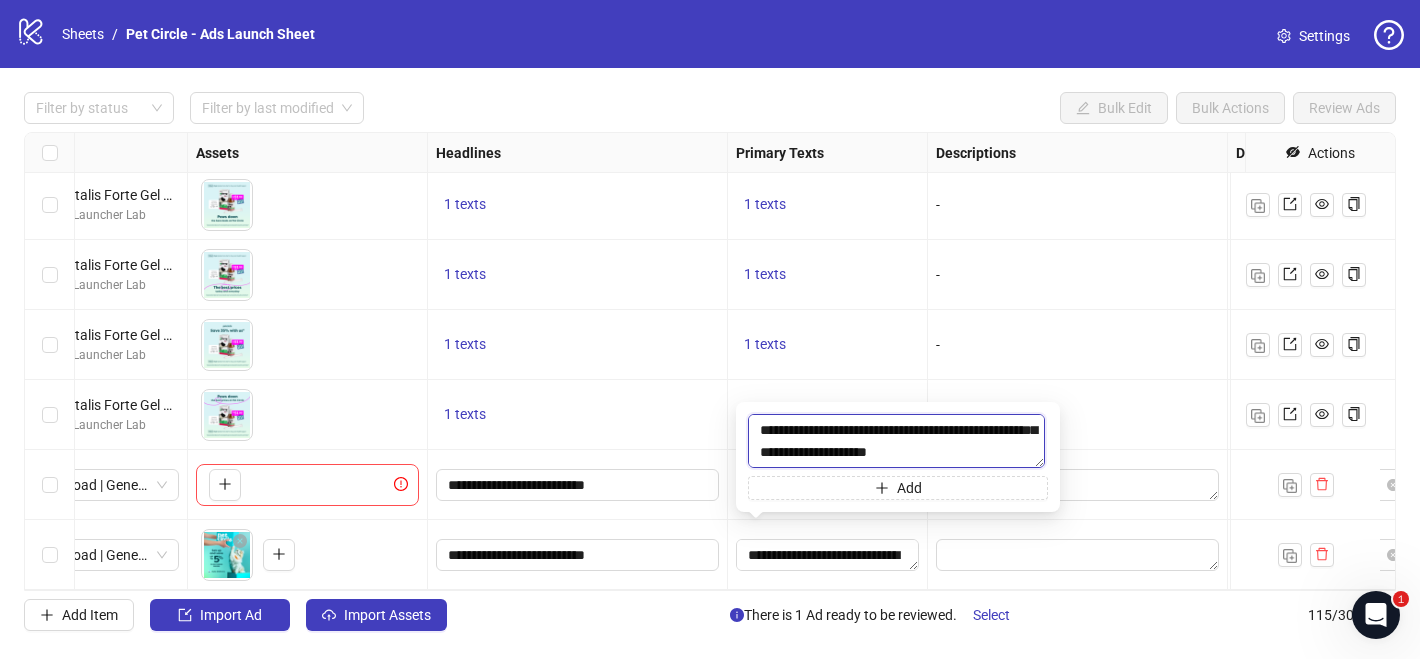 scroll, scrollTop: 110, scrollLeft: 0, axis: vertical 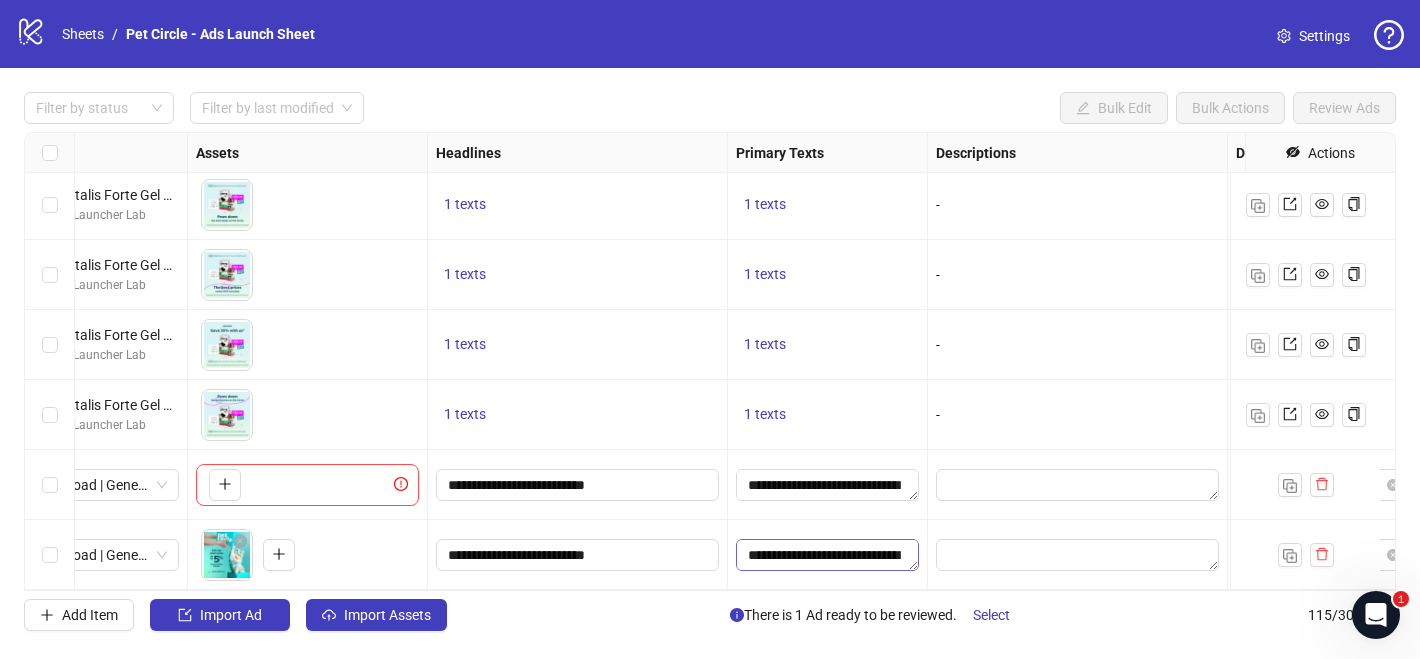click on "**********" at bounding box center (827, 555) 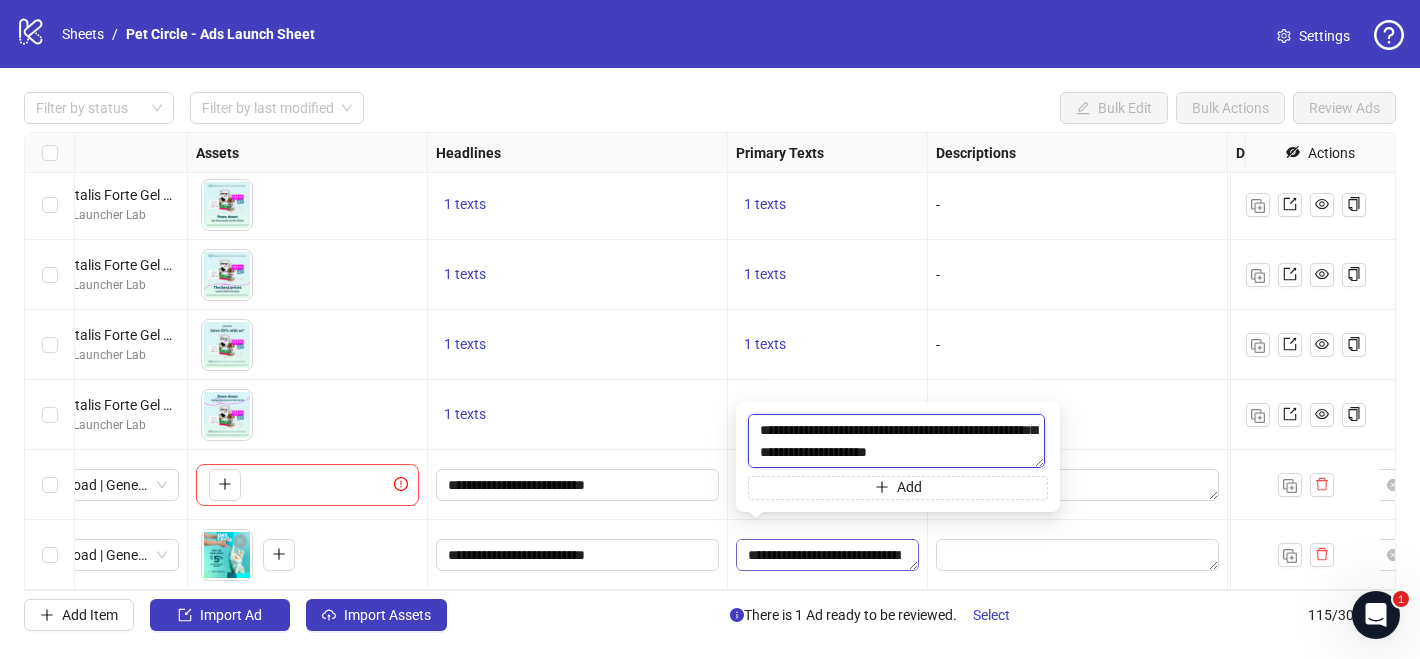 scroll, scrollTop: 0, scrollLeft: 0, axis: both 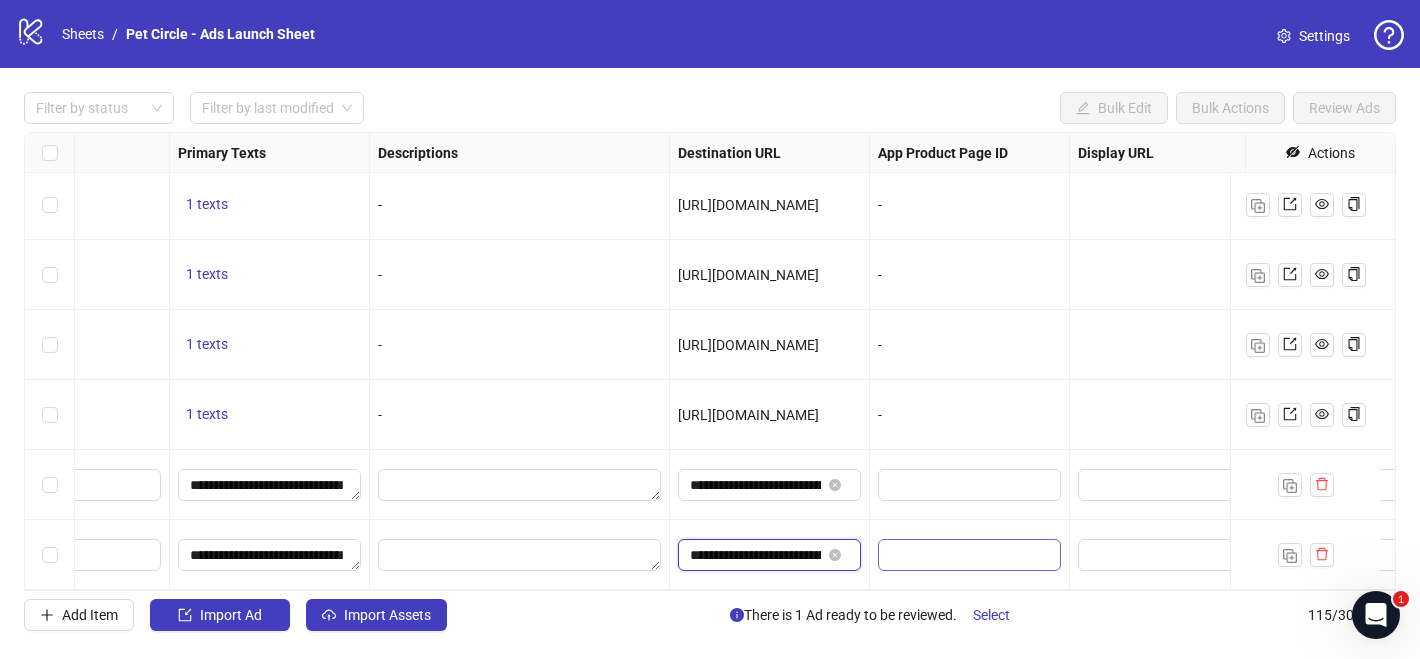 drag, startPoint x: 751, startPoint y: 541, endPoint x: 943, endPoint y: 541, distance: 192 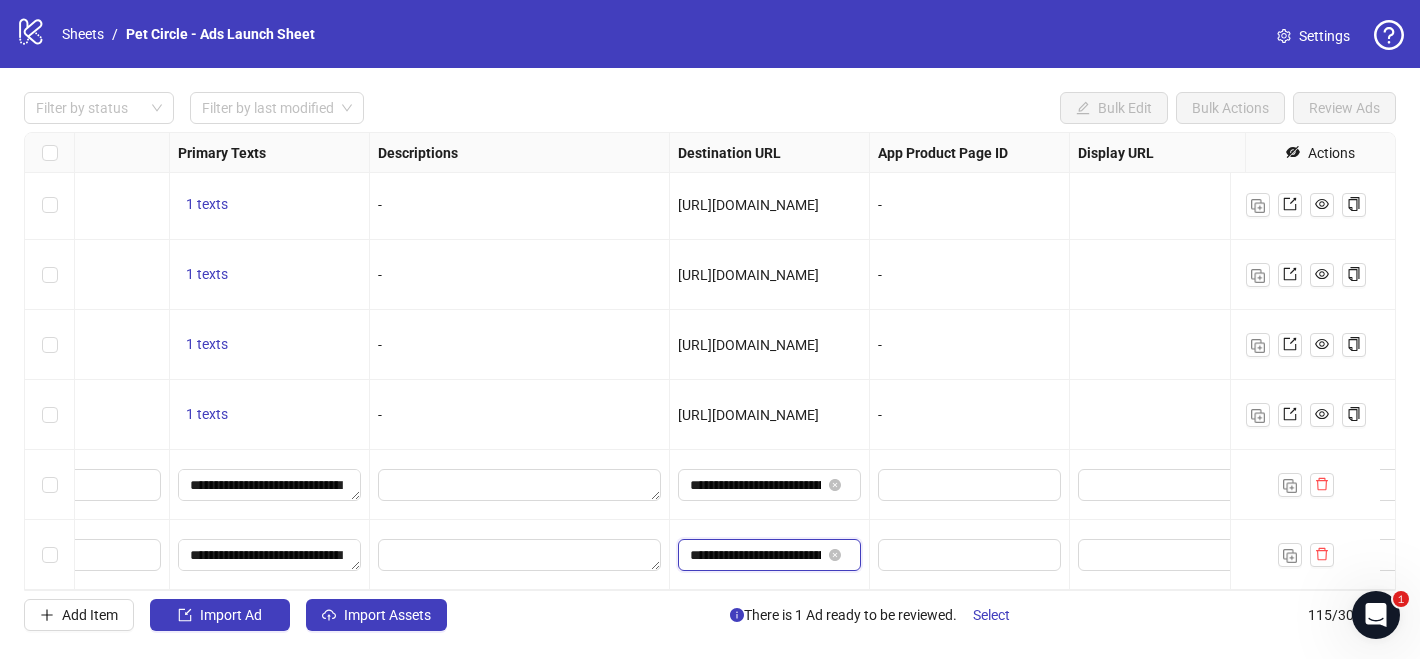 click on "**********" at bounding box center (755, 555) 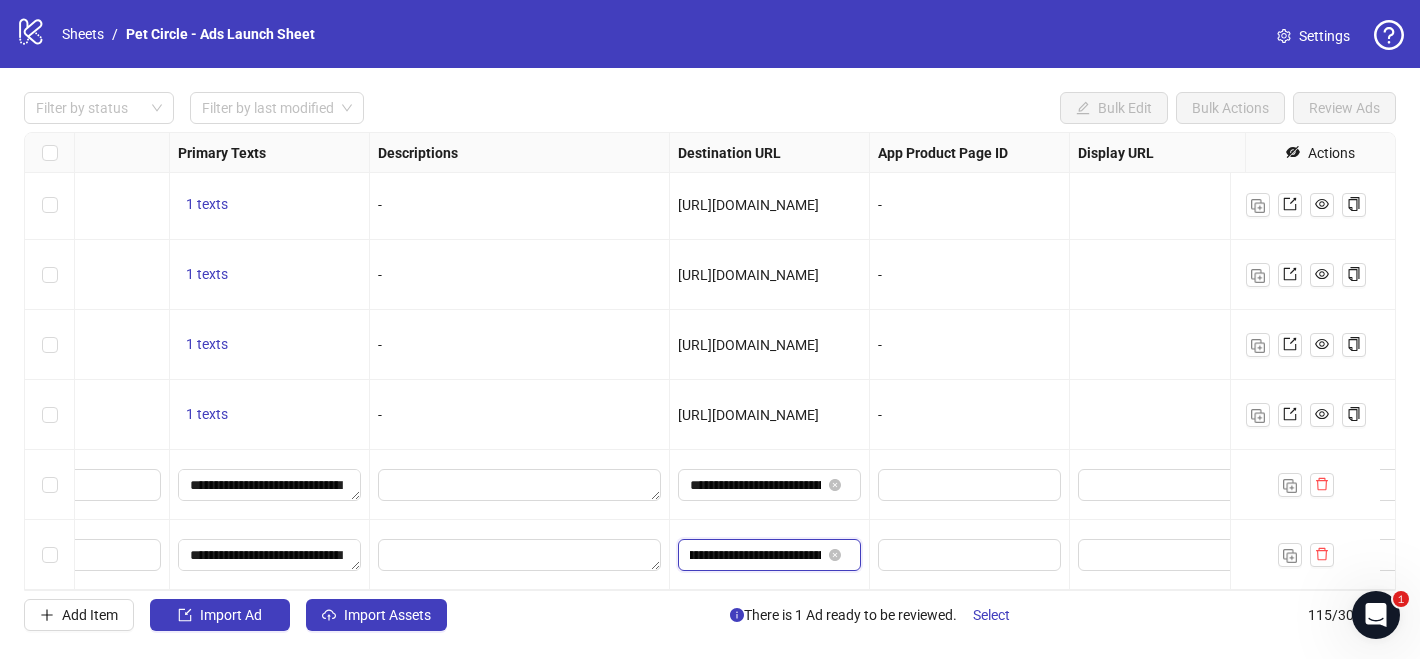 scroll, scrollTop: 0, scrollLeft: 189, axis: horizontal 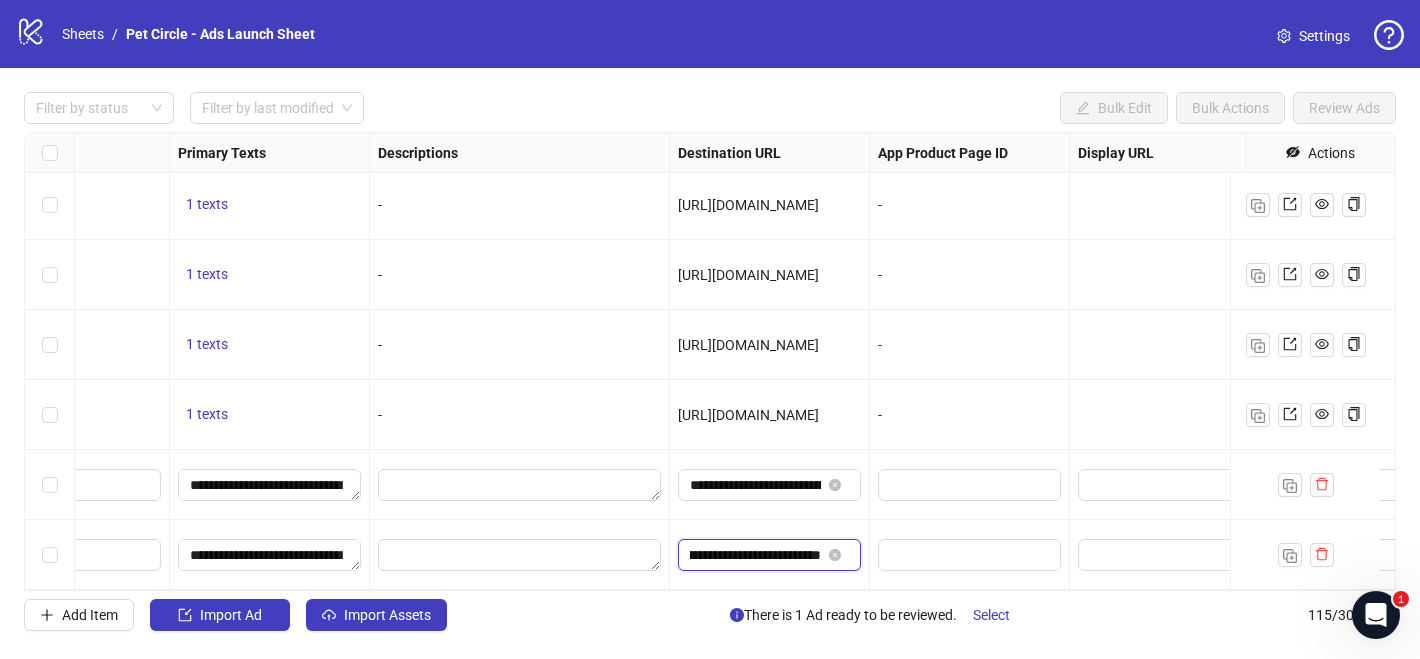 drag, startPoint x: 754, startPoint y: 539, endPoint x: 870, endPoint y: 538, distance: 116.00431 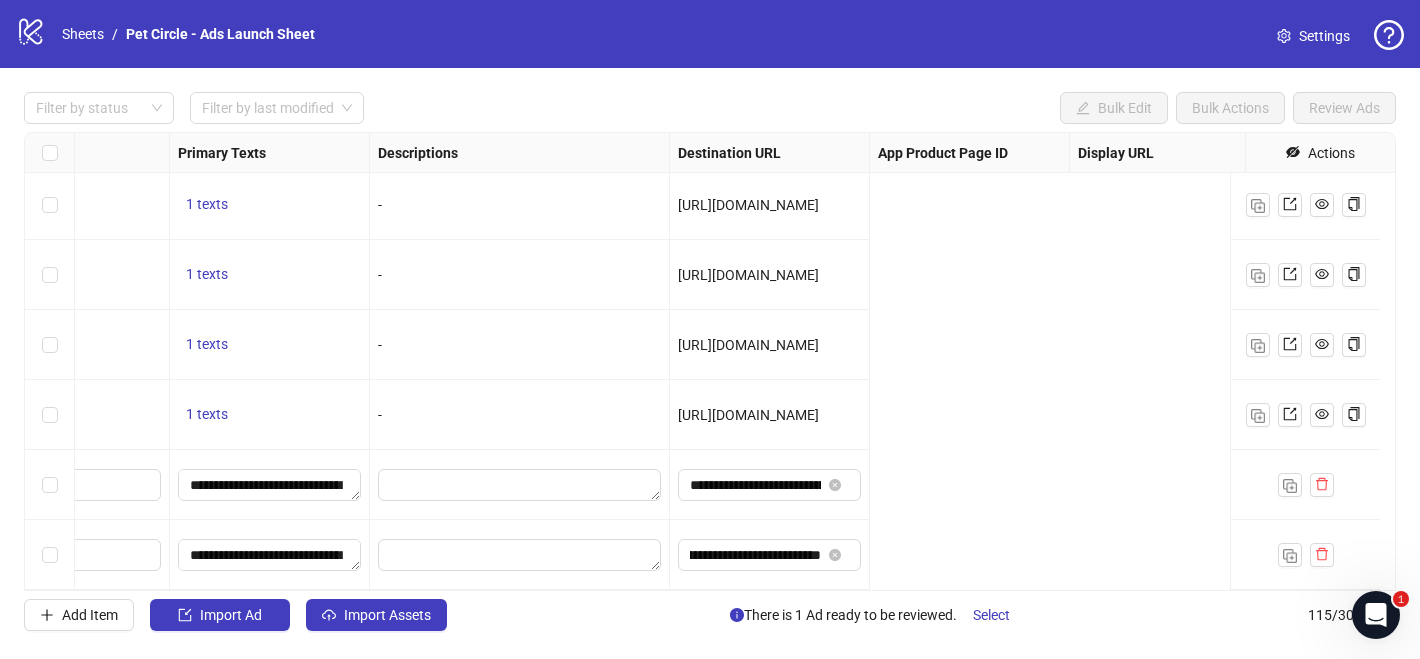 scroll, scrollTop: 7648, scrollLeft: 0, axis: vertical 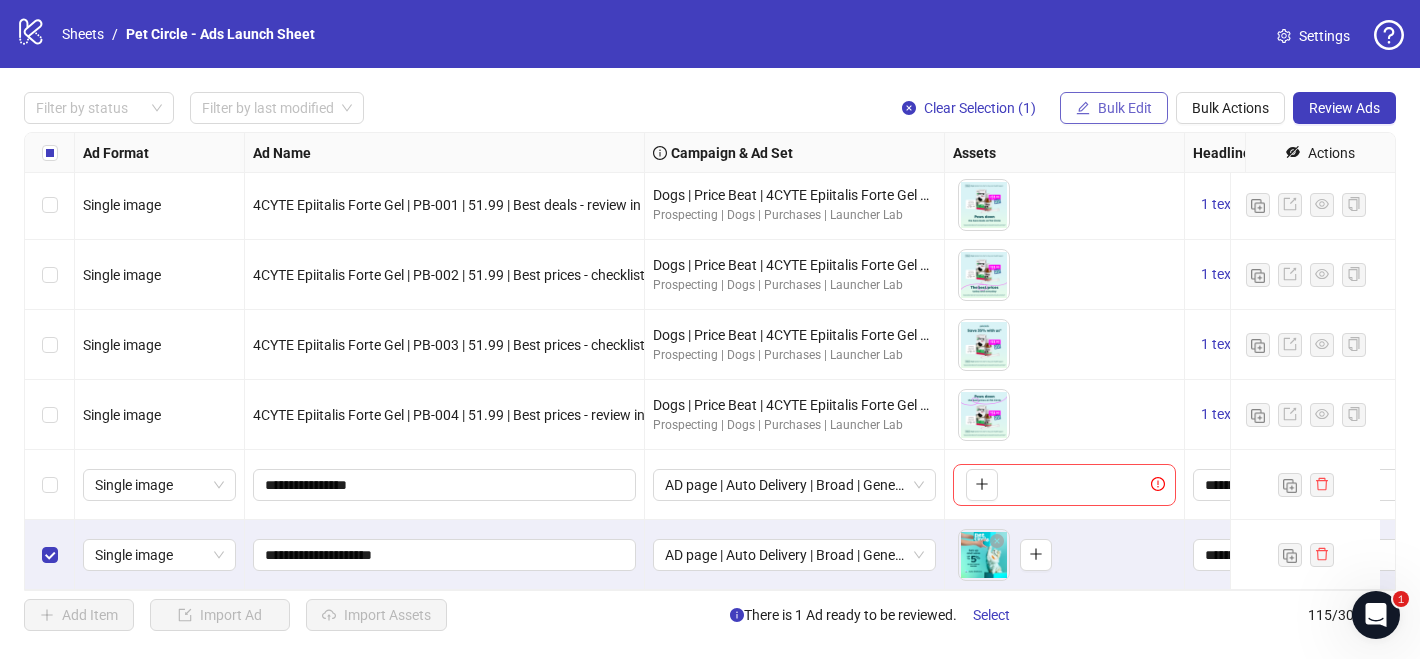 click on "Bulk Edit" at bounding box center [1125, 108] 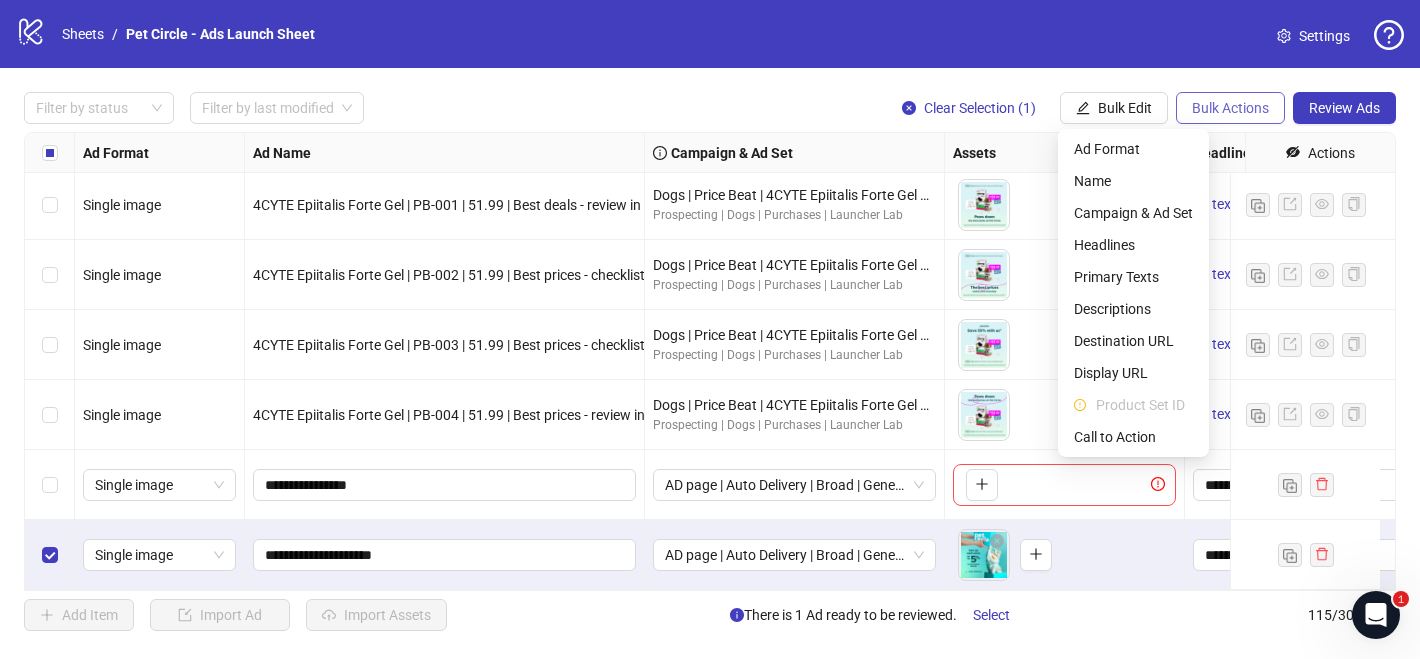 click on "Bulk Actions" at bounding box center [1230, 108] 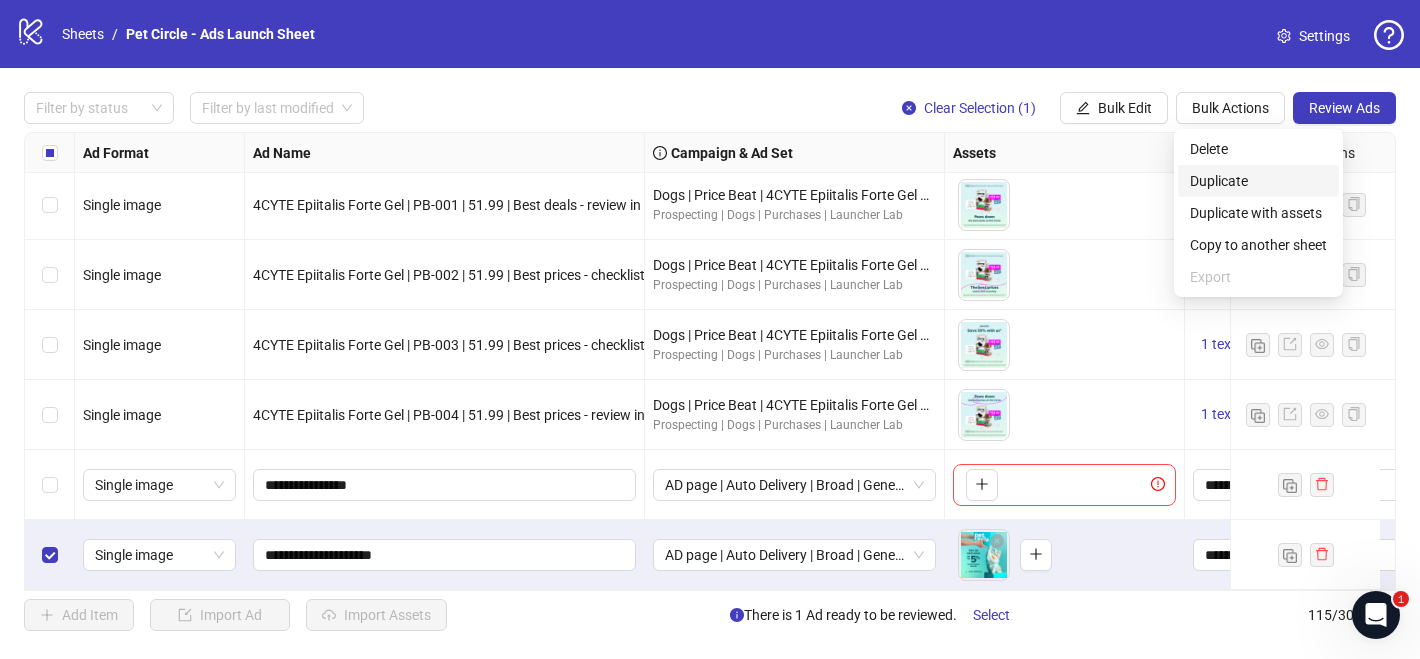 click on "Duplicate" at bounding box center [1258, 181] 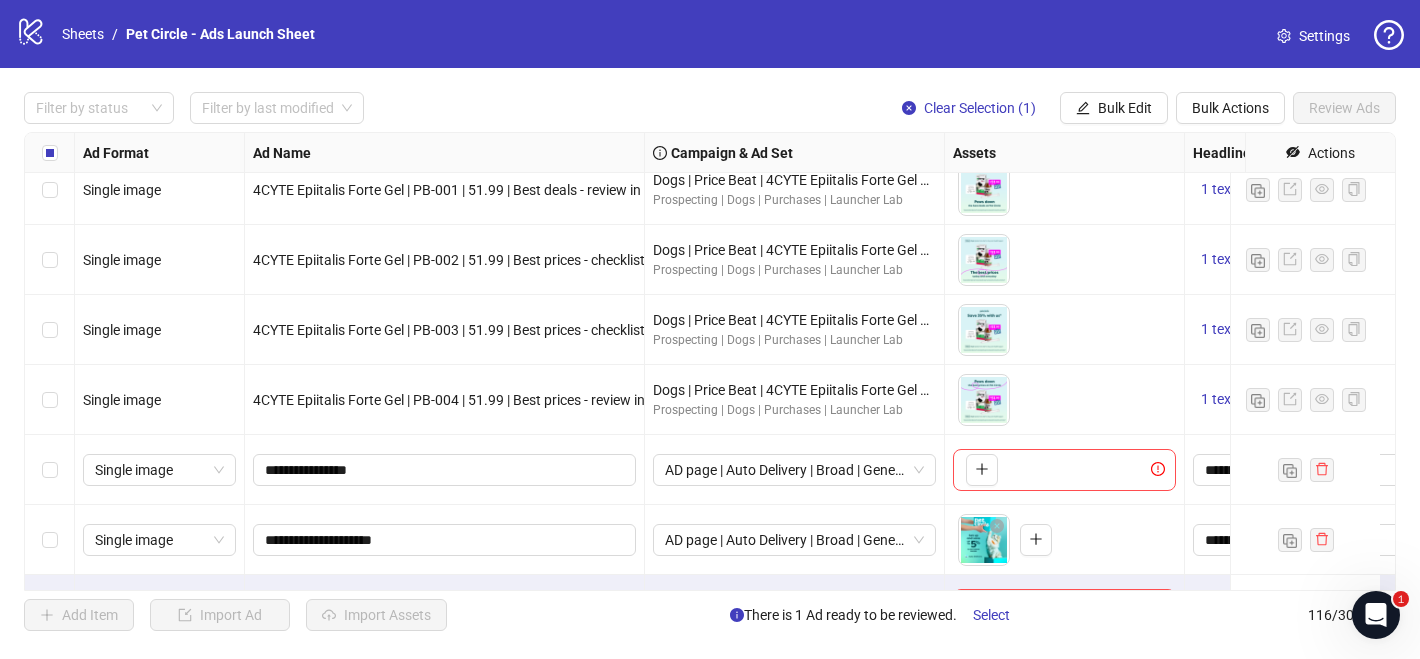 scroll, scrollTop: 7718, scrollLeft: 0, axis: vertical 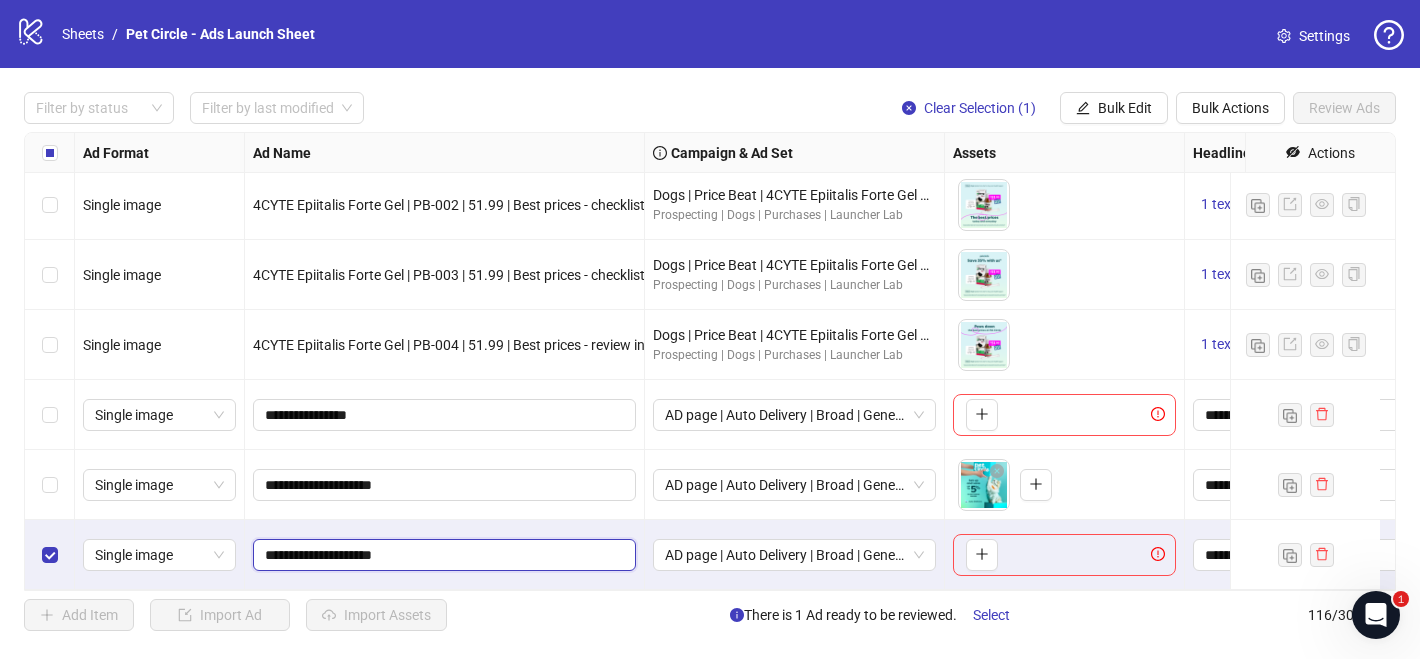 click on "**********" at bounding box center [442, 555] 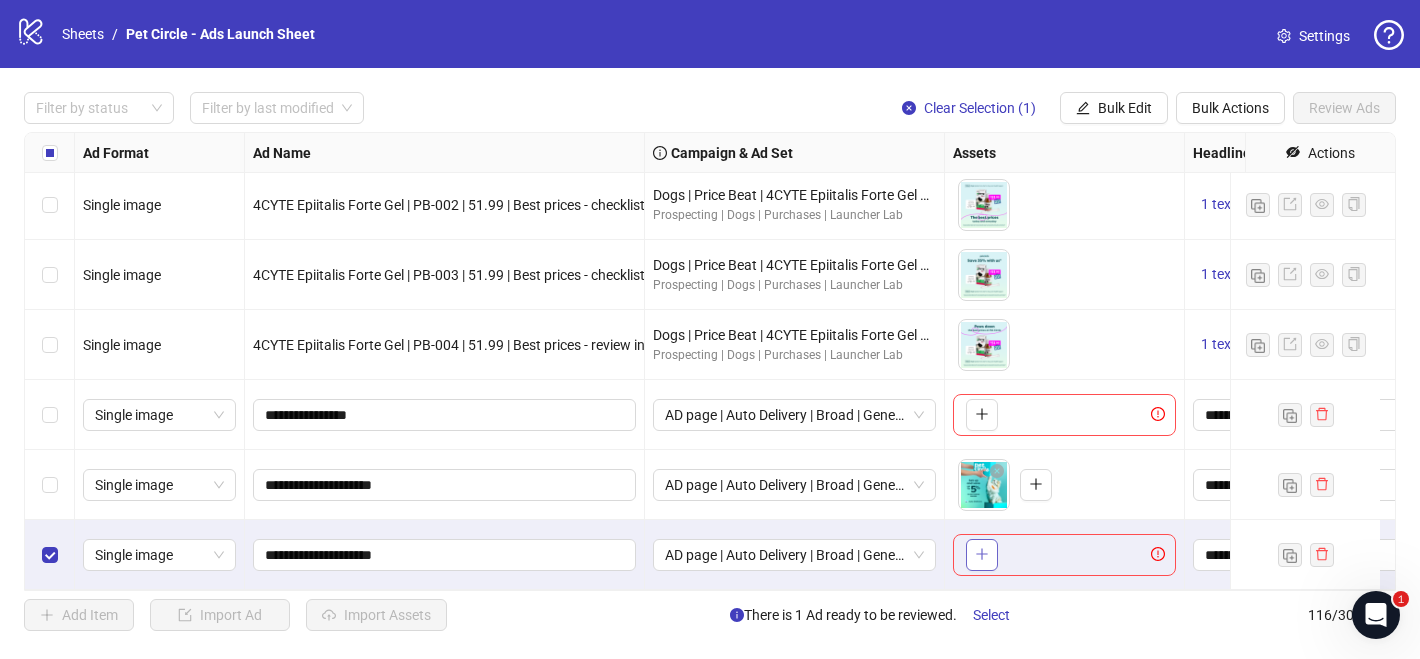 click at bounding box center (982, 555) 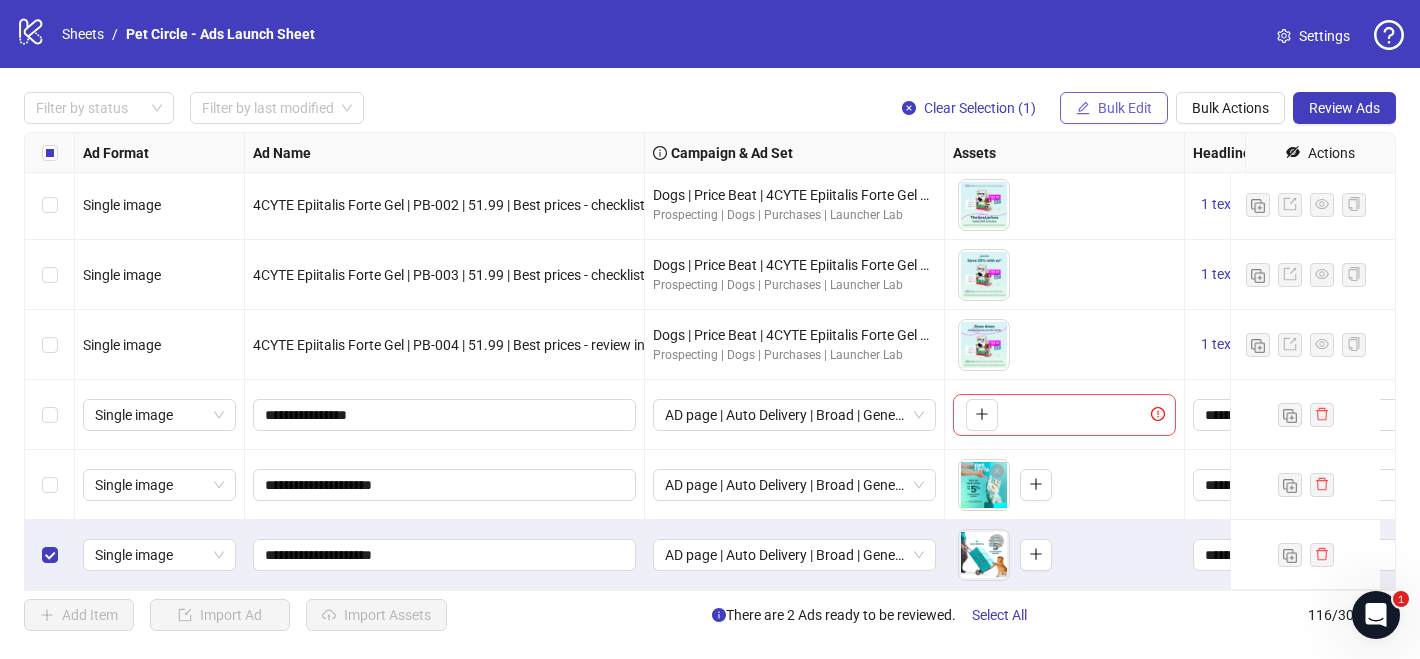 click on "Bulk Edit" at bounding box center [1125, 108] 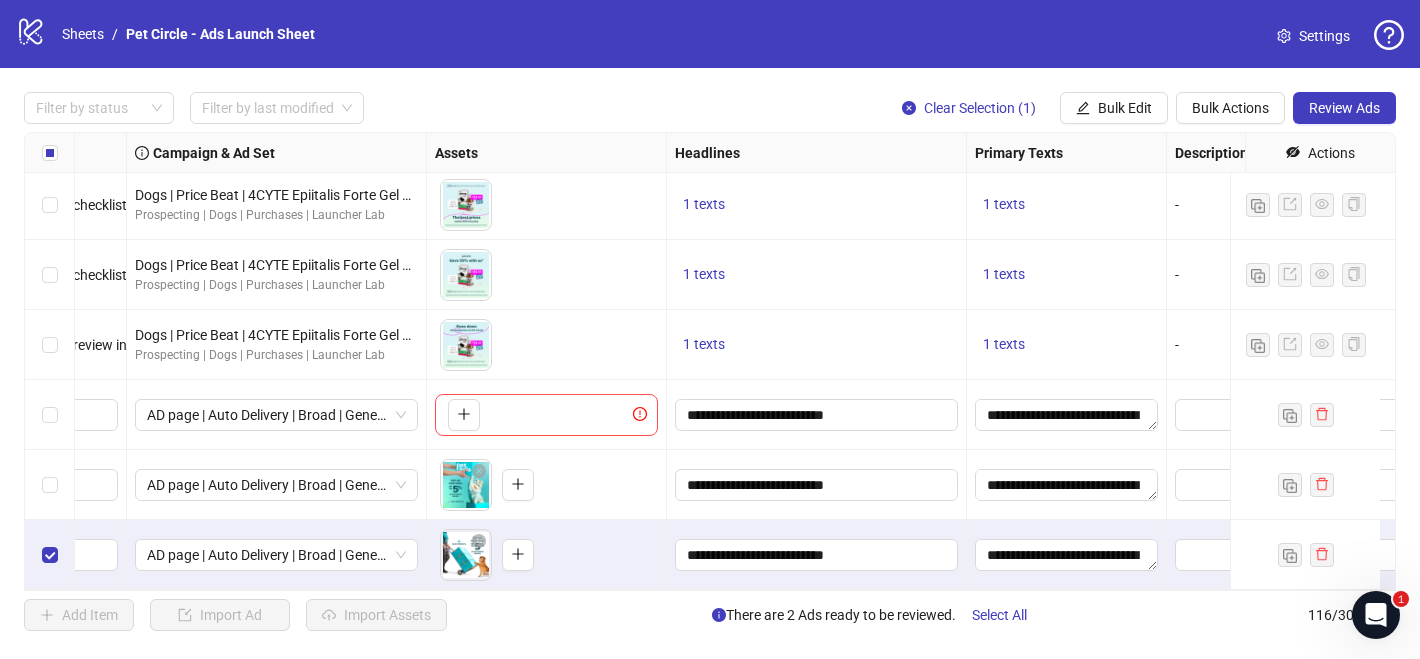 scroll, scrollTop: 7718, scrollLeft: 629, axis: both 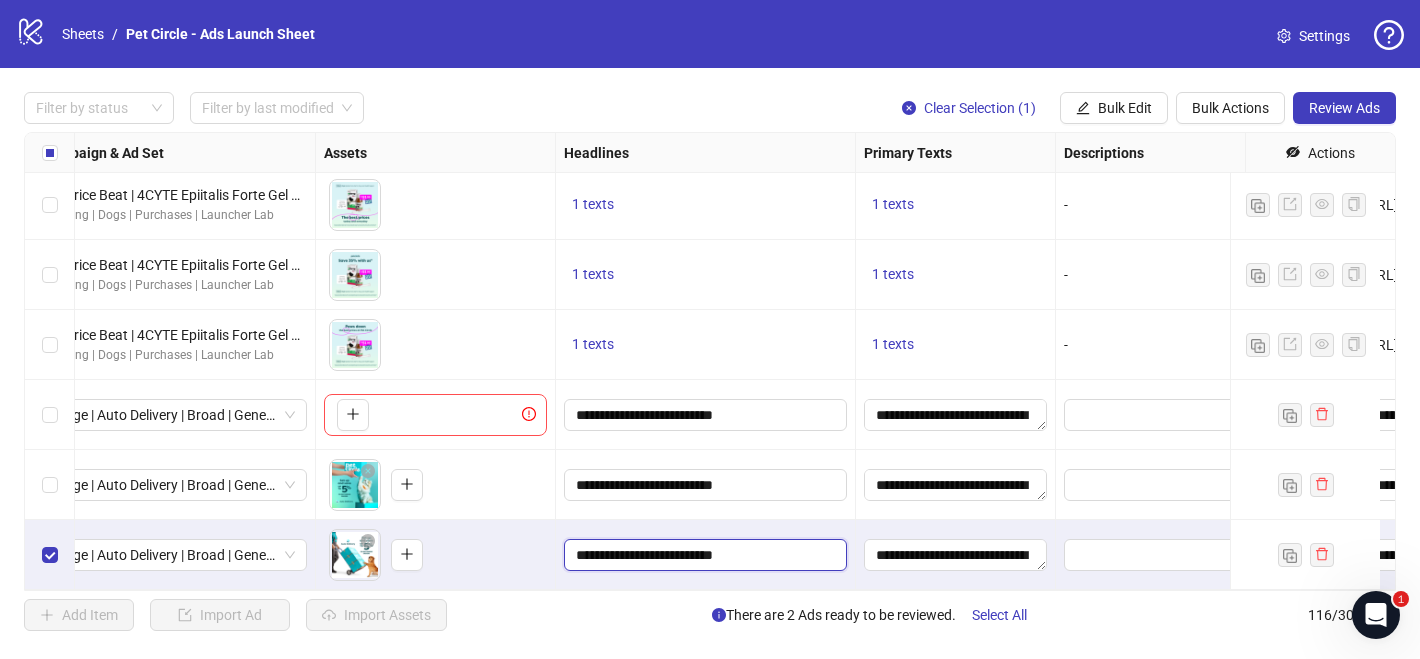 click on "**********" at bounding box center [703, 555] 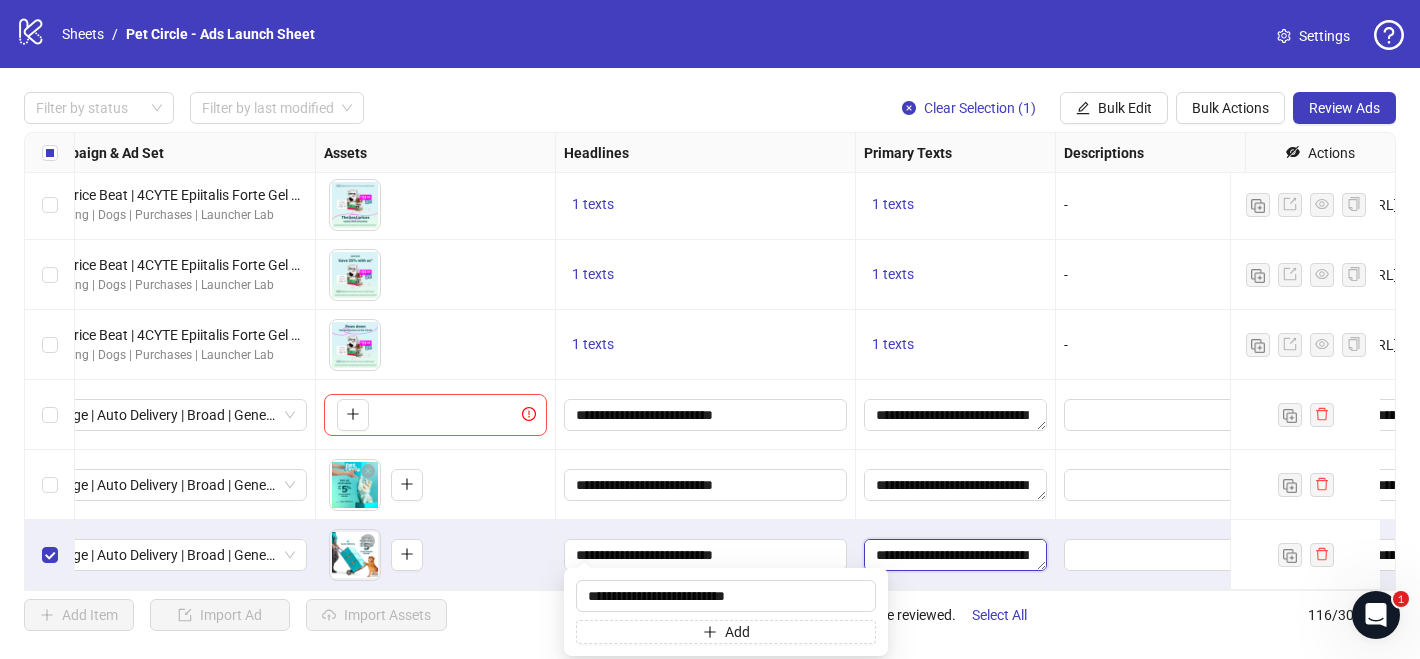 click on "**********" at bounding box center [955, 555] 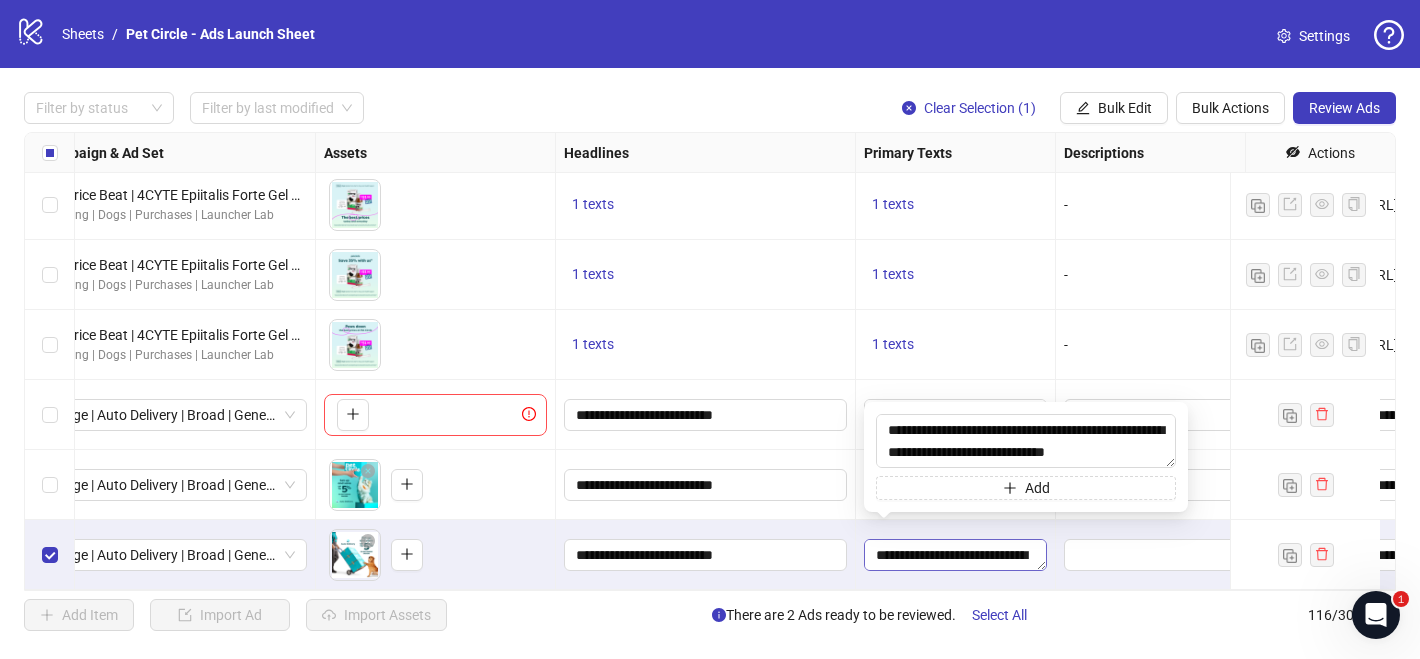 scroll, scrollTop: 110, scrollLeft: 0, axis: vertical 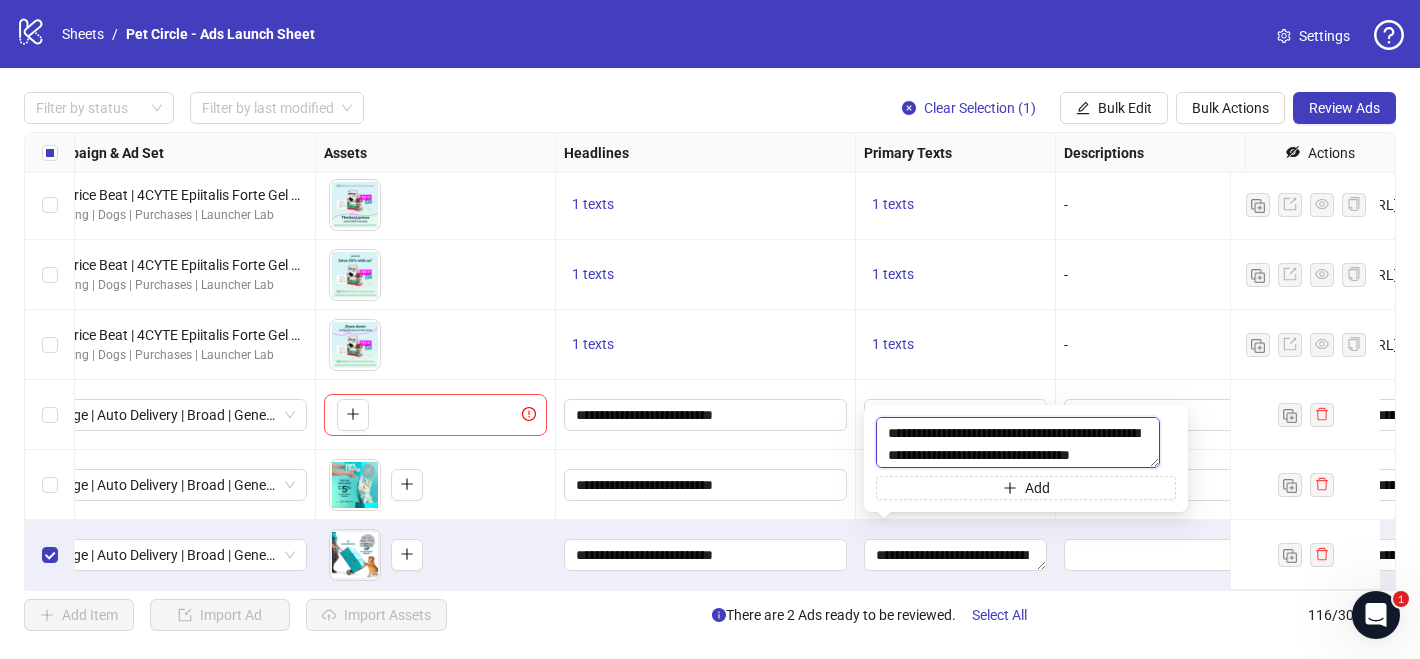 drag, startPoint x: 1000, startPoint y: 454, endPoint x: 855, endPoint y: 377, distance: 164.17673 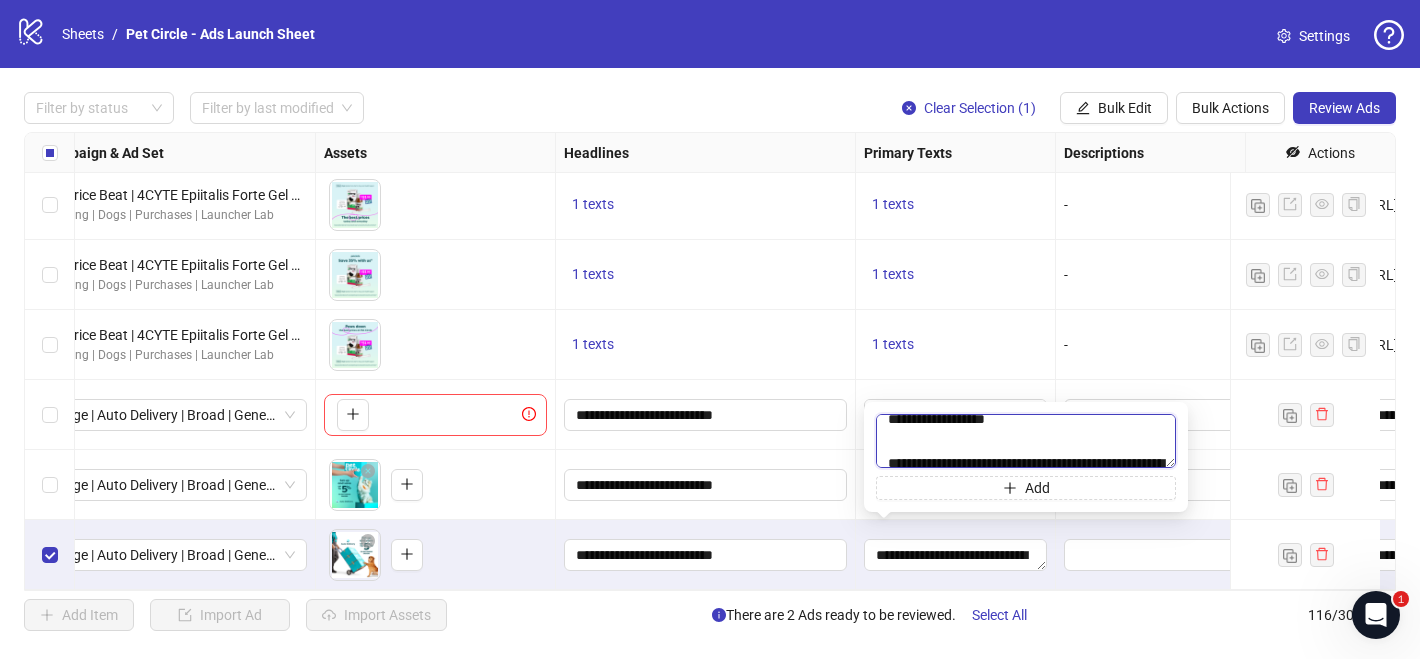 scroll, scrollTop: 0, scrollLeft: 0, axis: both 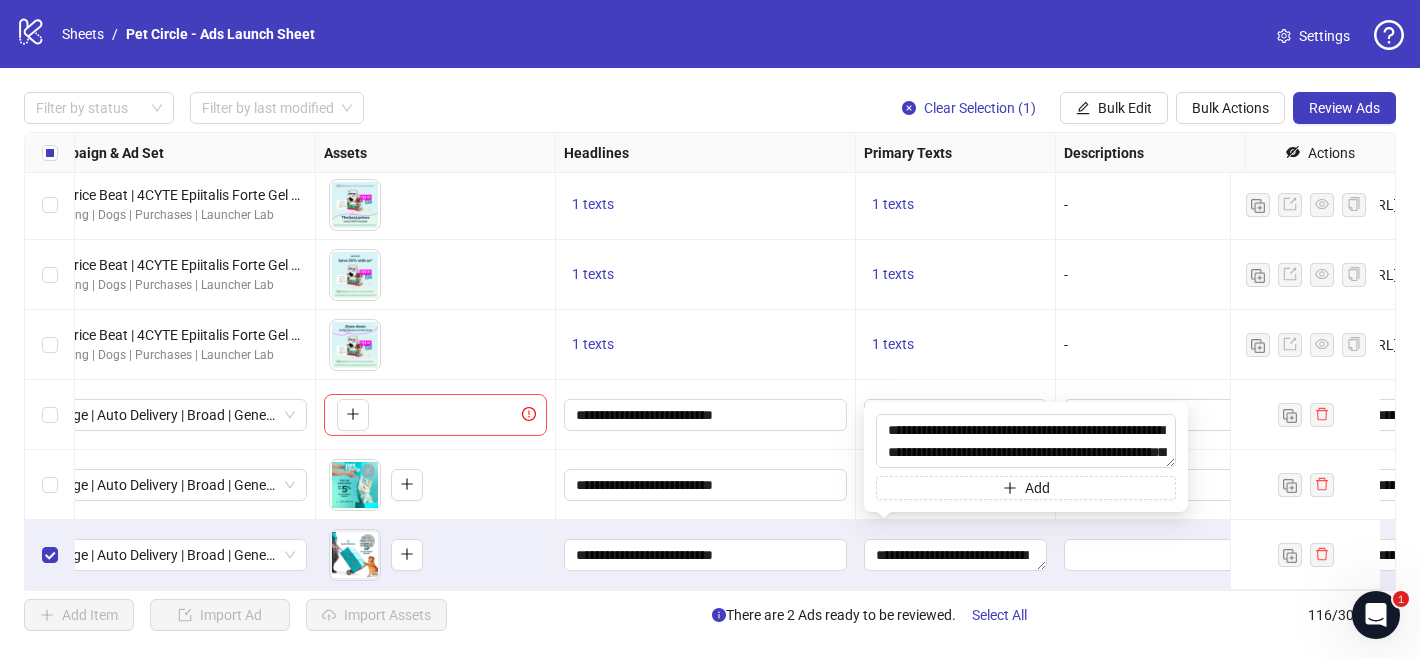 click on "1 texts" at bounding box center [956, 345] 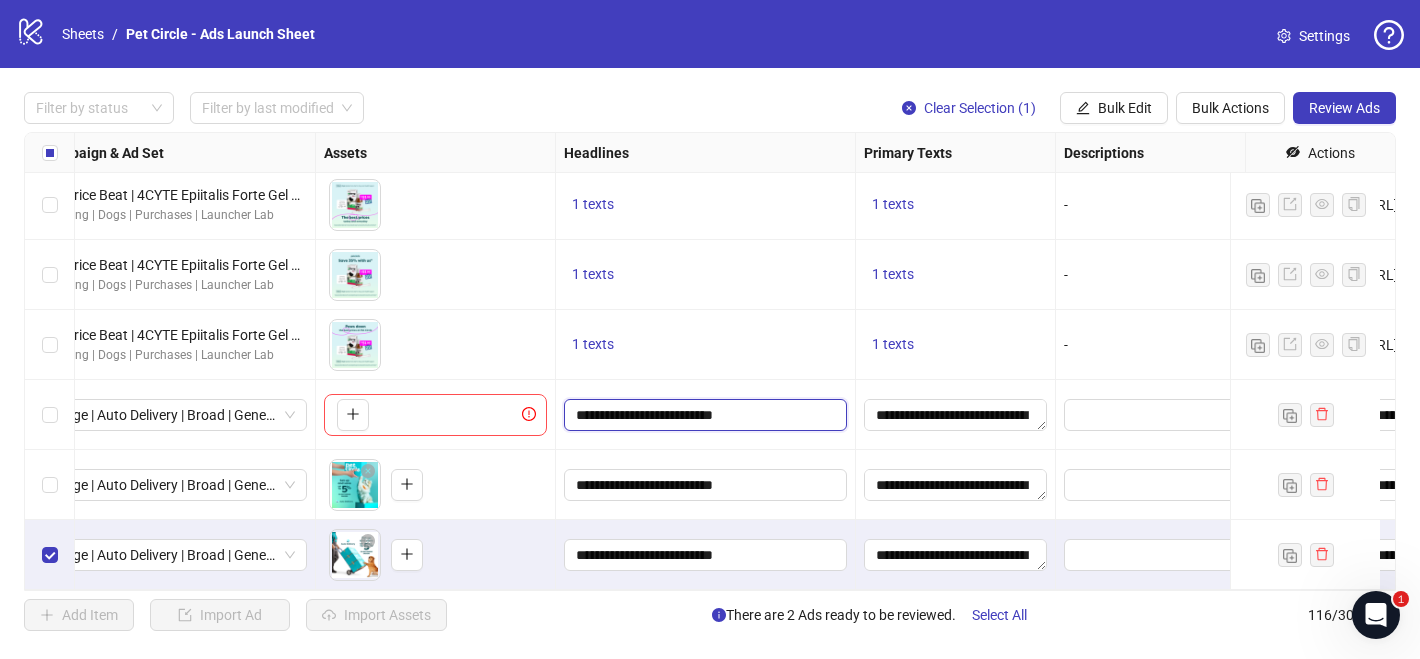 click on "**********" at bounding box center (703, 415) 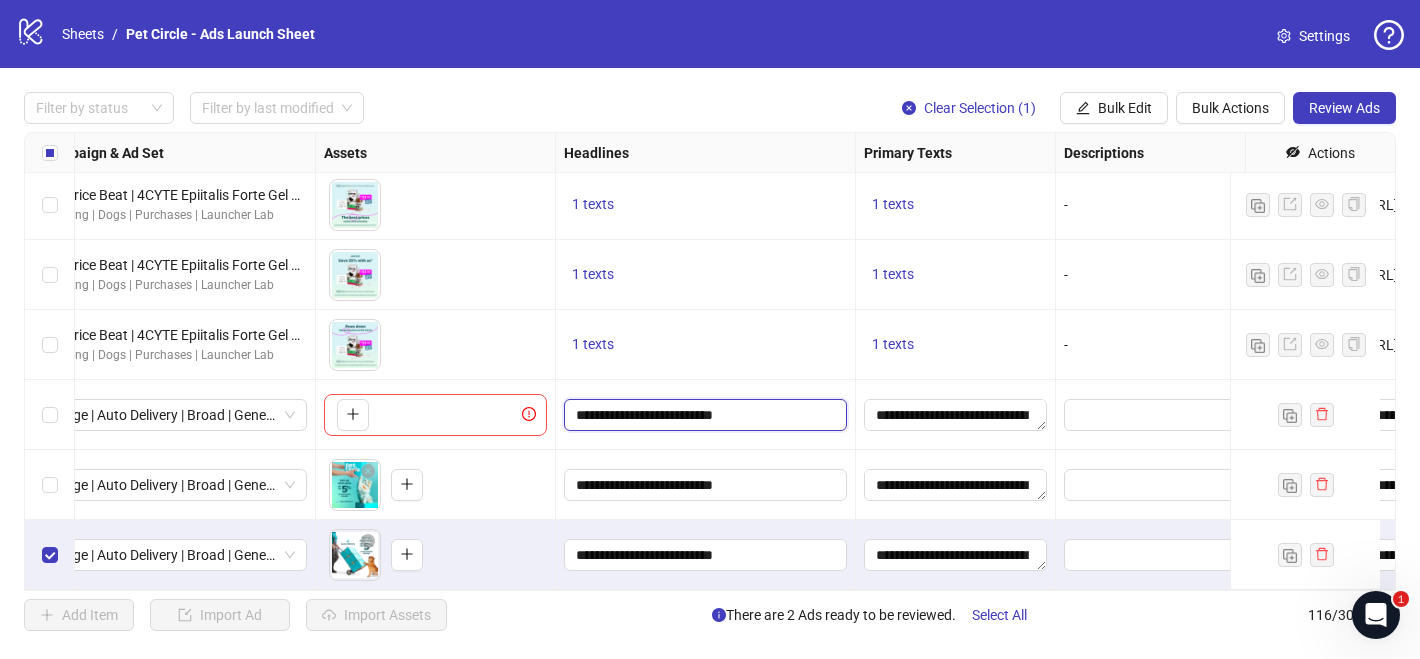 click on "**********" at bounding box center [703, 415] 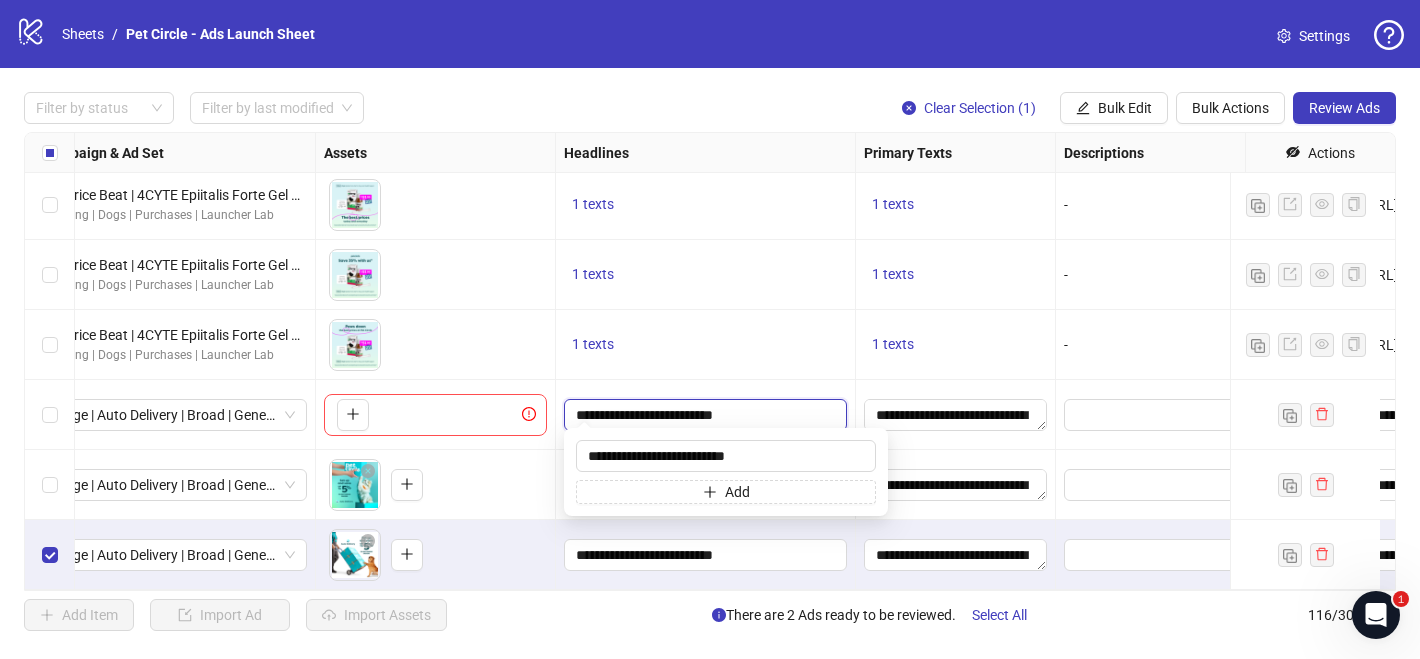 click on "**********" at bounding box center (703, 415) 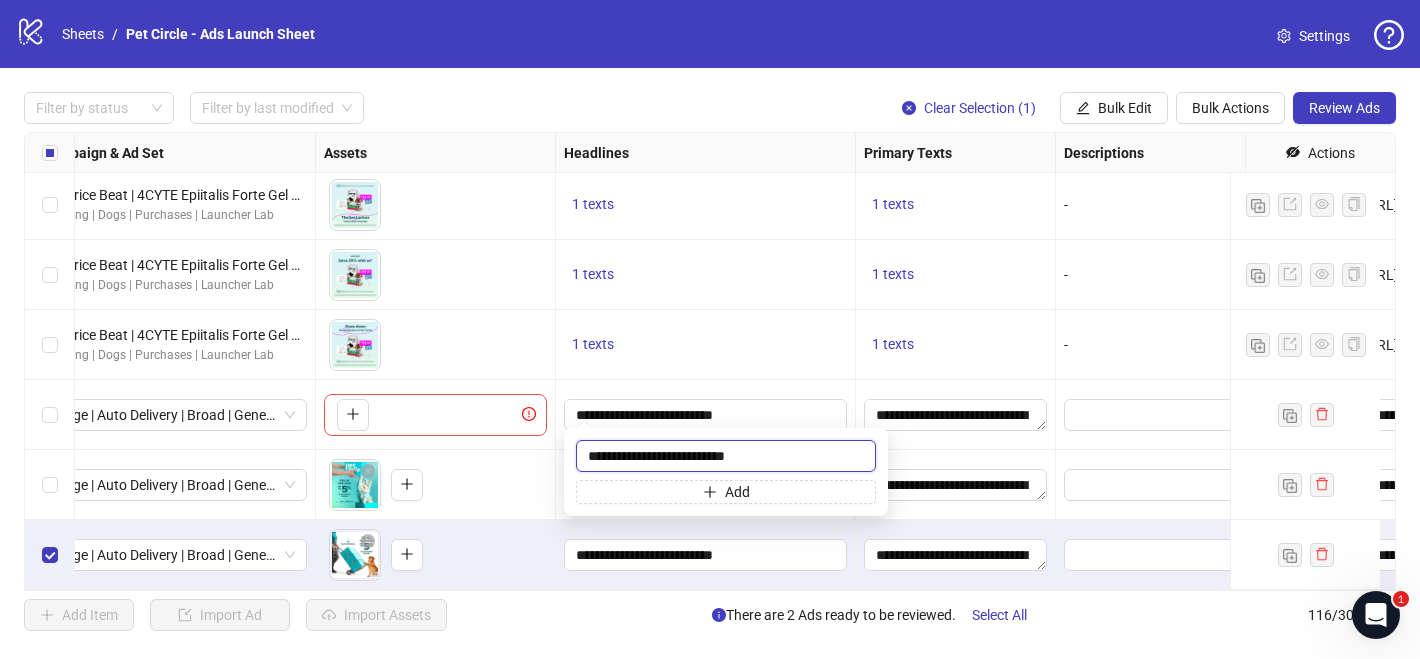 drag, startPoint x: 757, startPoint y: 458, endPoint x: 566, endPoint y: 440, distance: 191.8463 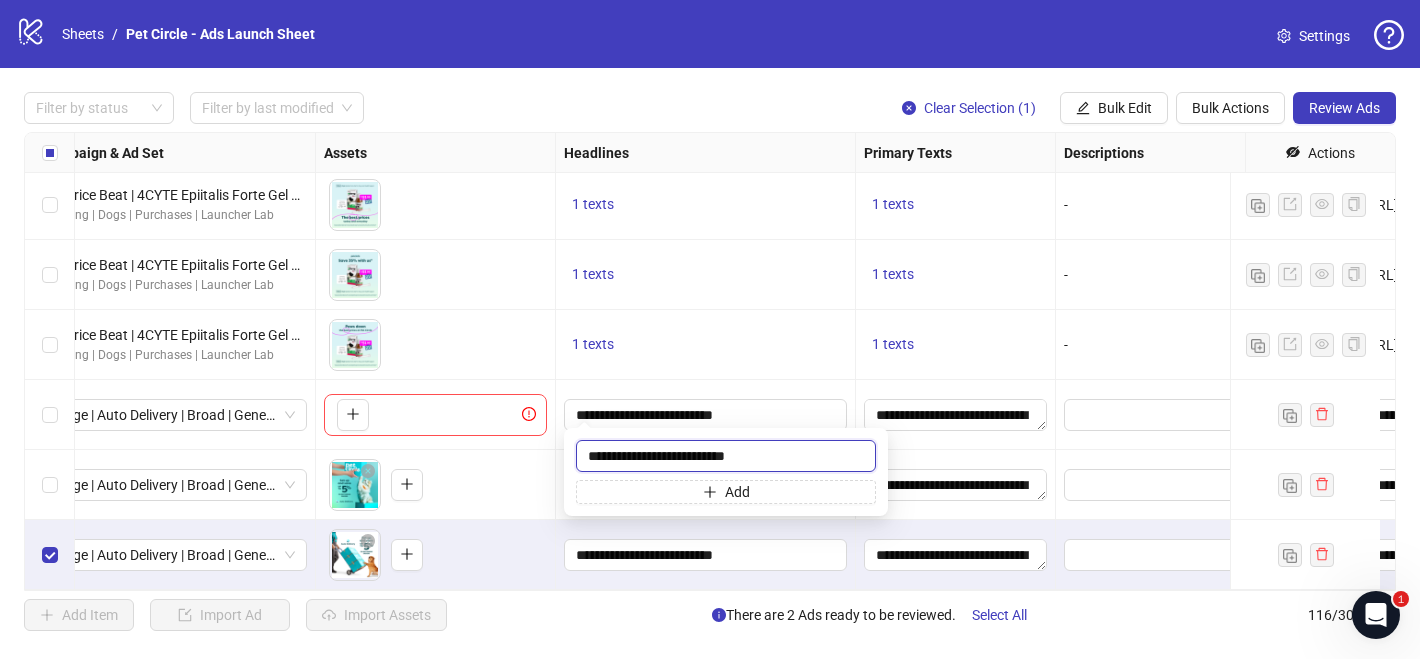 click on "**********" at bounding box center [726, 456] 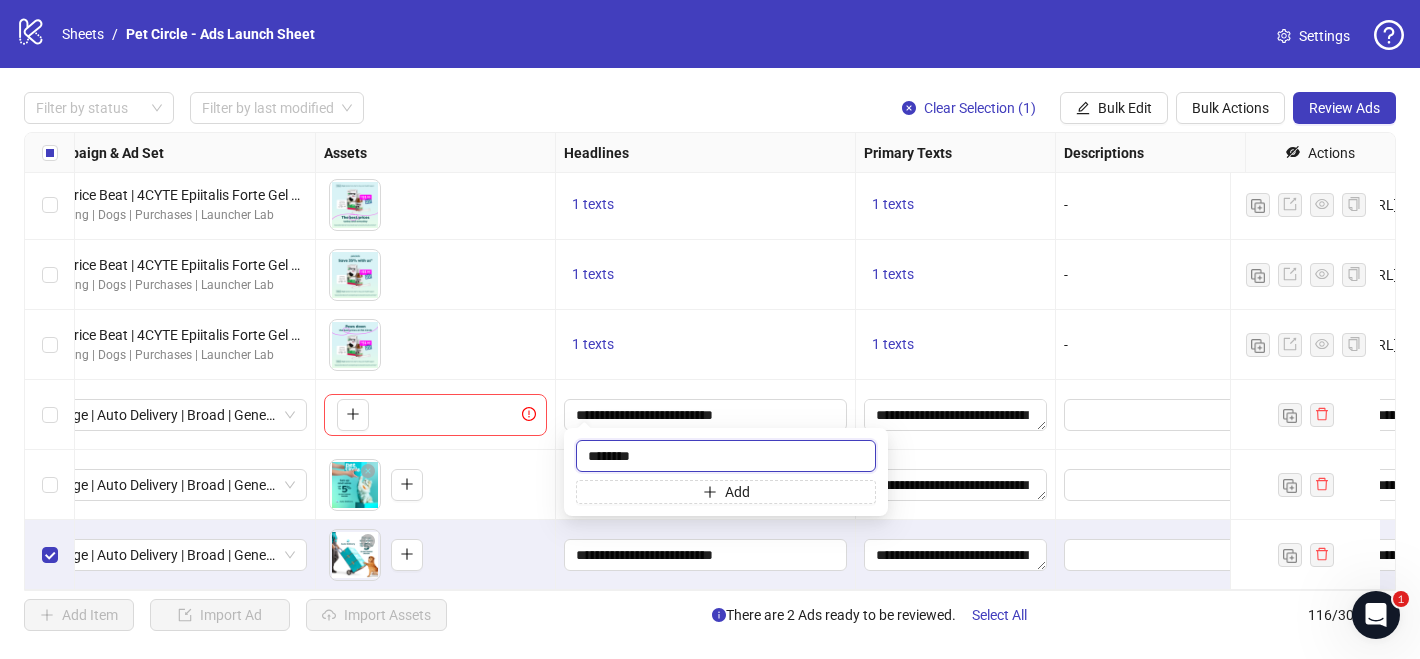 drag, startPoint x: 629, startPoint y: 453, endPoint x: 554, endPoint y: 443, distance: 75.66373 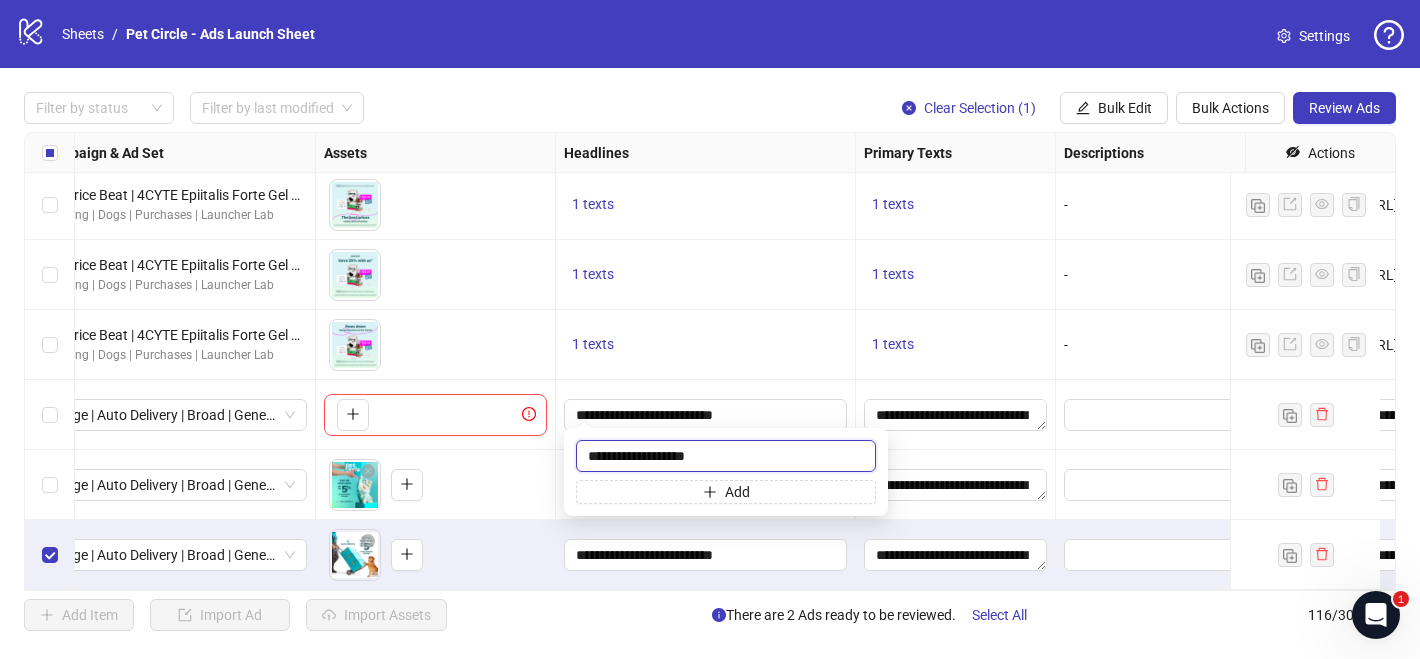 drag, startPoint x: 712, startPoint y: 460, endPoint x: 599, endPoint y: 453, distance: 113.216606 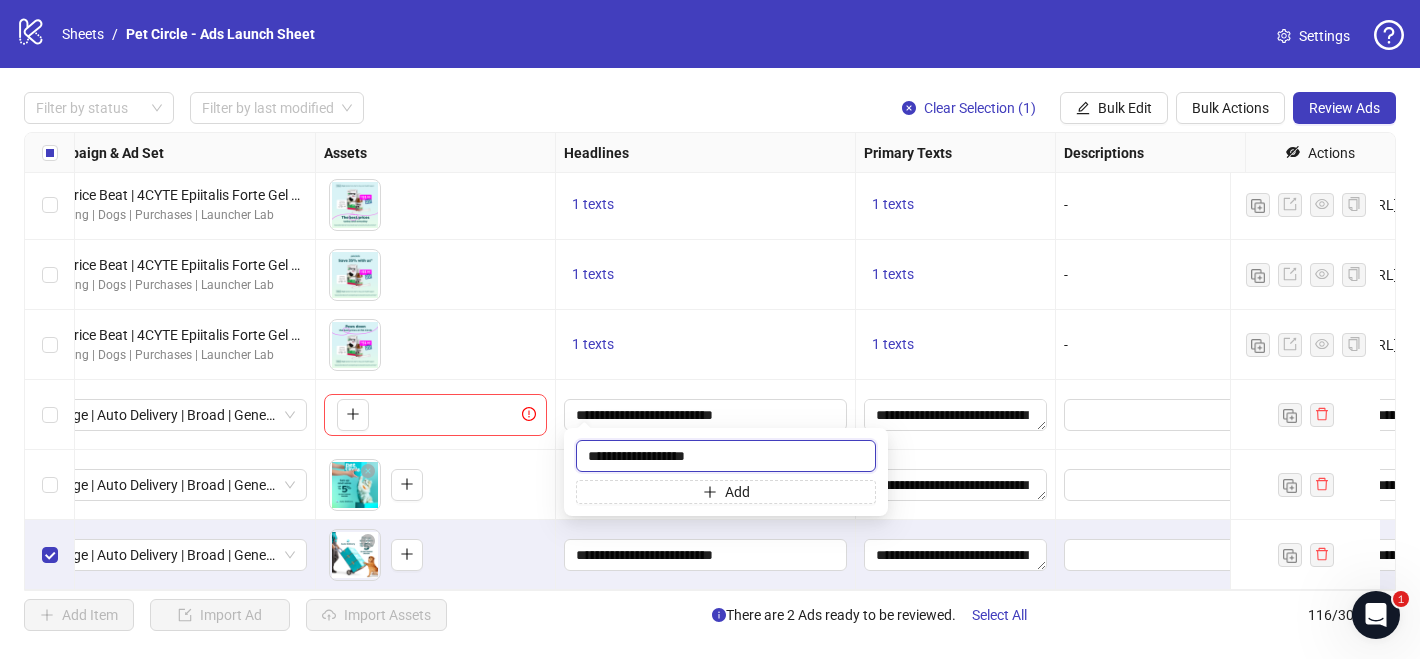 click on "**********" at bounding box center (726, 456) 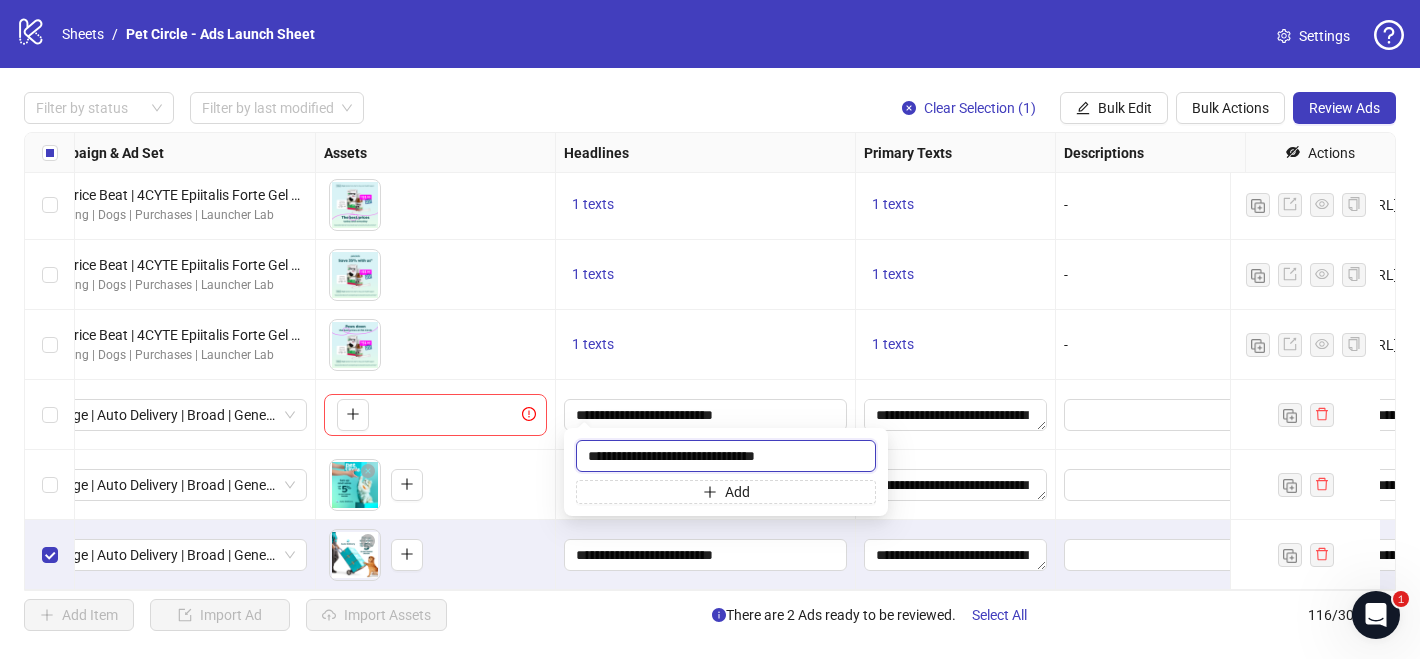 type on "**********" 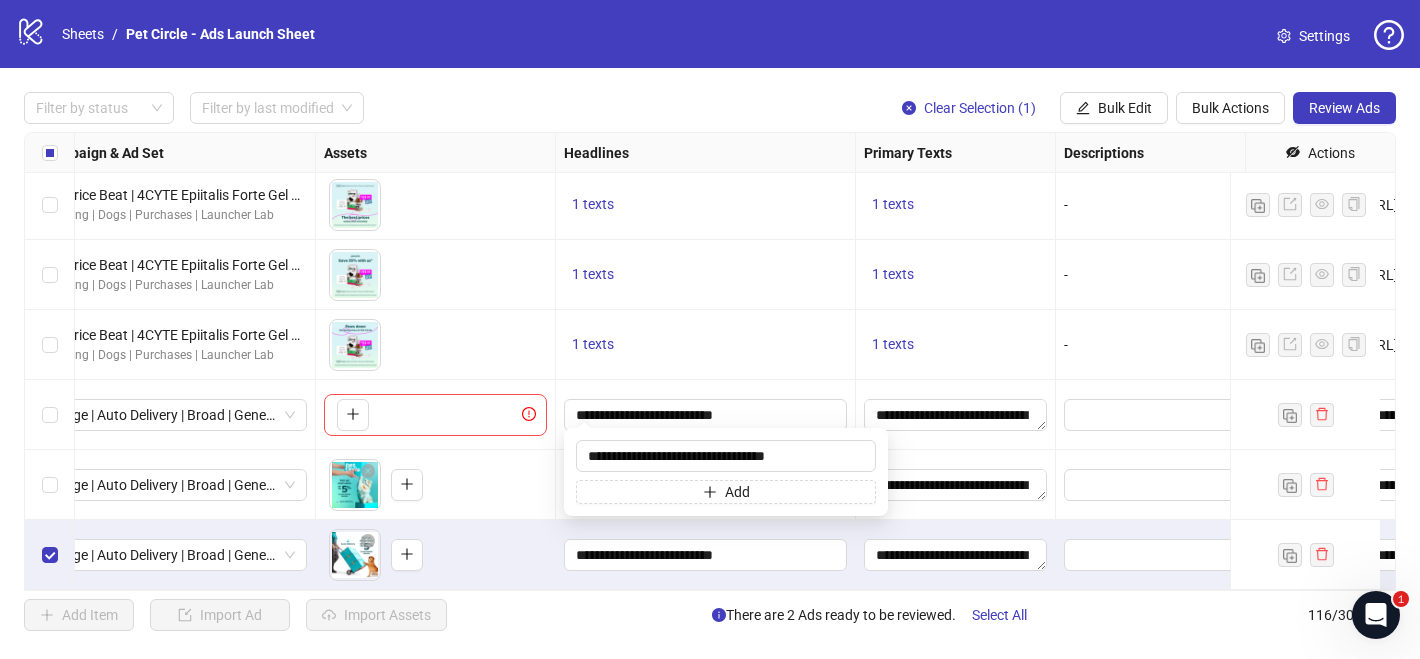 click on "**********" at bounding box center (706, 555) 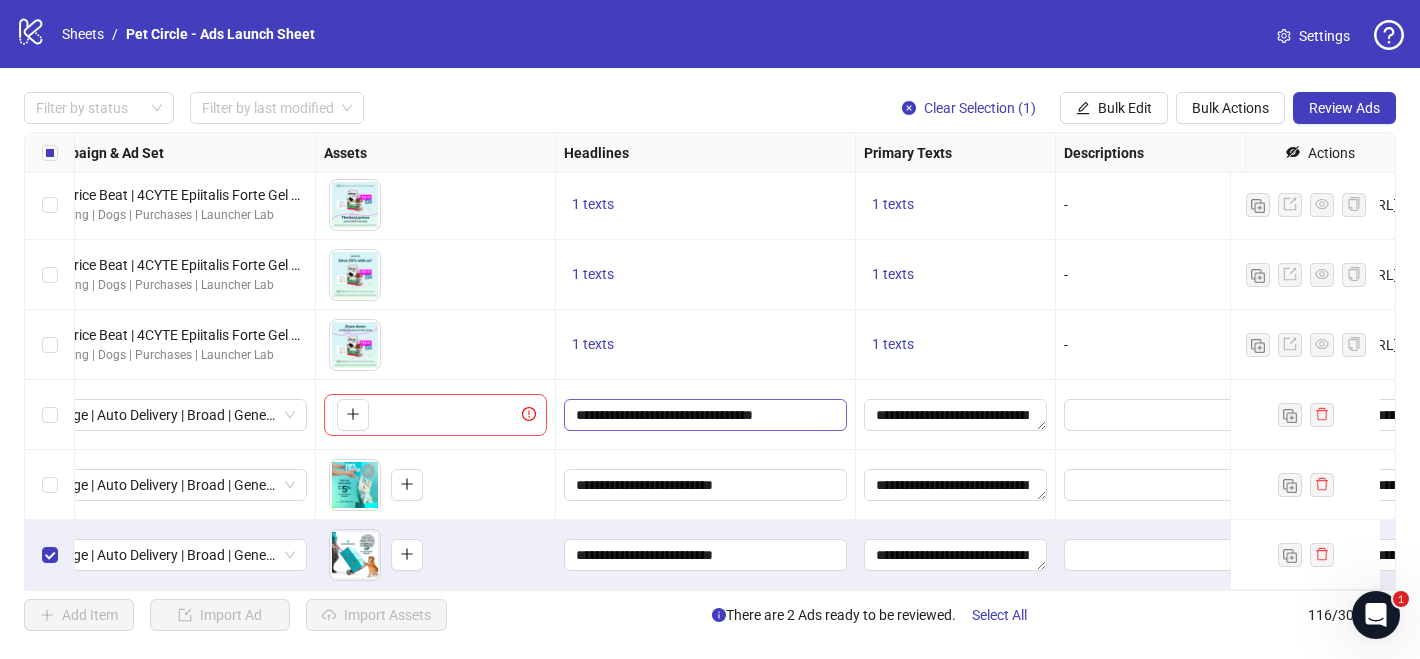 click on "**********" at bounding box center [705, 415] 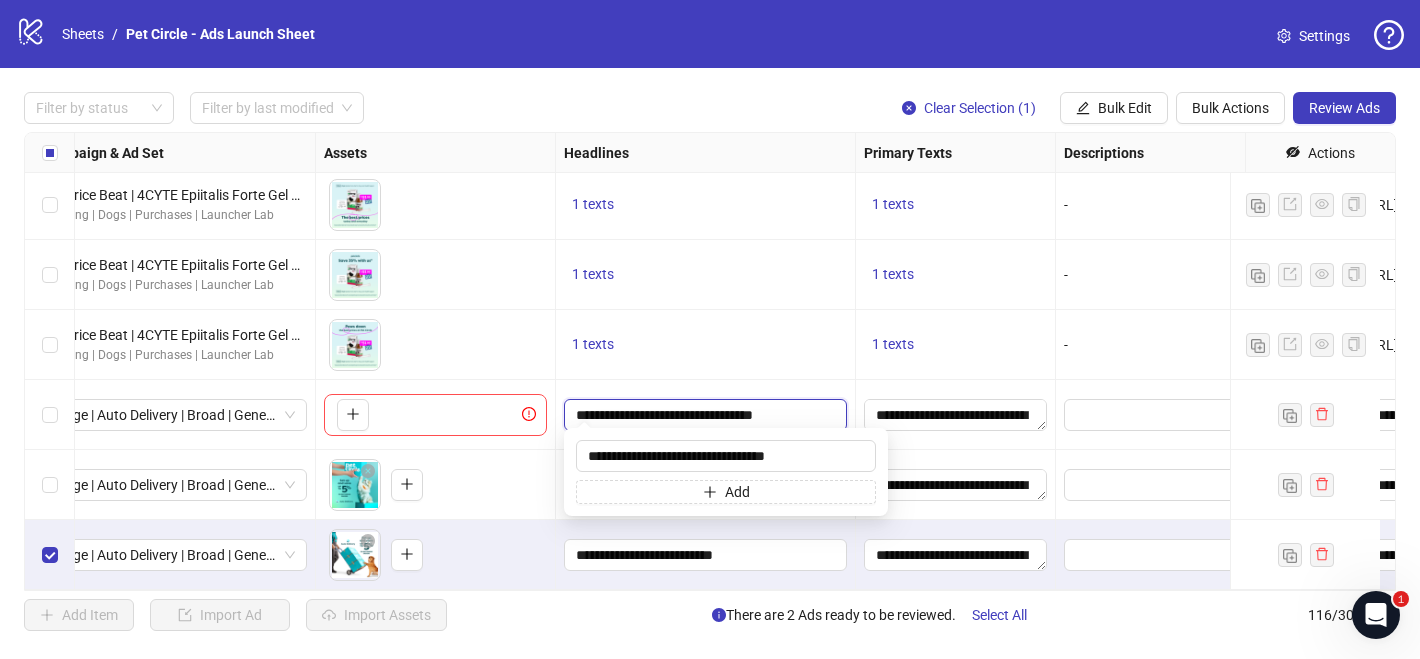 click on "**********" at bounding box center [703, 415] 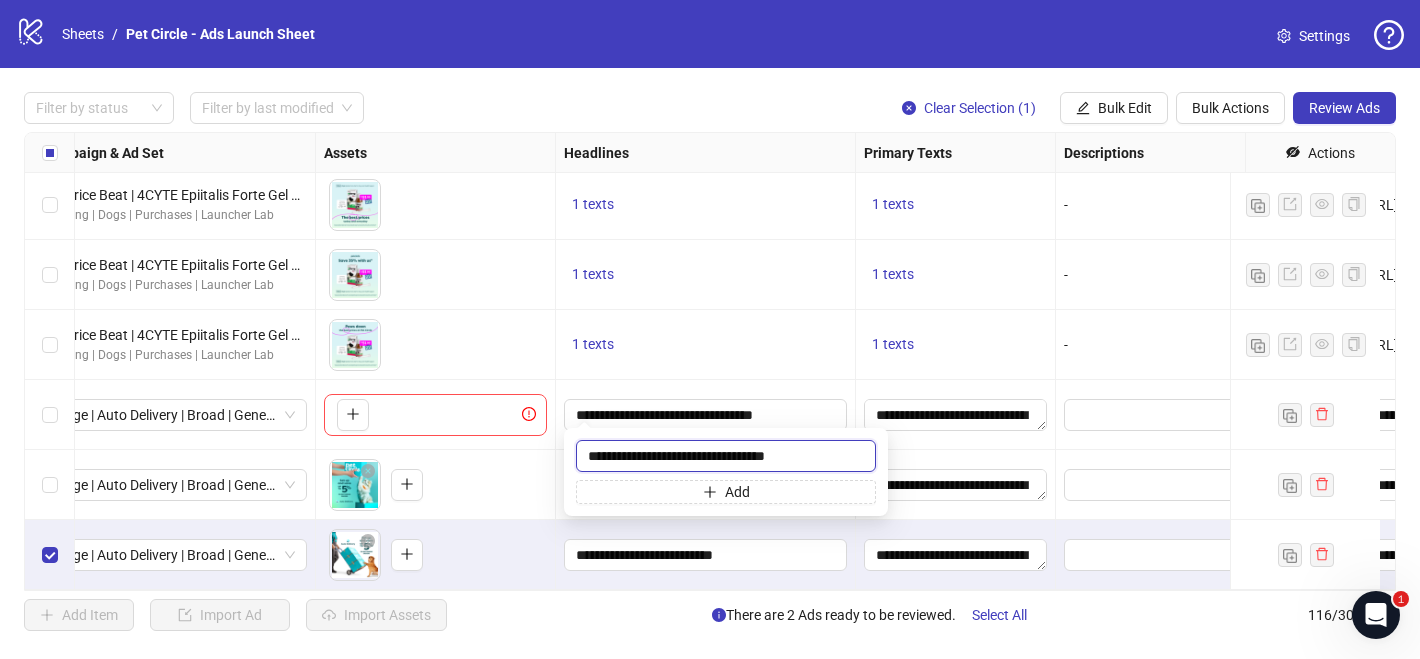 click on "**********" at bounding box center (726, 456) 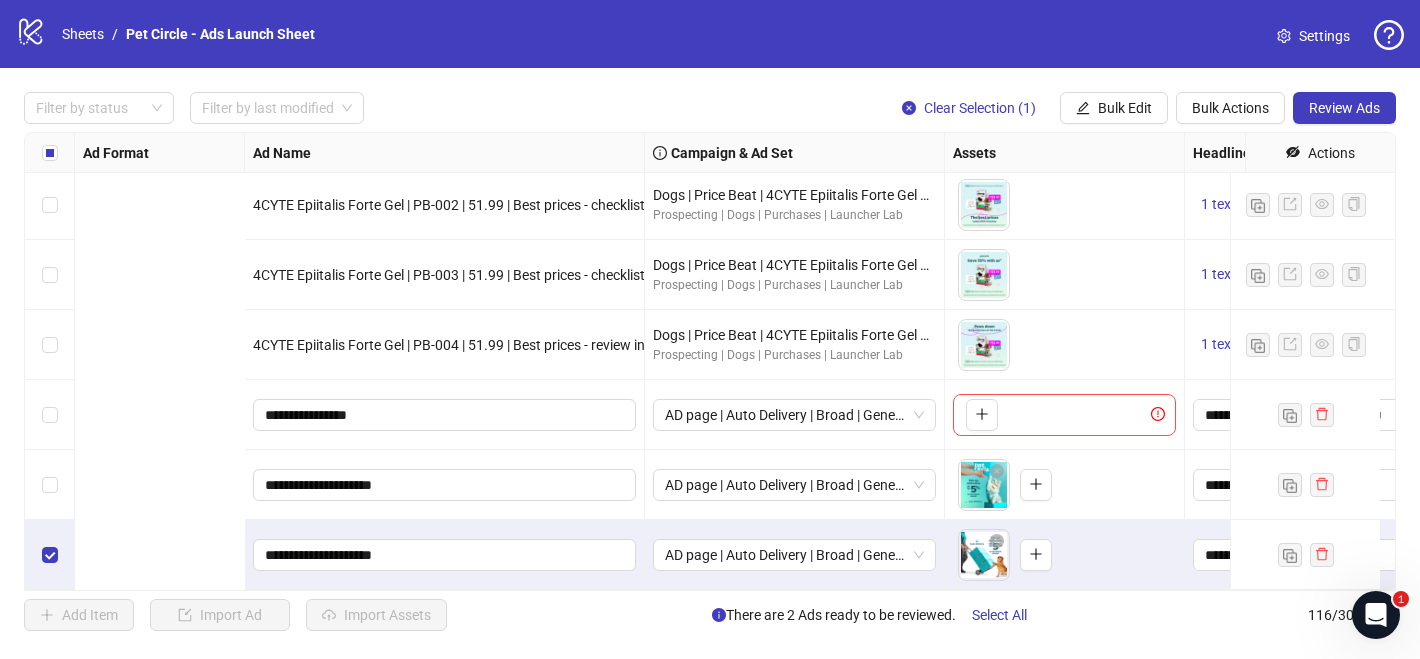 scroll, scrollTop: 7718, scrollLeft: 790, axis: both 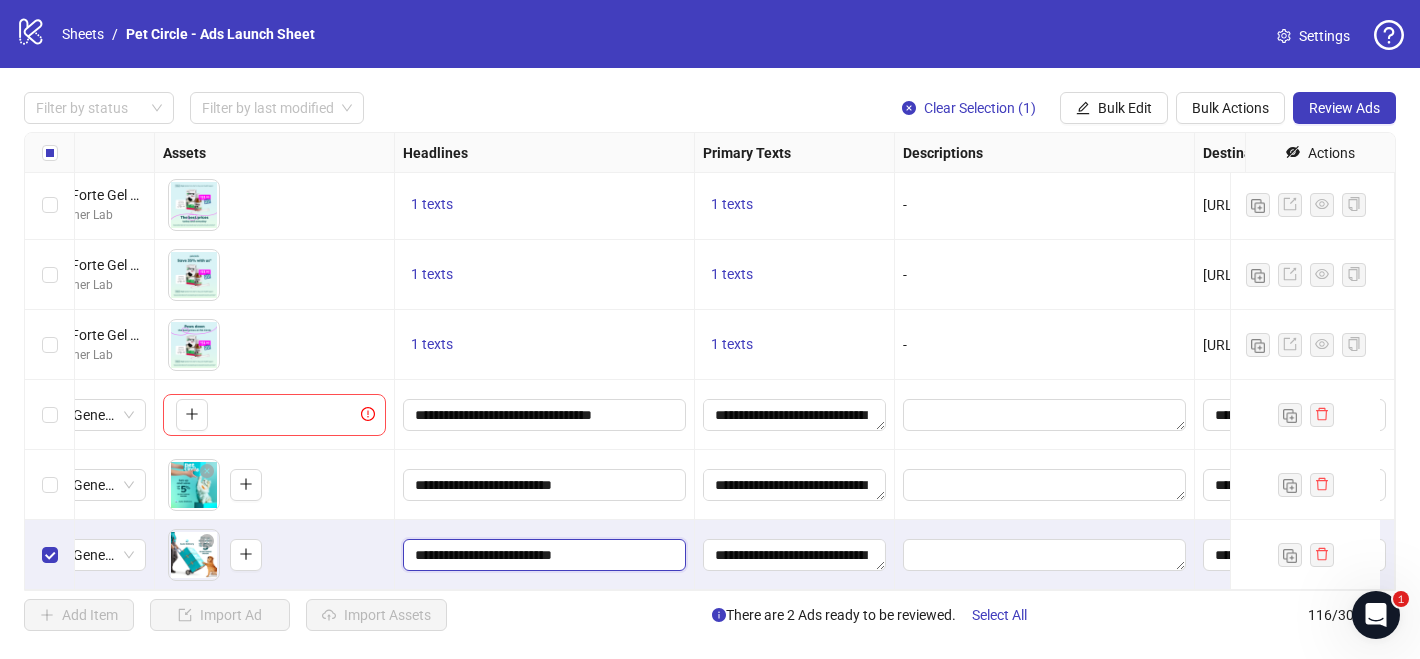 click on "**********" at bounding box center [542, 555] 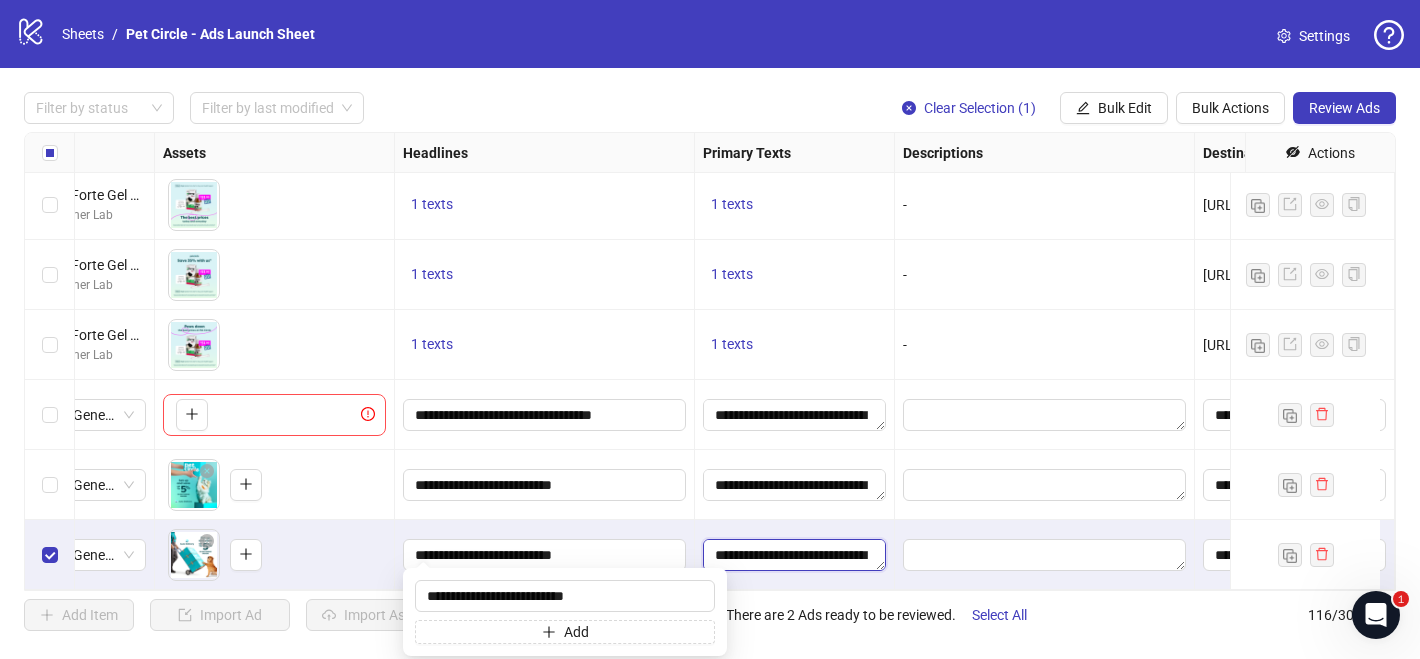 click on "**********" at bounding box center [794, 555] 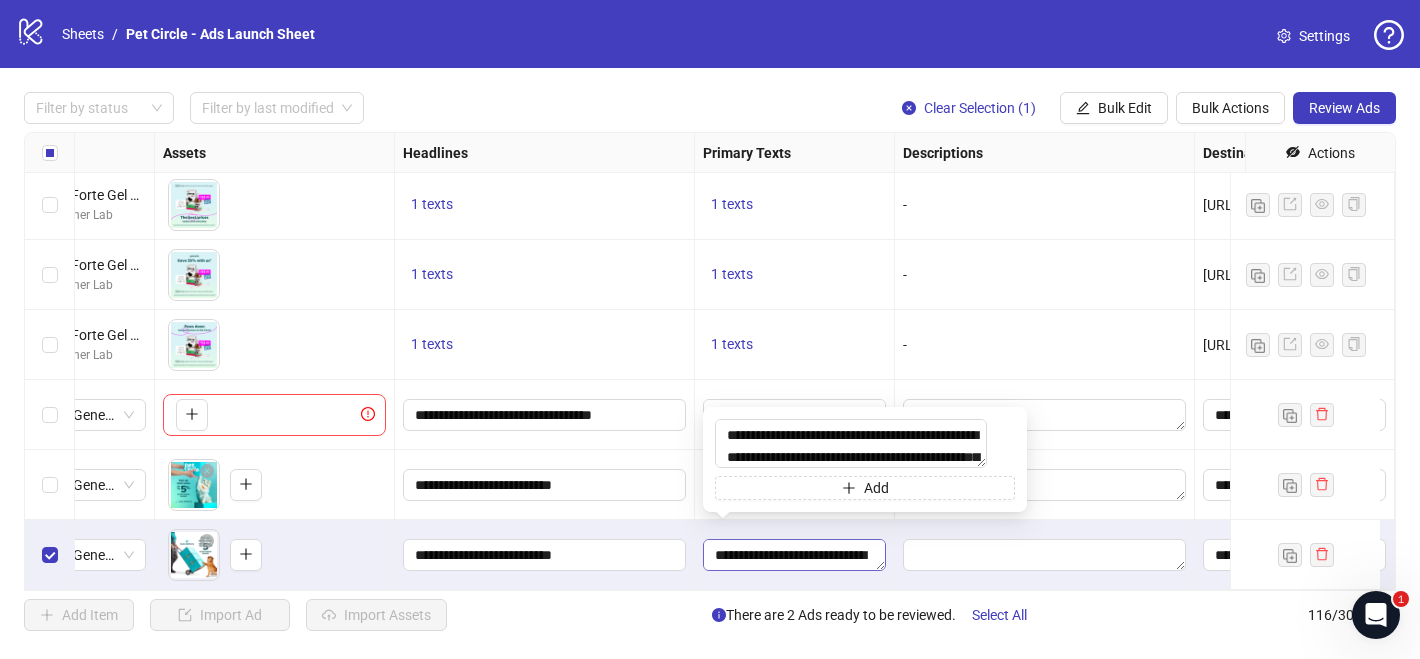 scroll, scrollTop: 154, scrollLeft: 0, axis: vertical 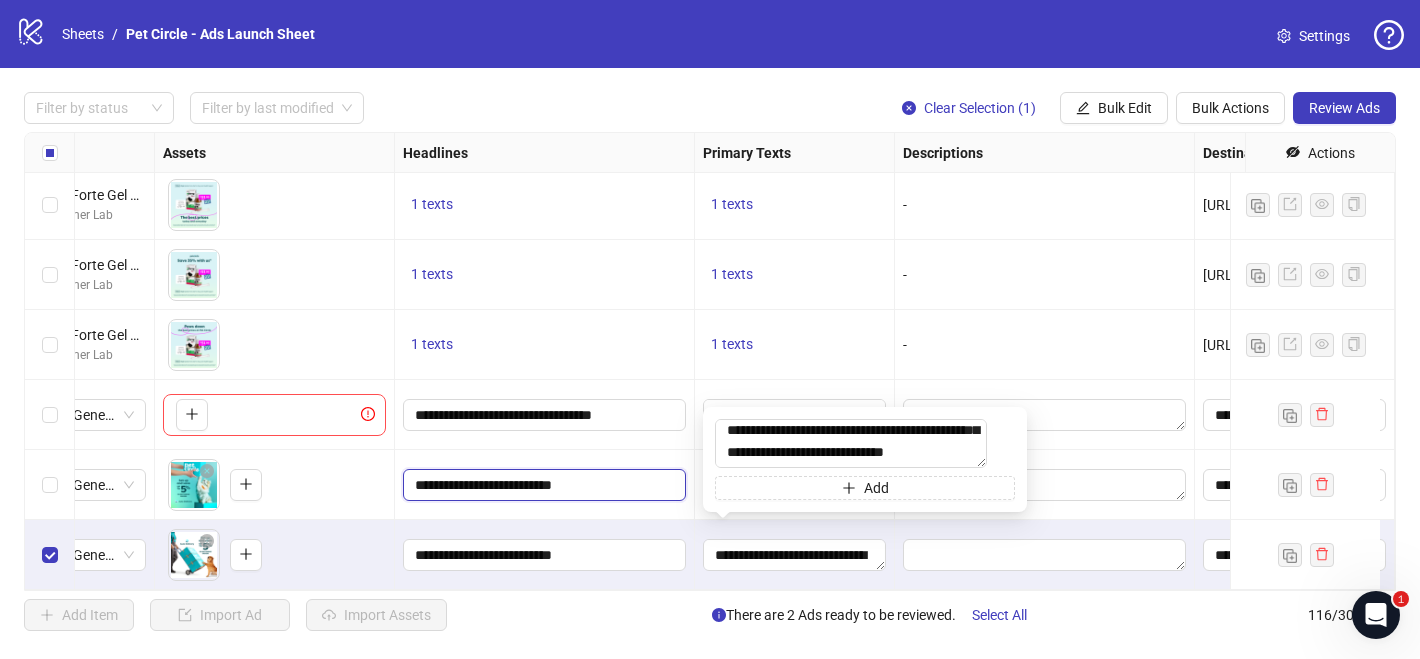 click on "**********" at bounding box center [542, 485] 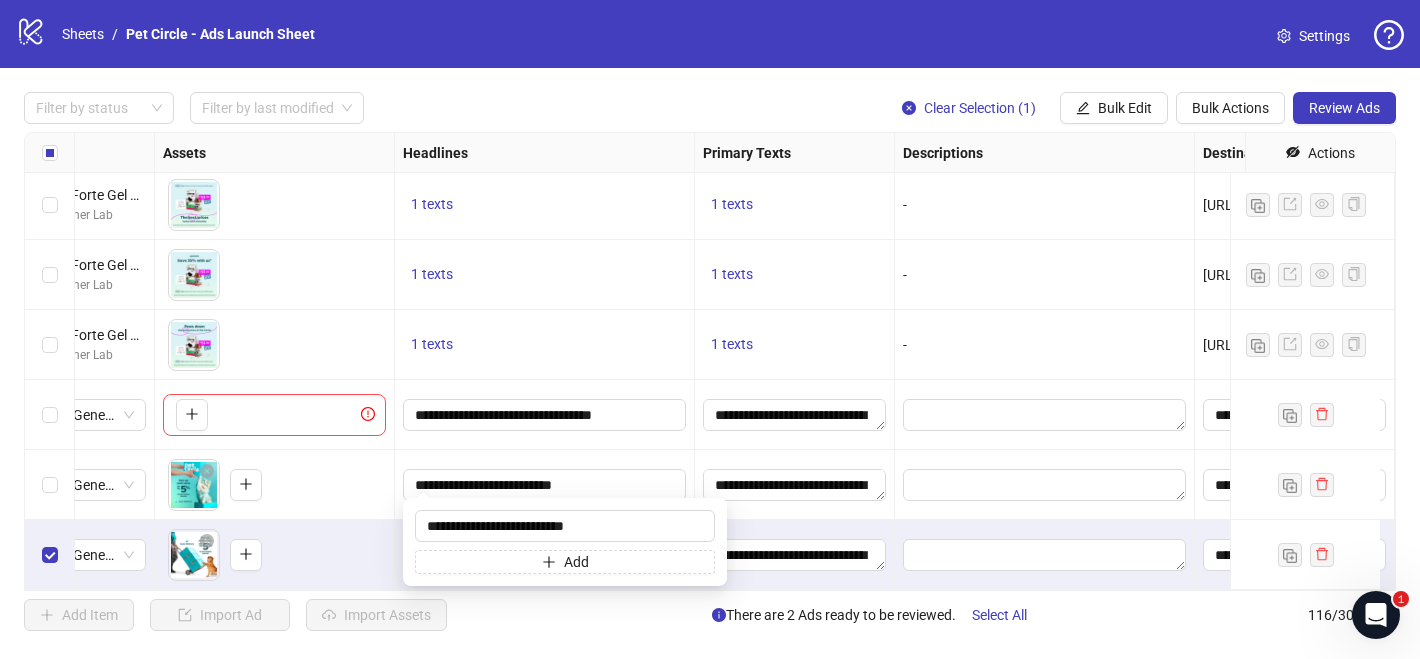 drag, startPoint x: 616, startPoint y: 529, endPoint x: 402, endPoint y: 513, distance: 214.59729 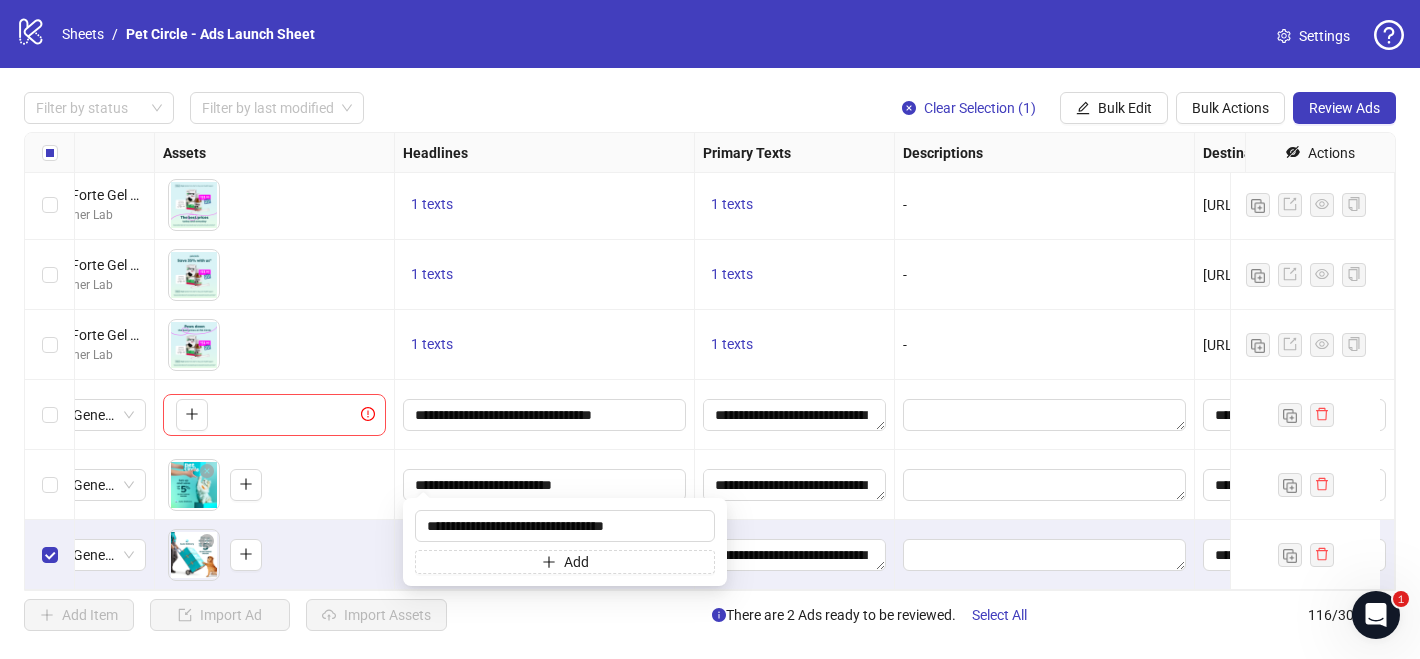 click on "**********" at bounding box center (545, 415) 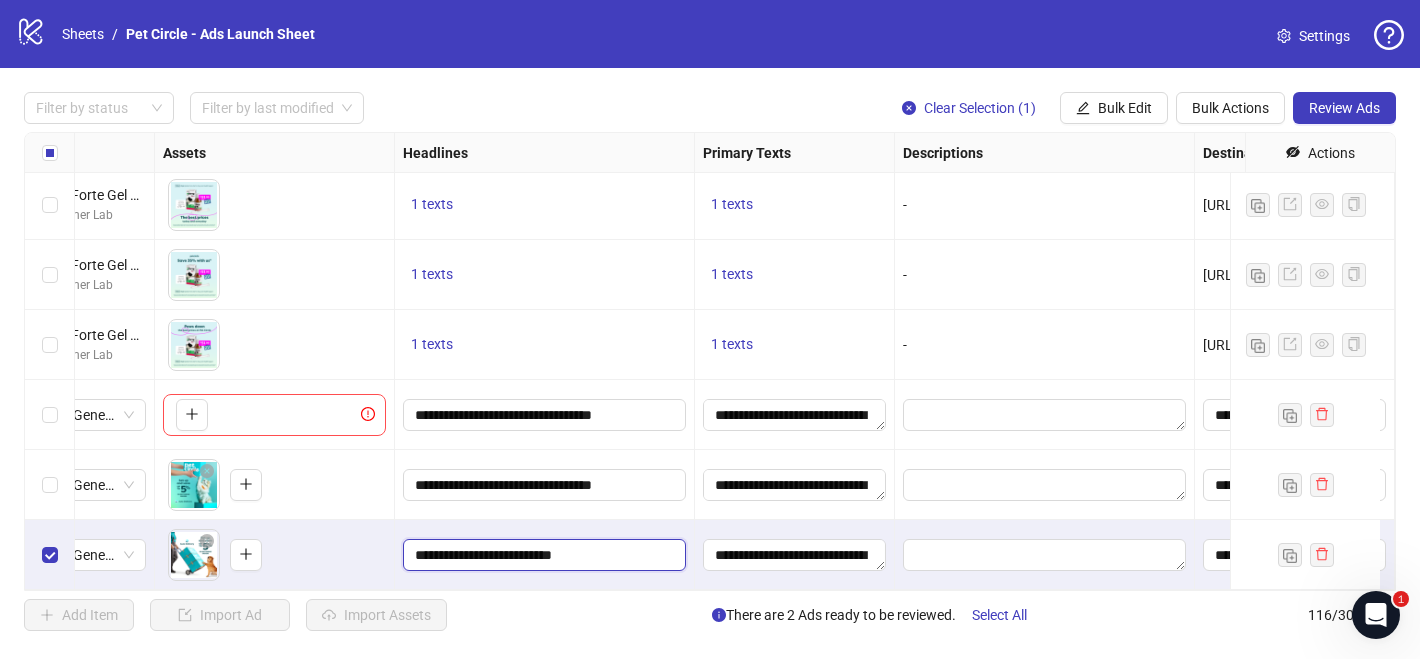 click on "**********" at bounding box center (542, 555) 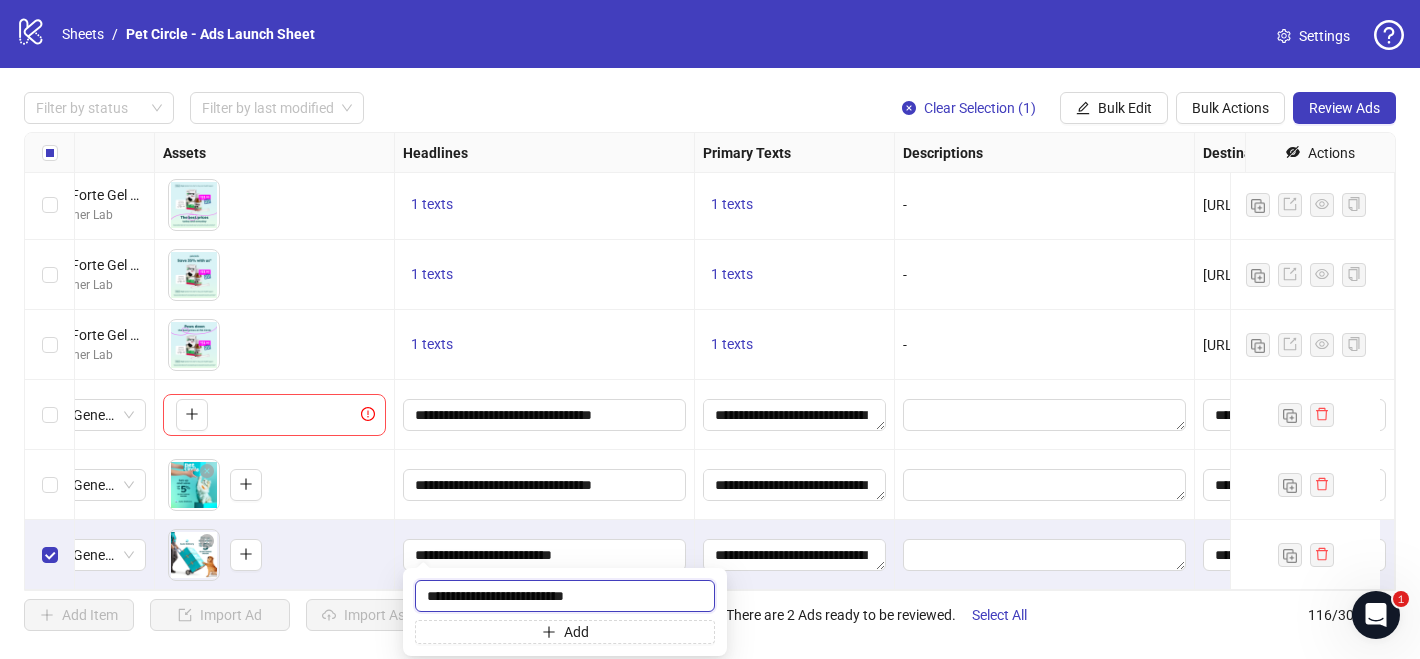 drag, startPoint x: 583, startPoint y: 600, endPoint x: 398, endPoint y: 589, distance: 185.32674 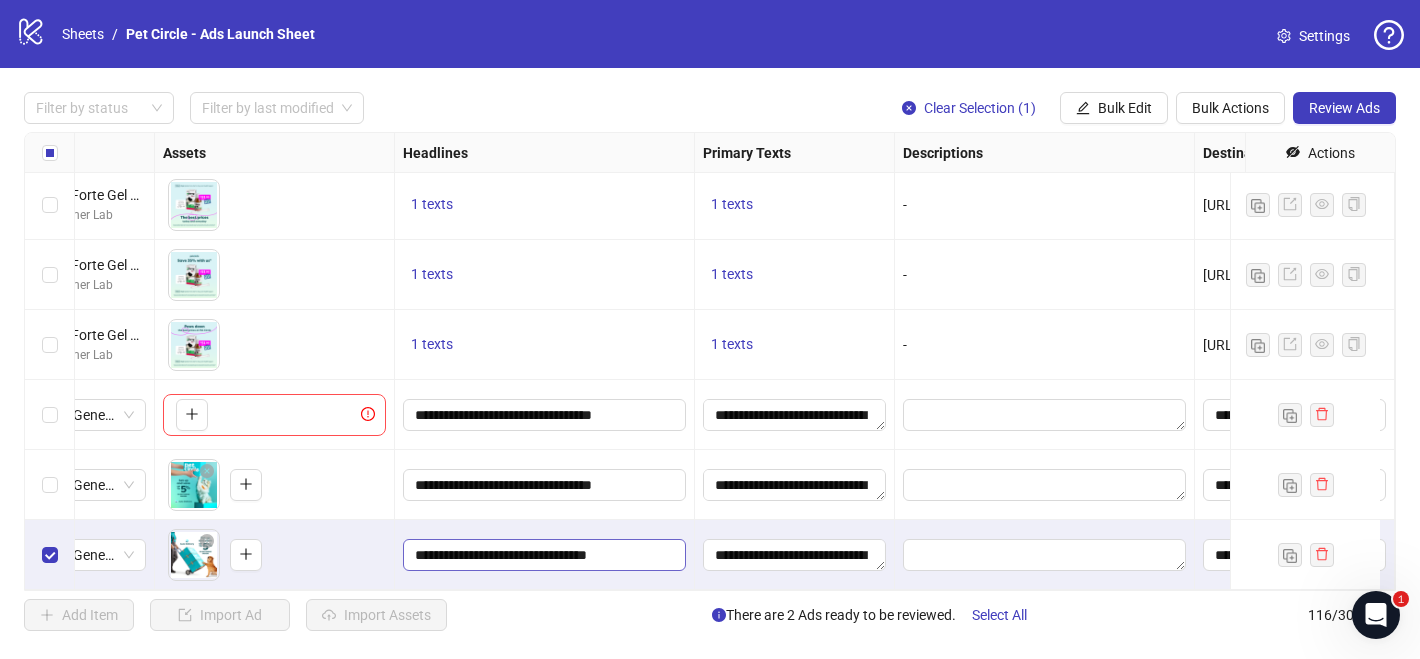 drag, startPoint x: 603, startPoint y: 538, endPoint x: 461, endPoint y: 536, distance: 142.01408 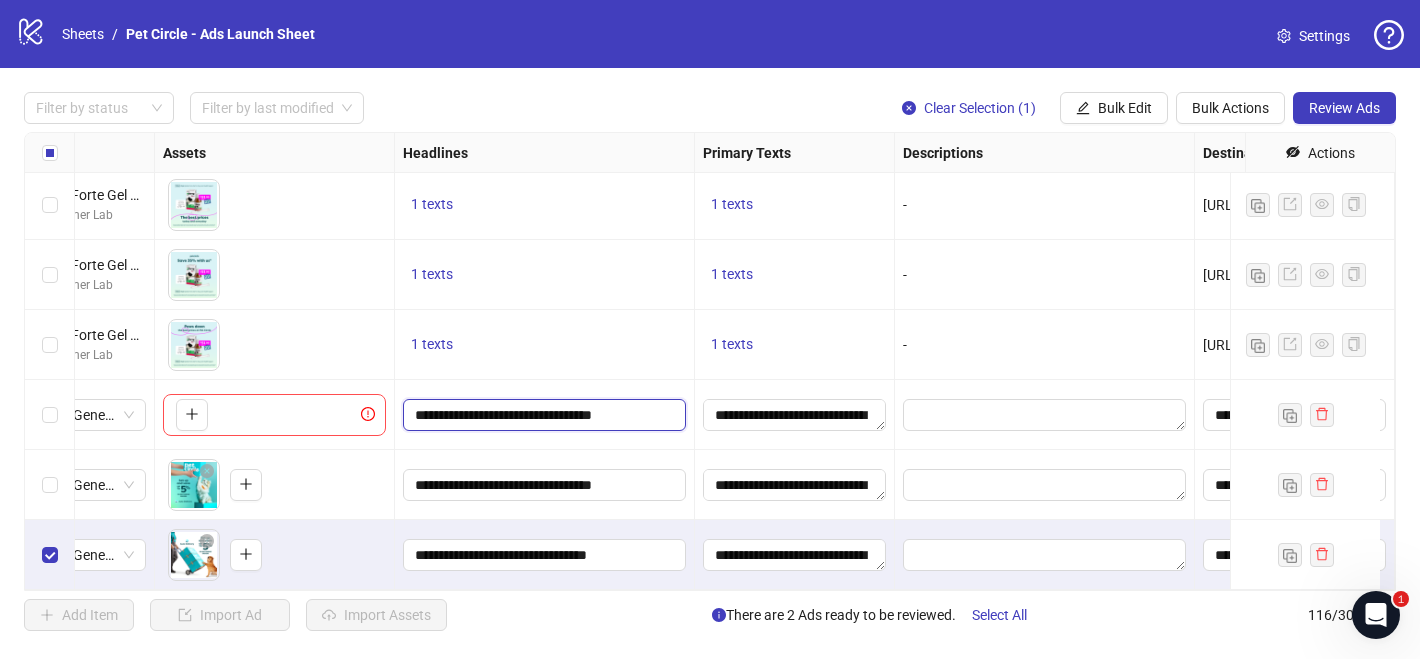 click on "**********" at bounding box center [542, 415] 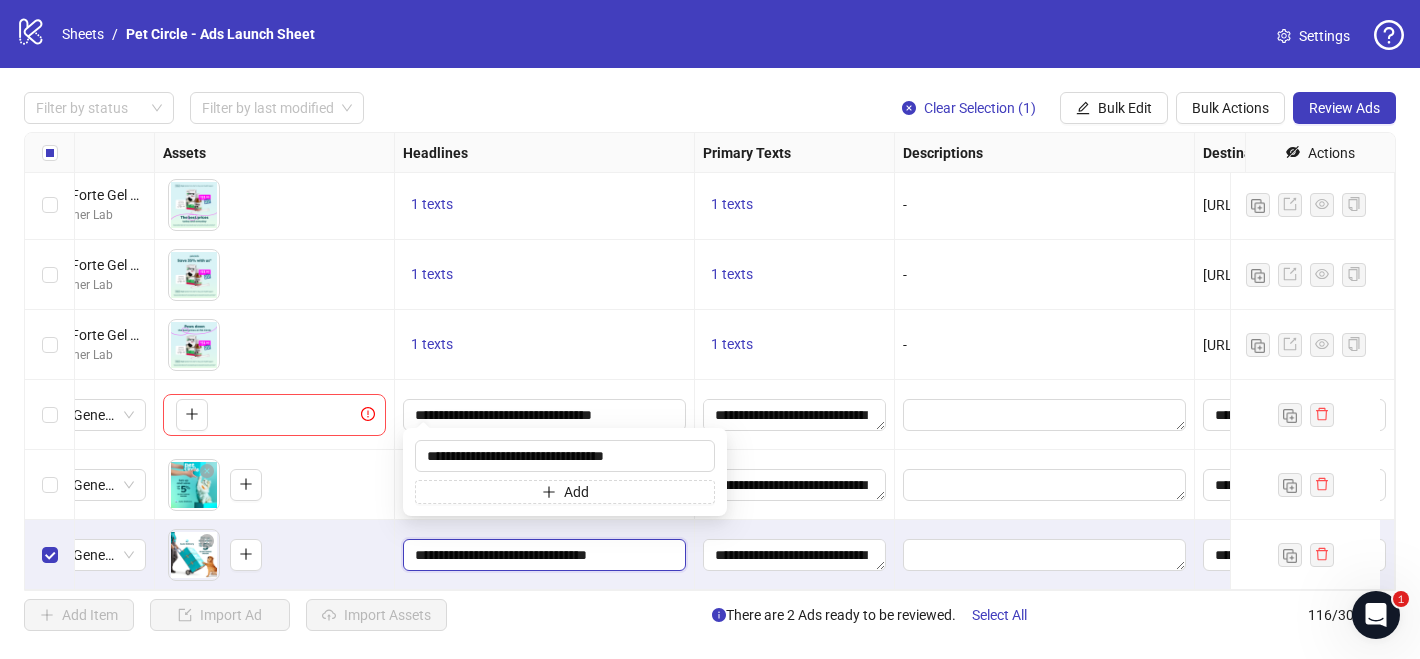 click on "**********" at bounding box center [542, 555] 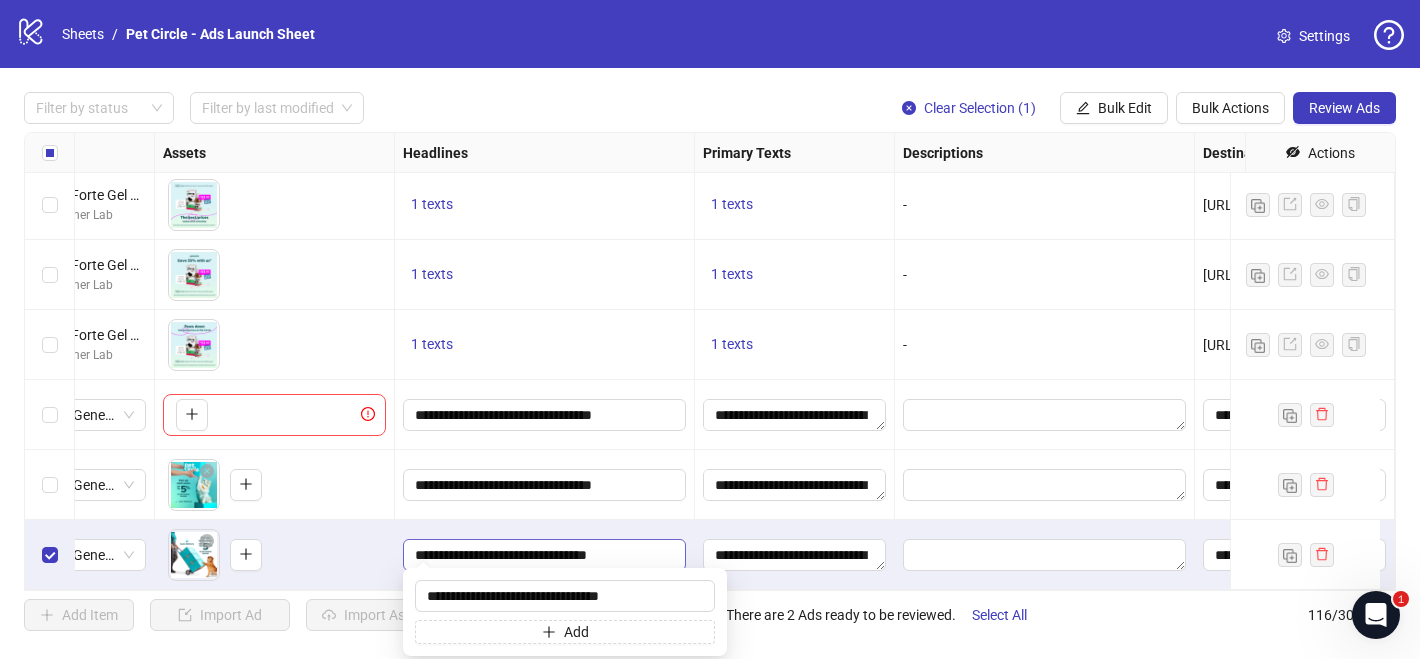 click on "**********" at bounding box center [544, 555] 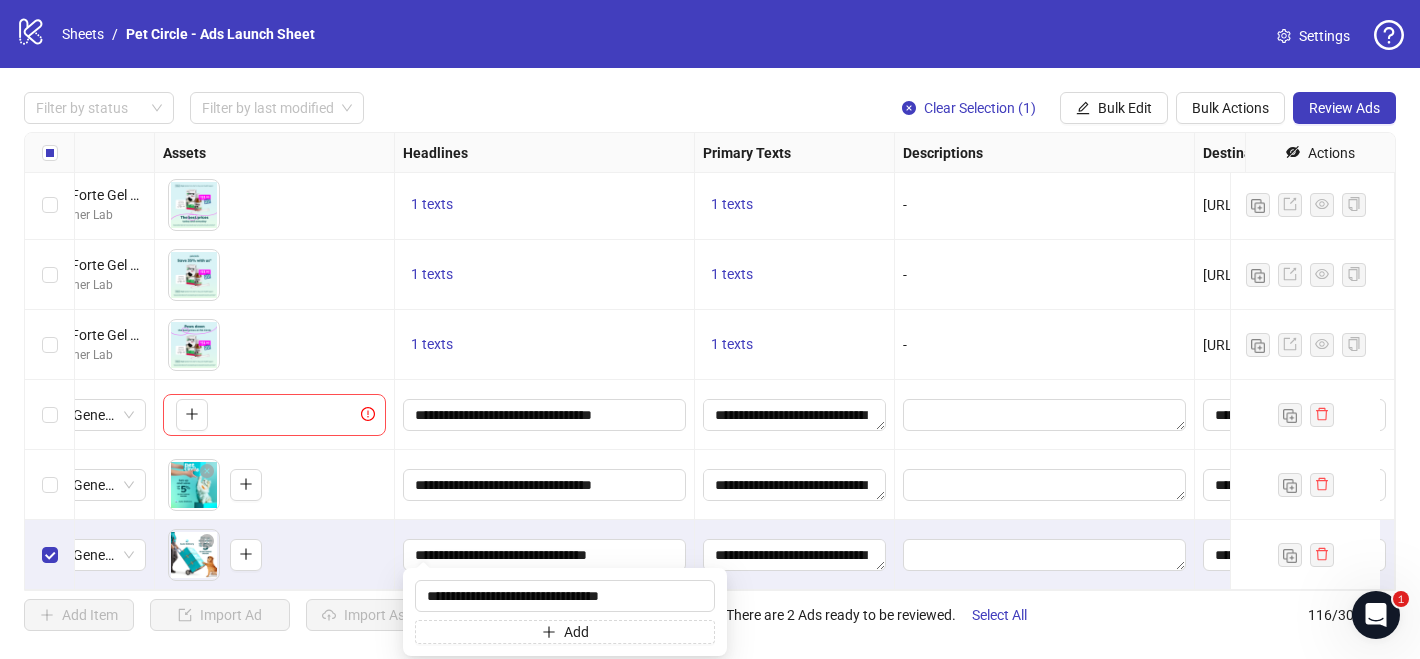 click on "**********" at bounding box center [545, 555] 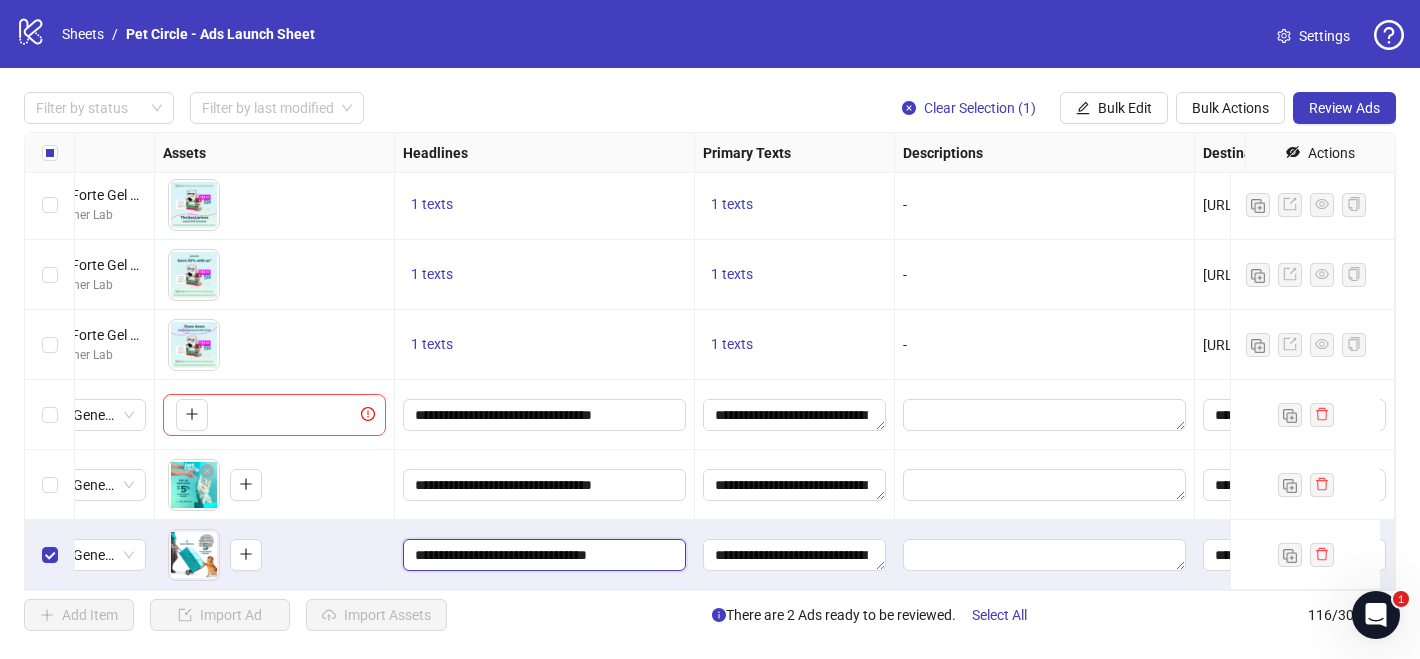 click on "**********" at bounding box center (542, 555) 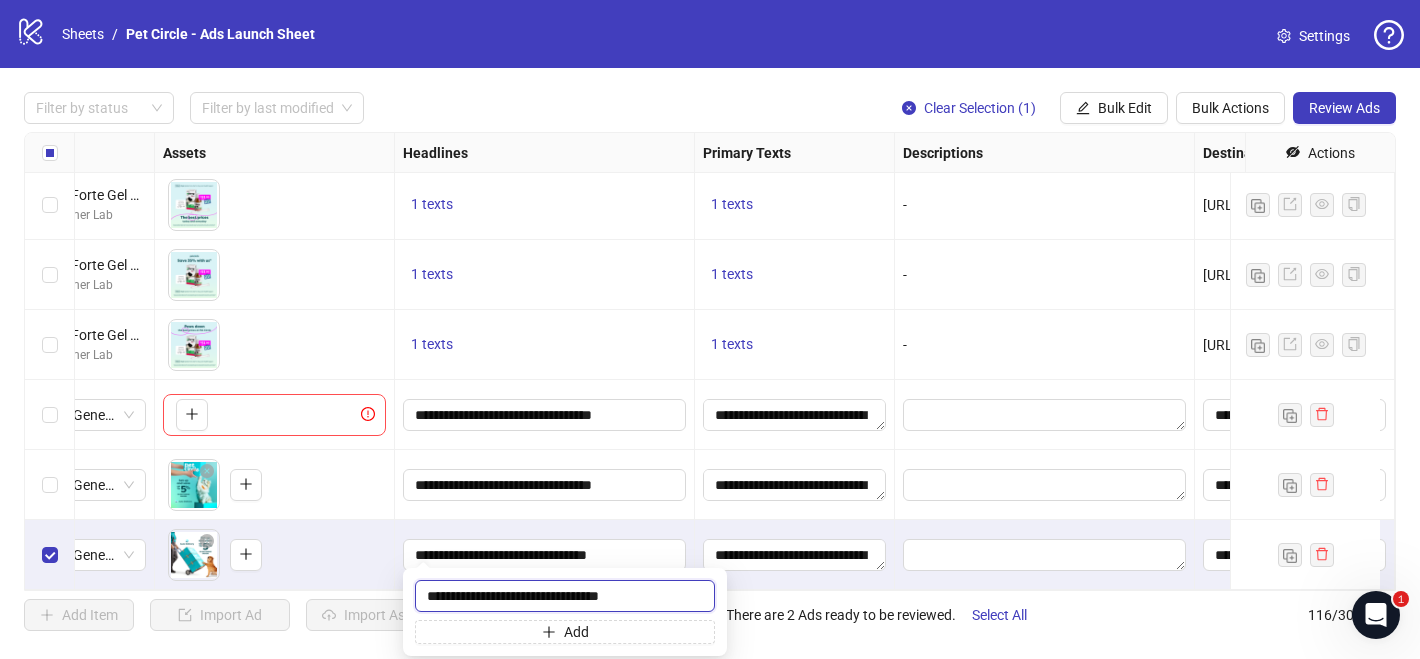 drag, startPoint x: 582, startPoint y: 595, endPoint x: 528, endPoint y: 589, distance: 54.33231 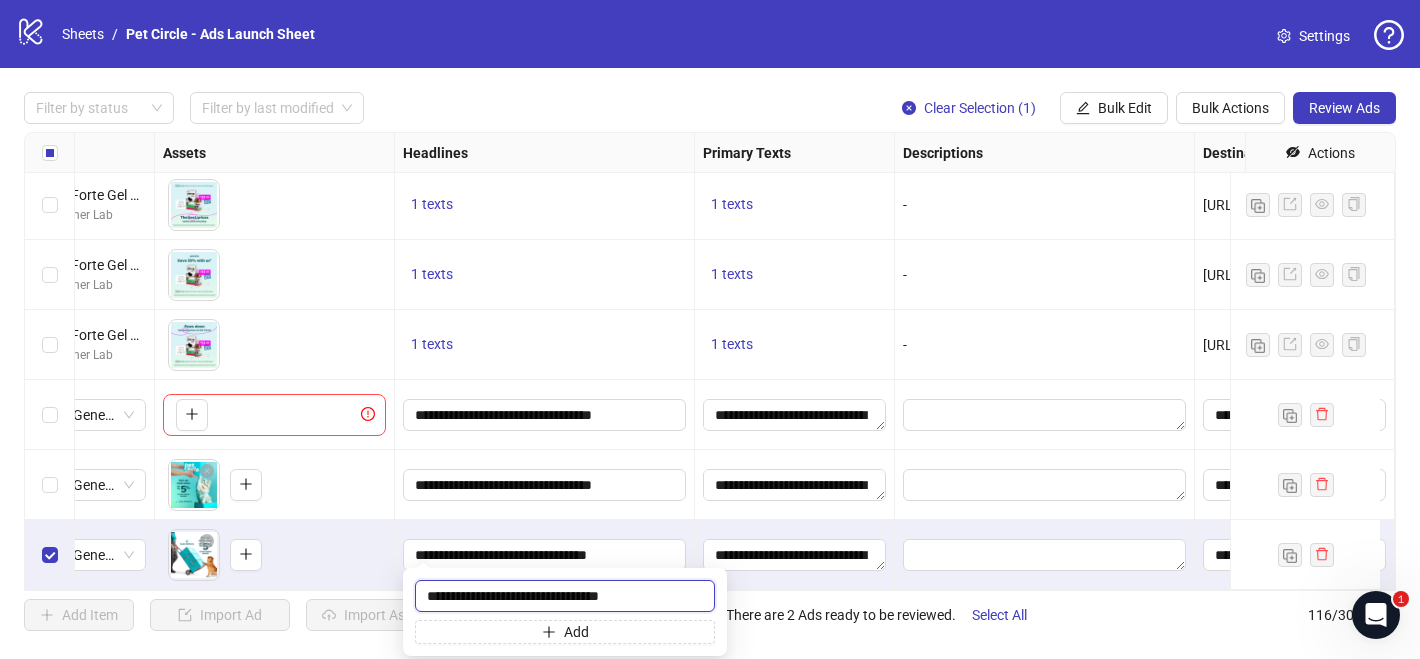 drag, startPoint x: 585, startPoint y: 596, endPoint x: 532, endPoint y: 594, distance: 53.037724 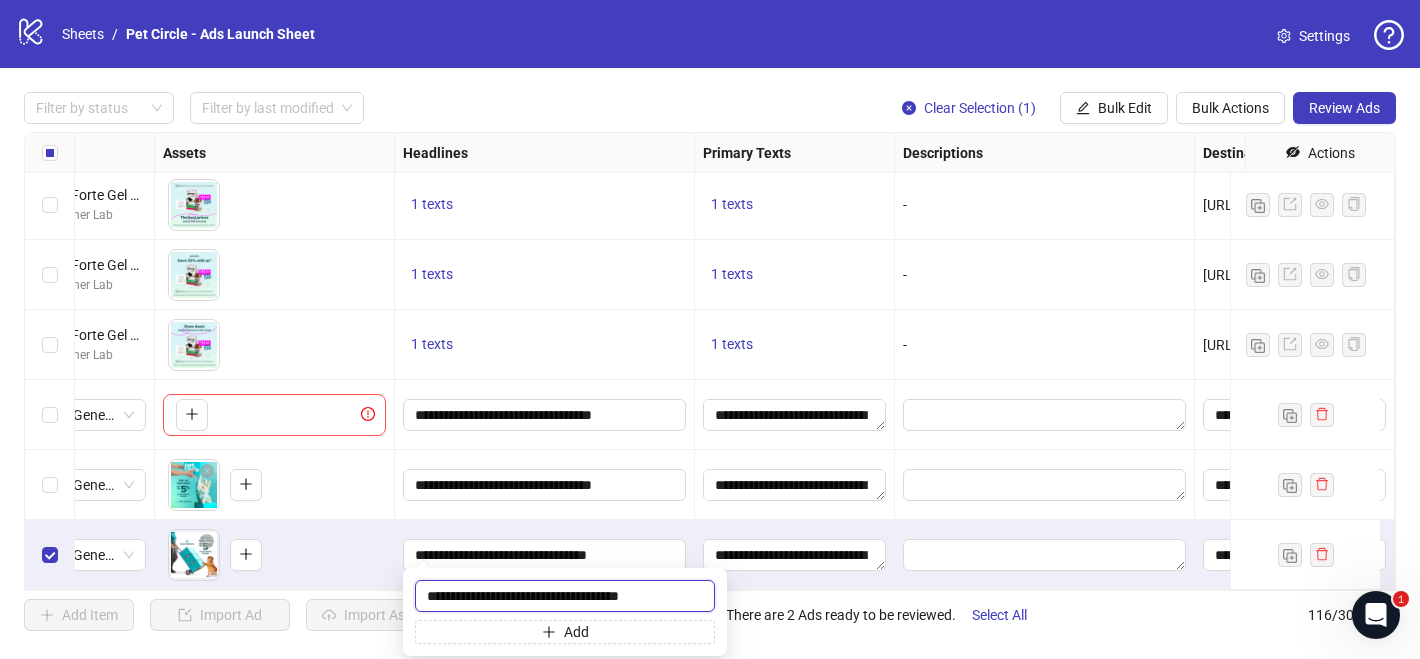 drag, startPoint x: 645, startPoint y: 602, endPoint x: 407, endPoint y: 601, distance: 238.0021 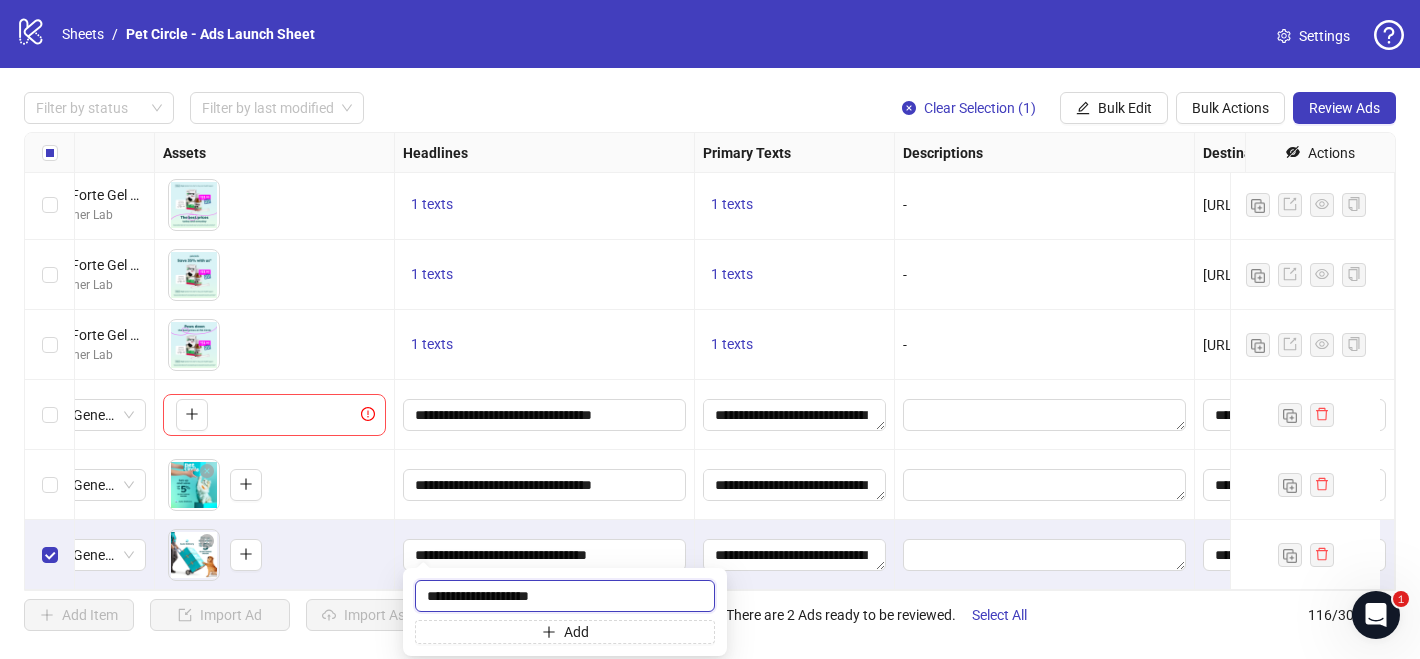 type on "**********" 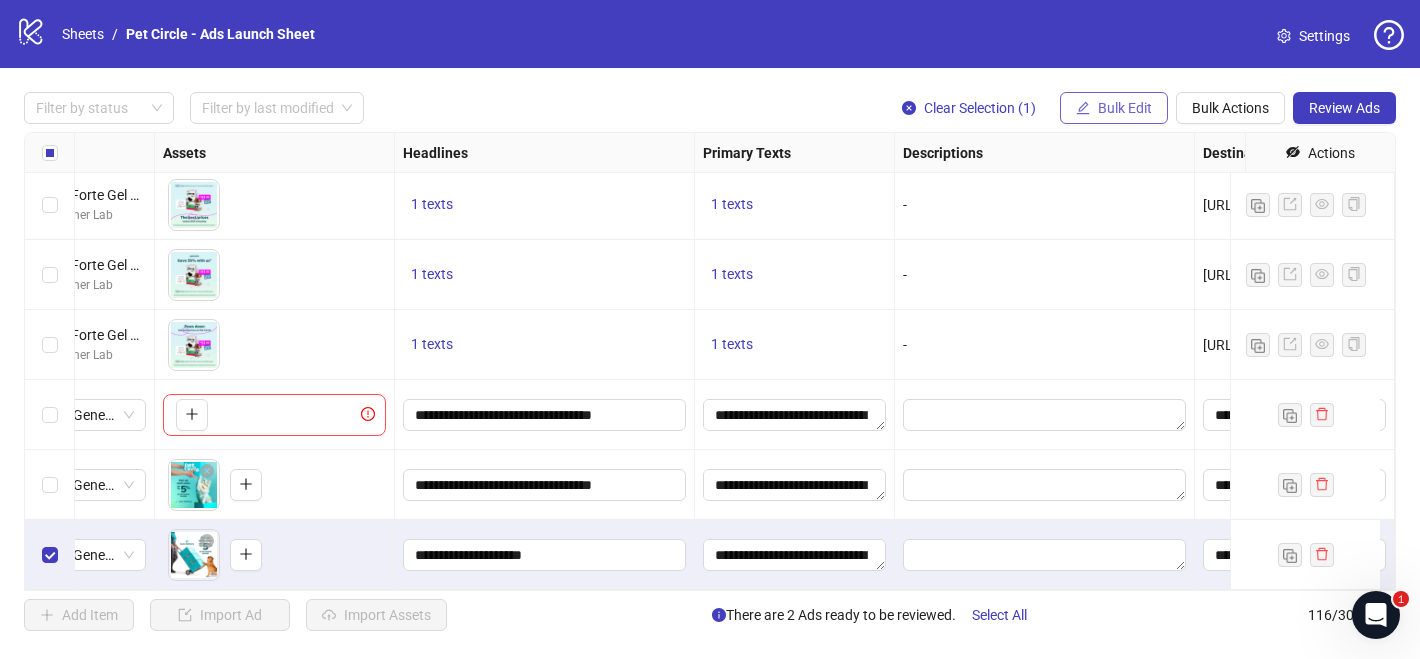 click on "Bulk Edit" at bounding box center (1125, 108) 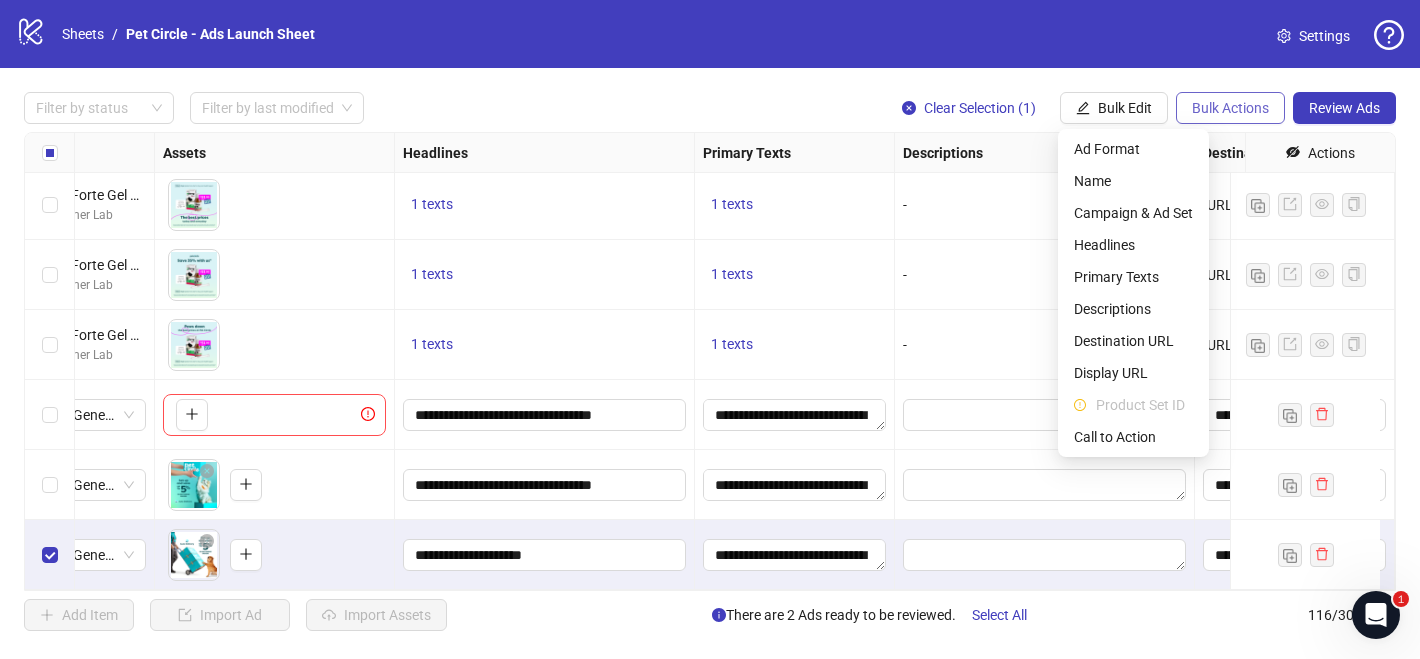 click on "Bulk Actions" at bounding box center (1230, 108) 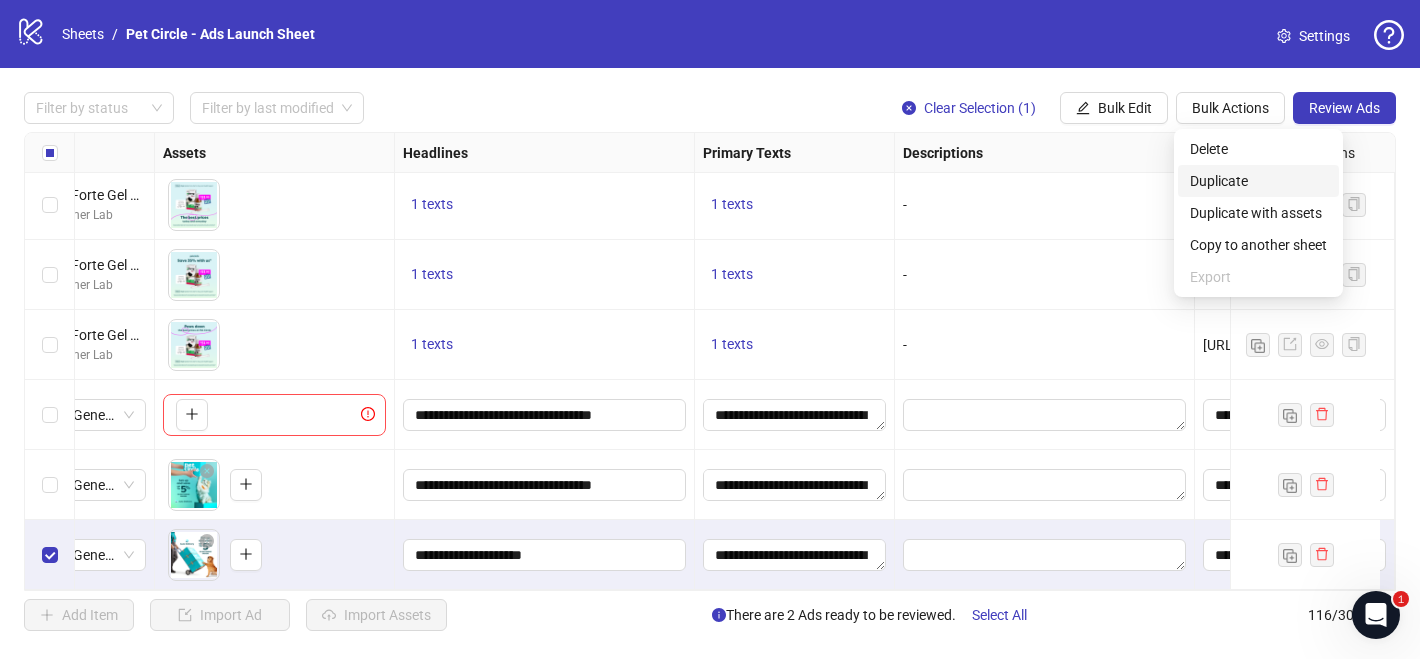 click on "Duplicate" at bounding box center [1258, 181] 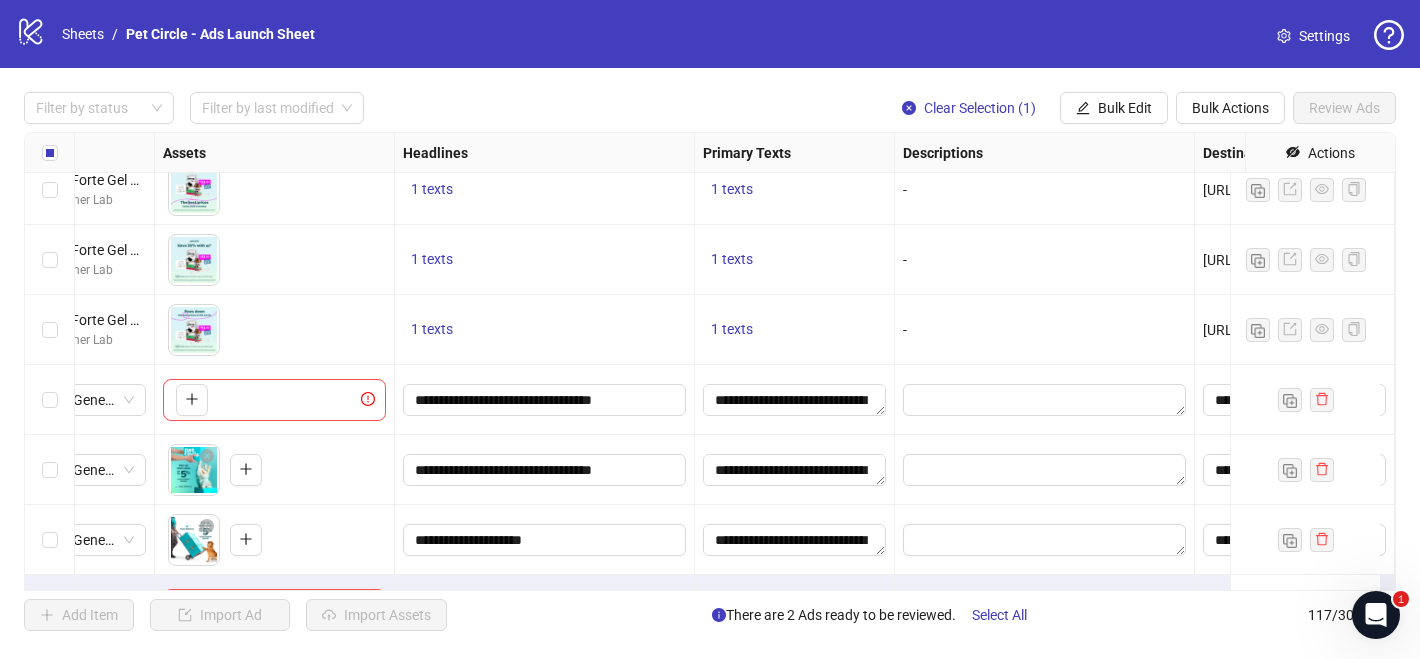 scroll, scrollTop: 7788, scrollLeft: 790, axis: both 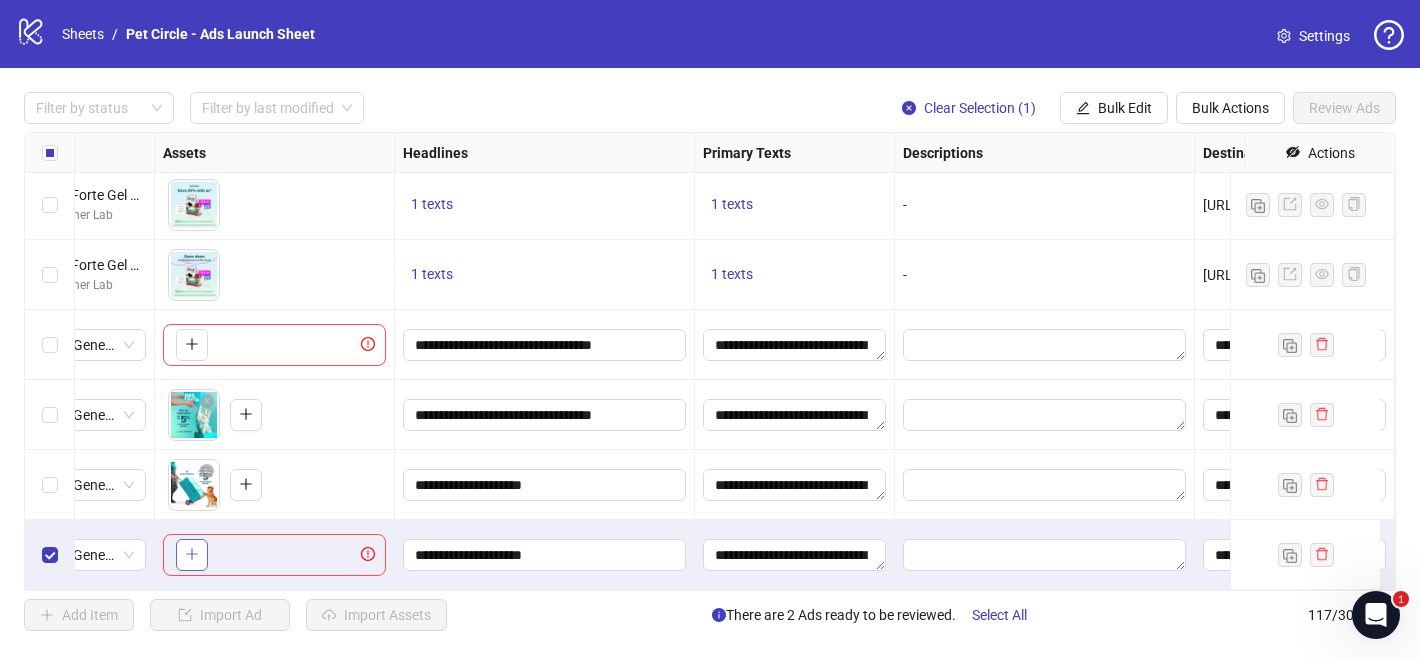 click 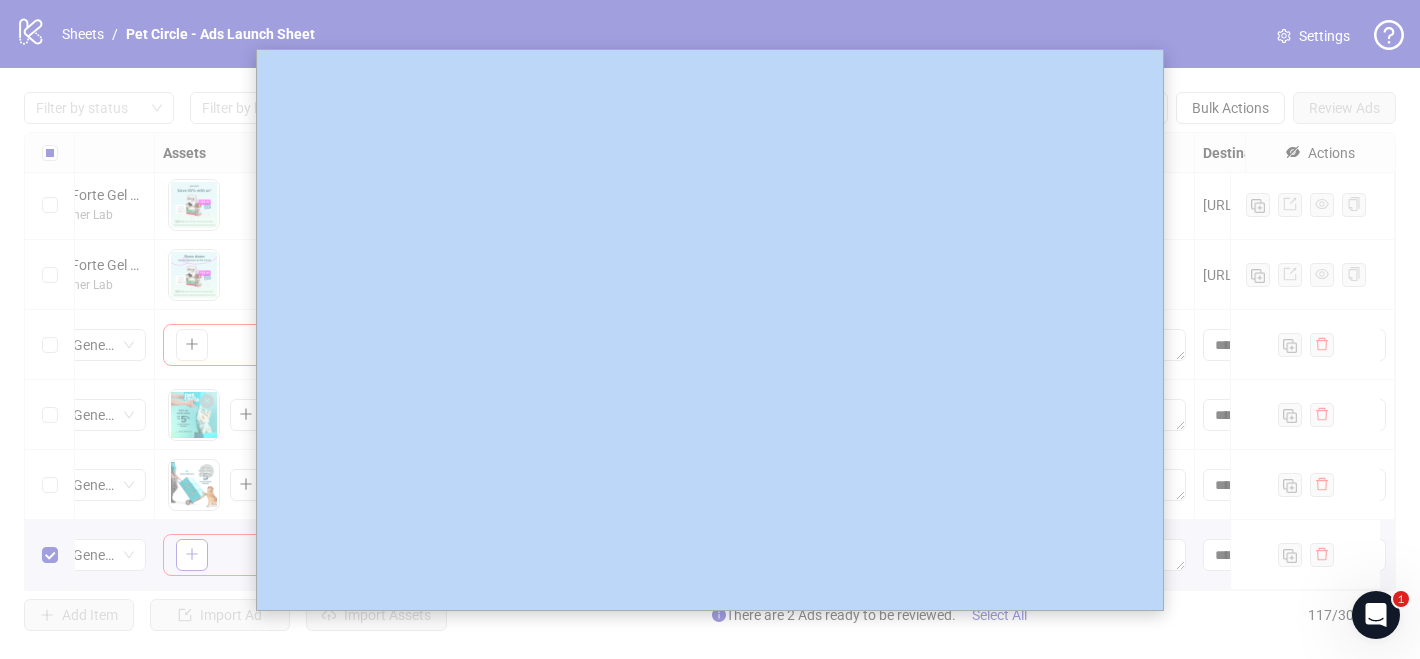 click at bounding box center (710, 329) 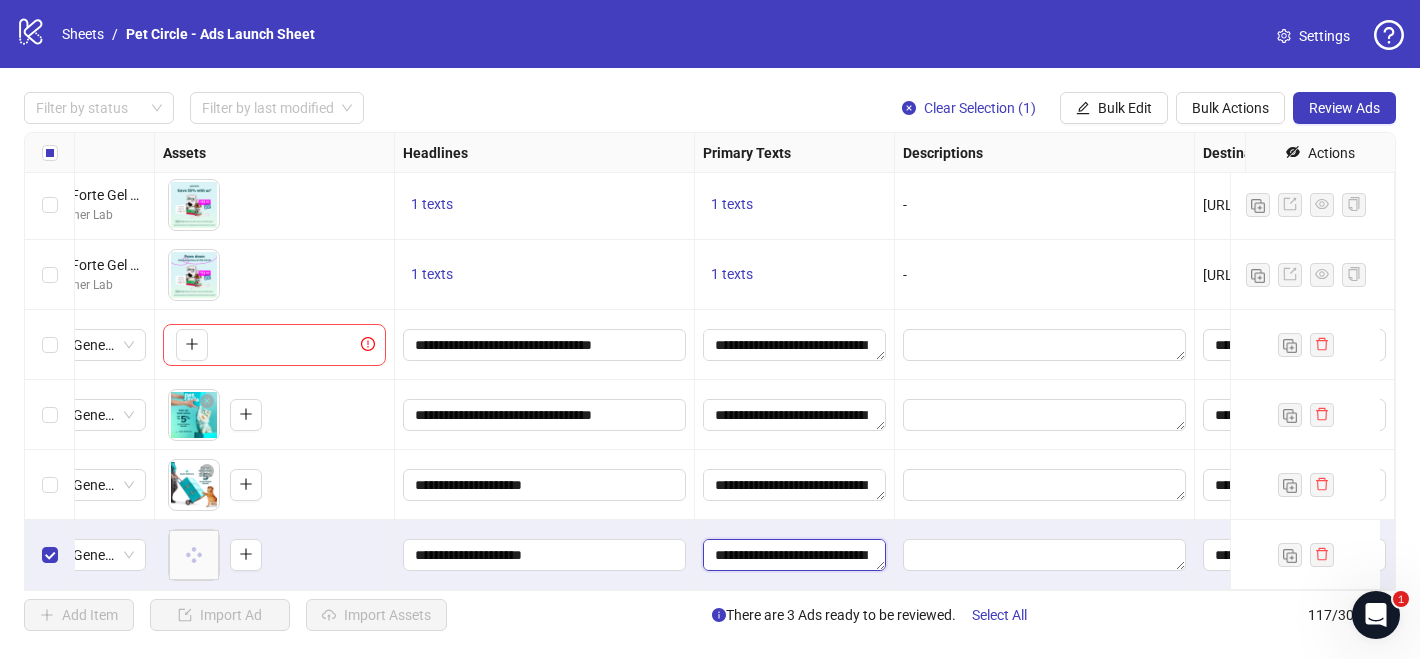 click on "**********" at bounding box center (794, 555) 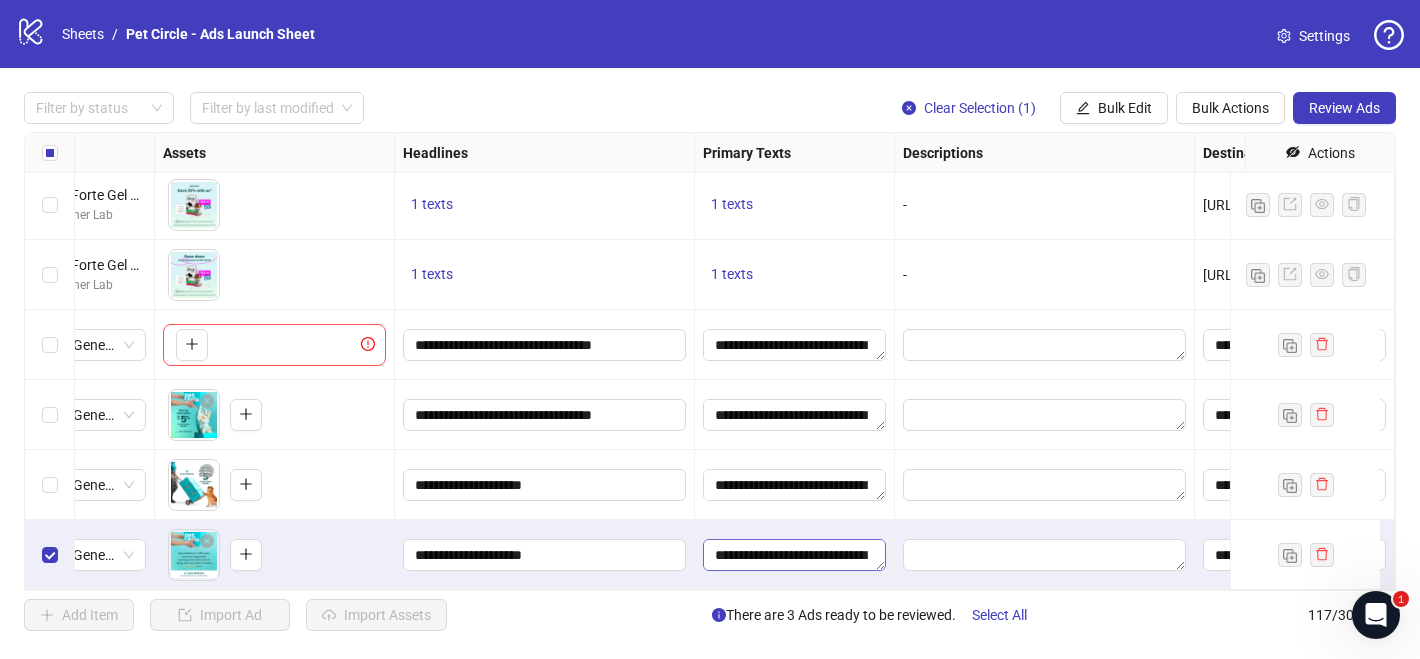 scroll, scrollTop: 154, scrollLeft: 0, axis: vertical 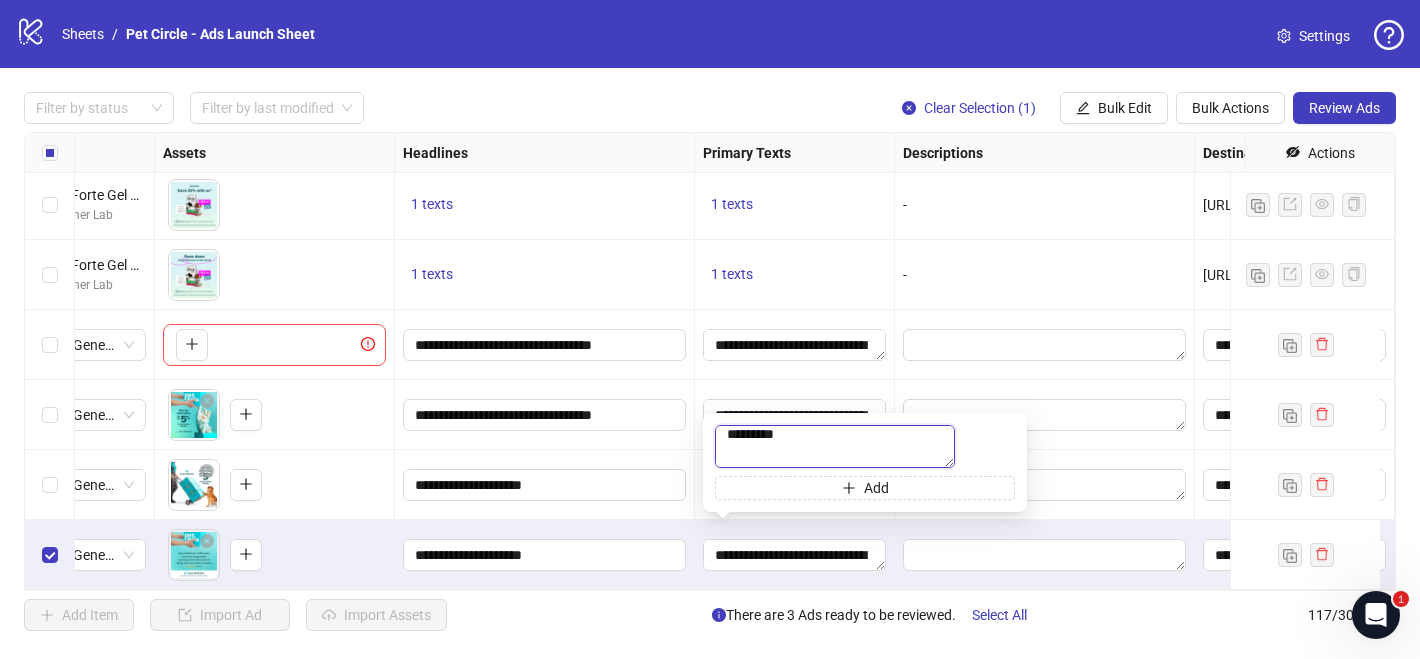 drag, startPoint x: 785, startPoint y: 452, endPoint x: 733, endPoint y: 449, distance: 52.086468 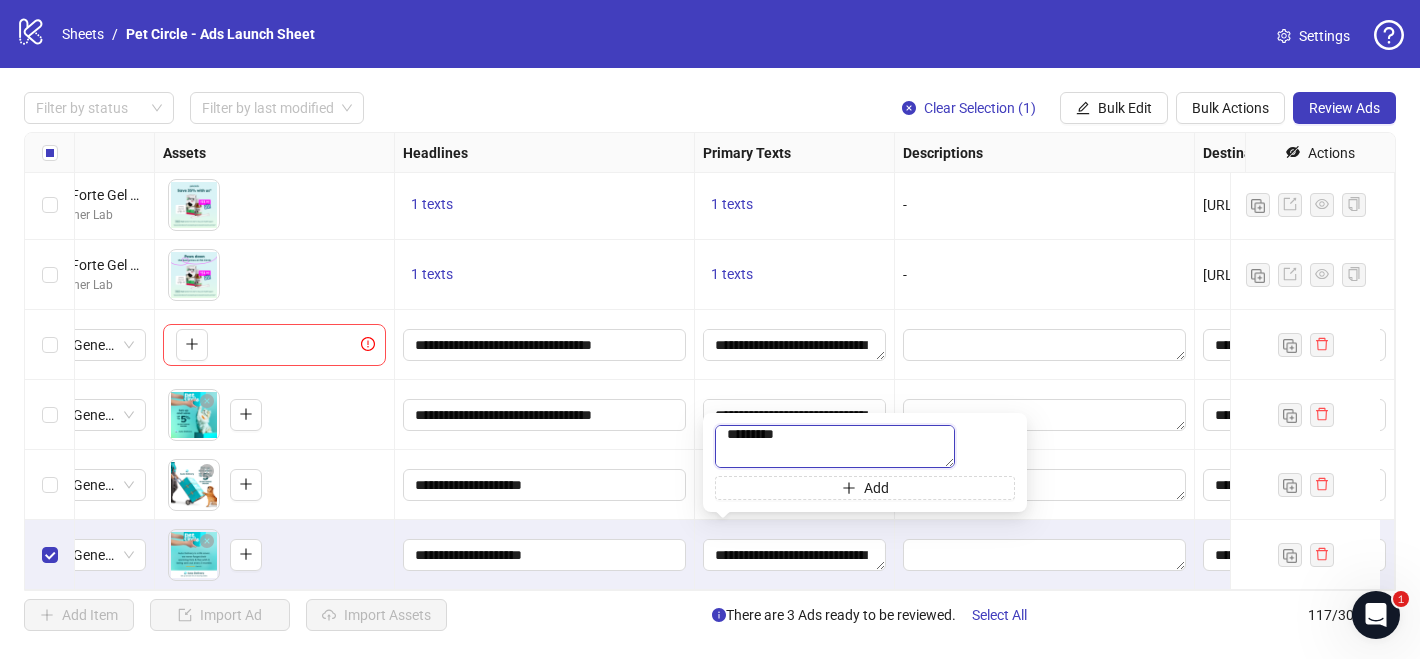 click on "**********" at bounding box center [835, 446] 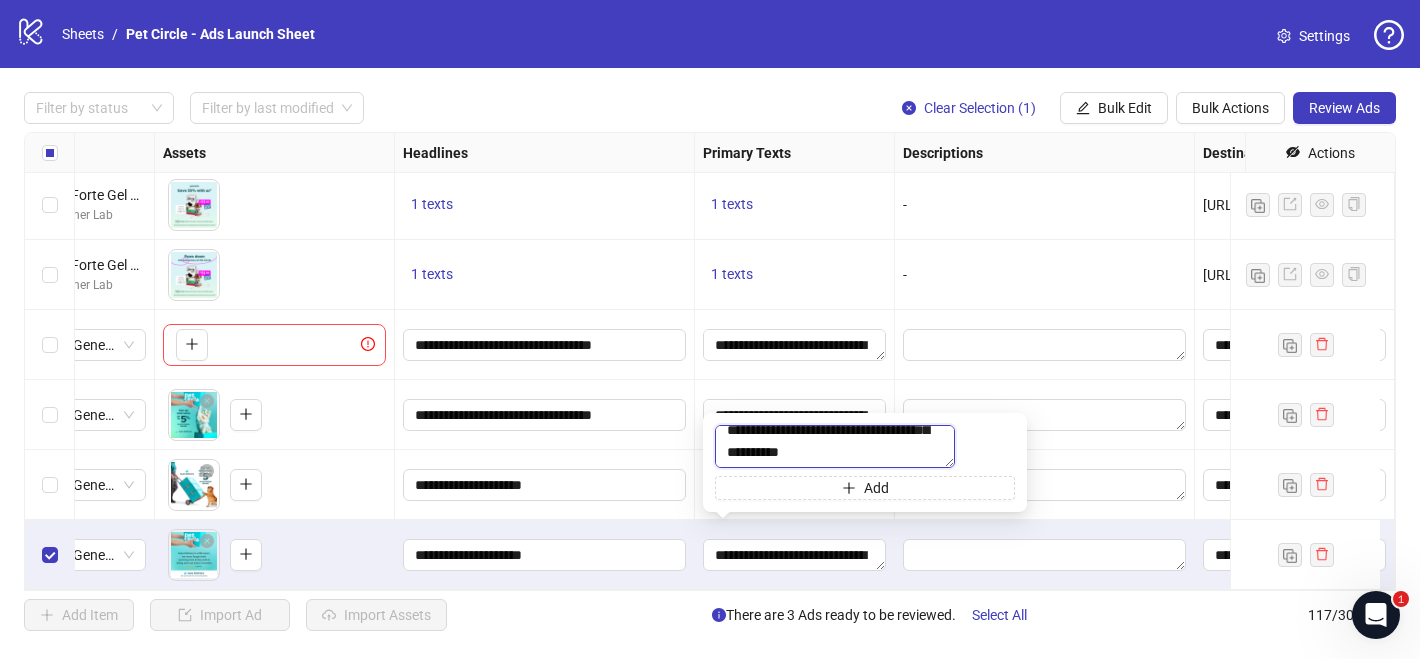 type on "**********" 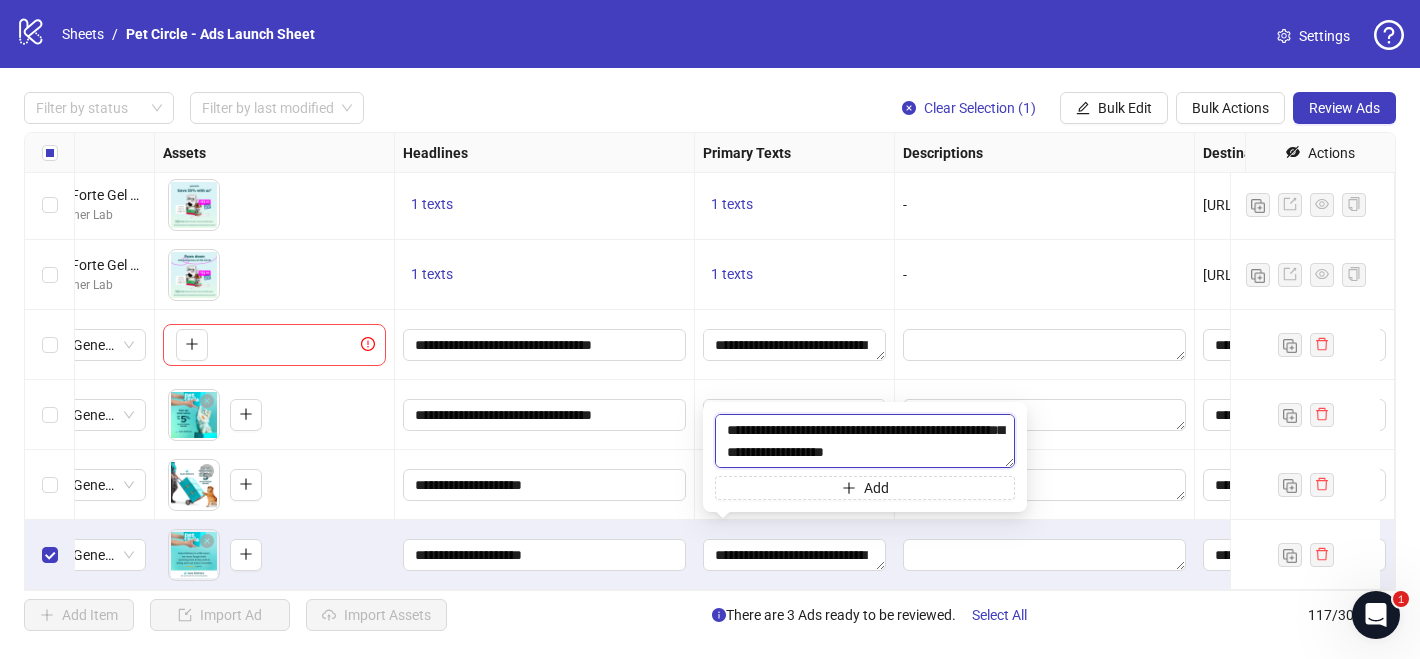 scroll, scrollTop: 44, scrollLeft: 0, axis: vertical 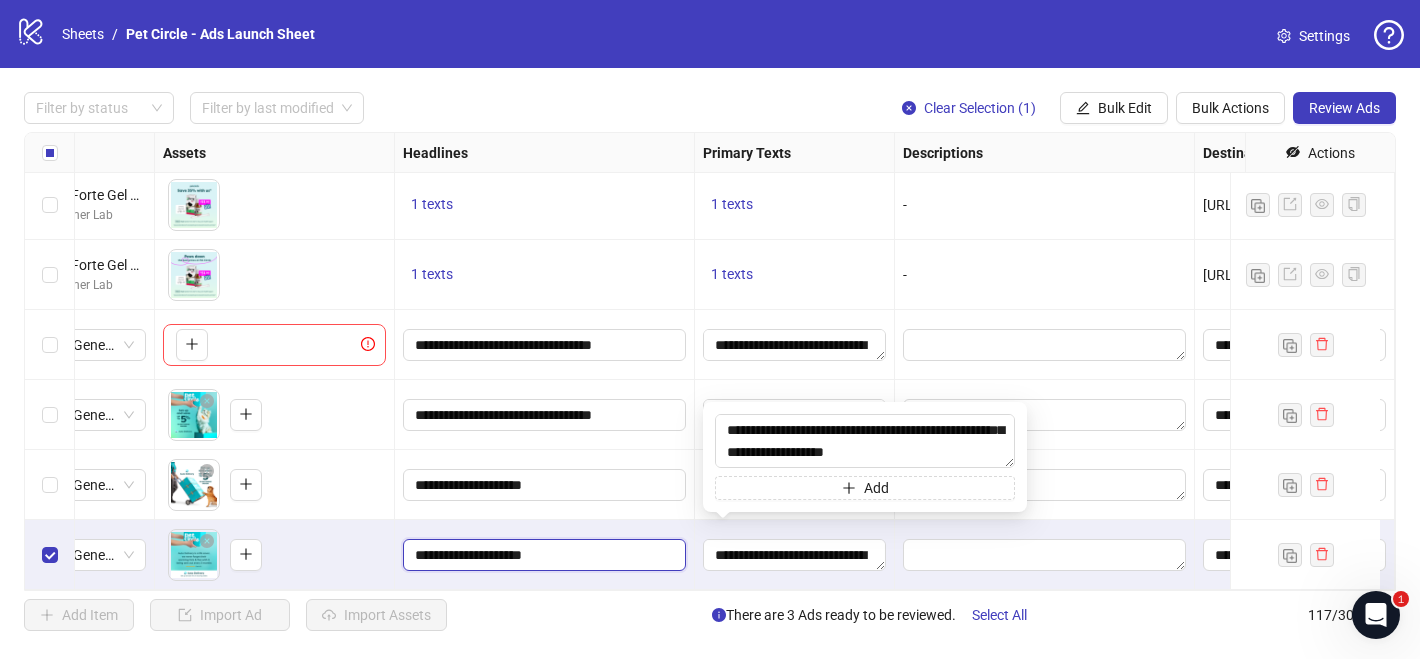 click on "**********" at bounding box center [542, 555] 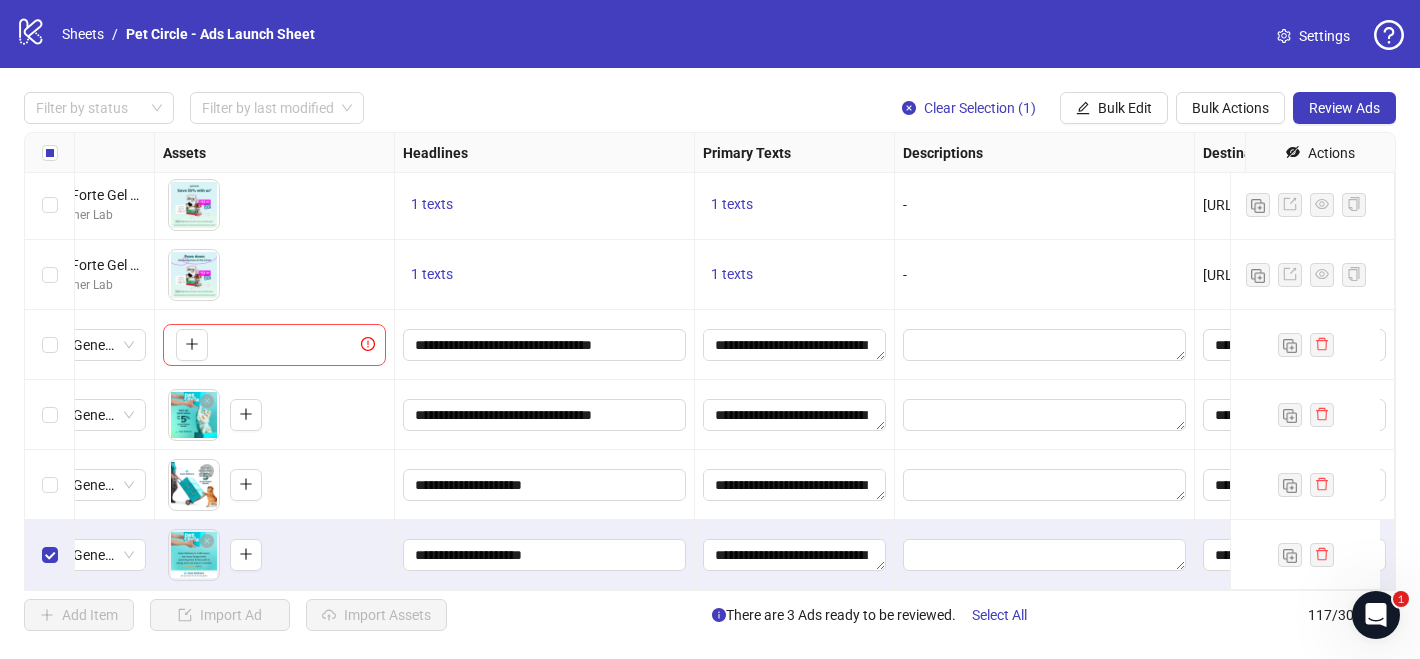click on "To pick up a draggable item, press the space bar.
While dragging, use the arrow keys to move the item.
Press space again to drop the item in its new position, or press escape to cancel." at bounding box center (274, 485) 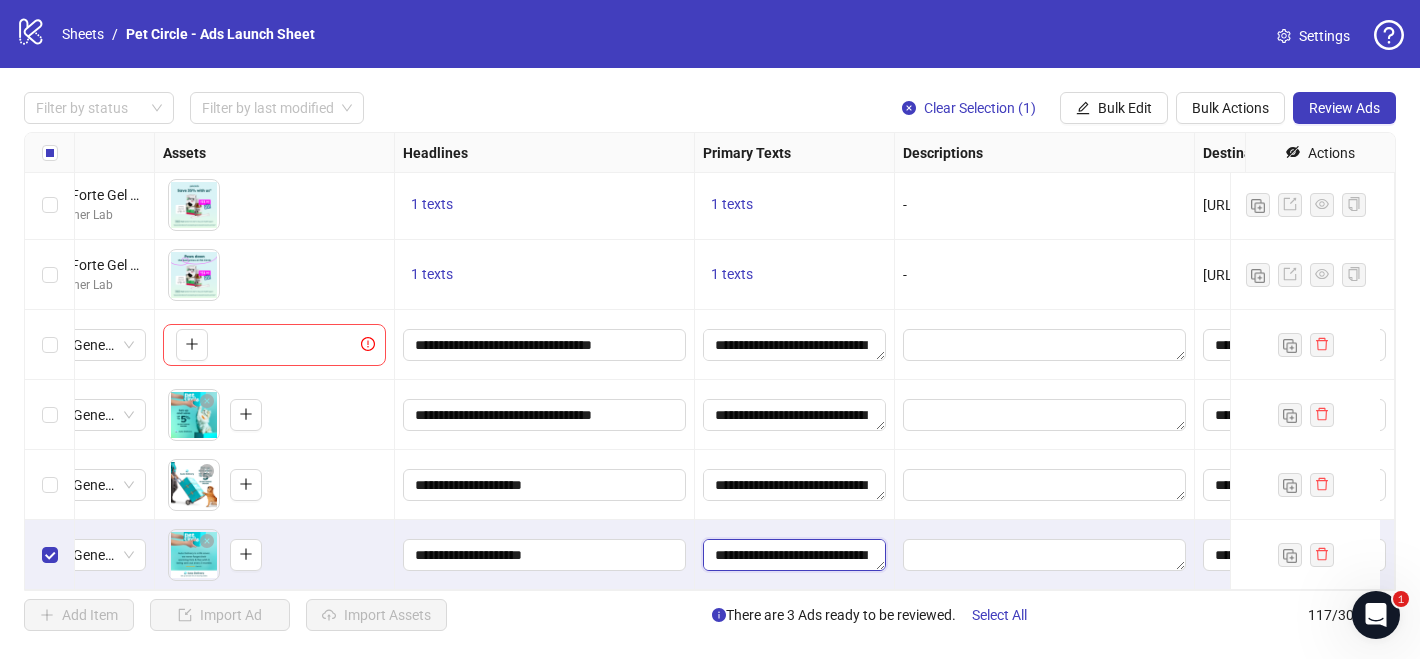 click on "**********" at bounding box center (794, 555) 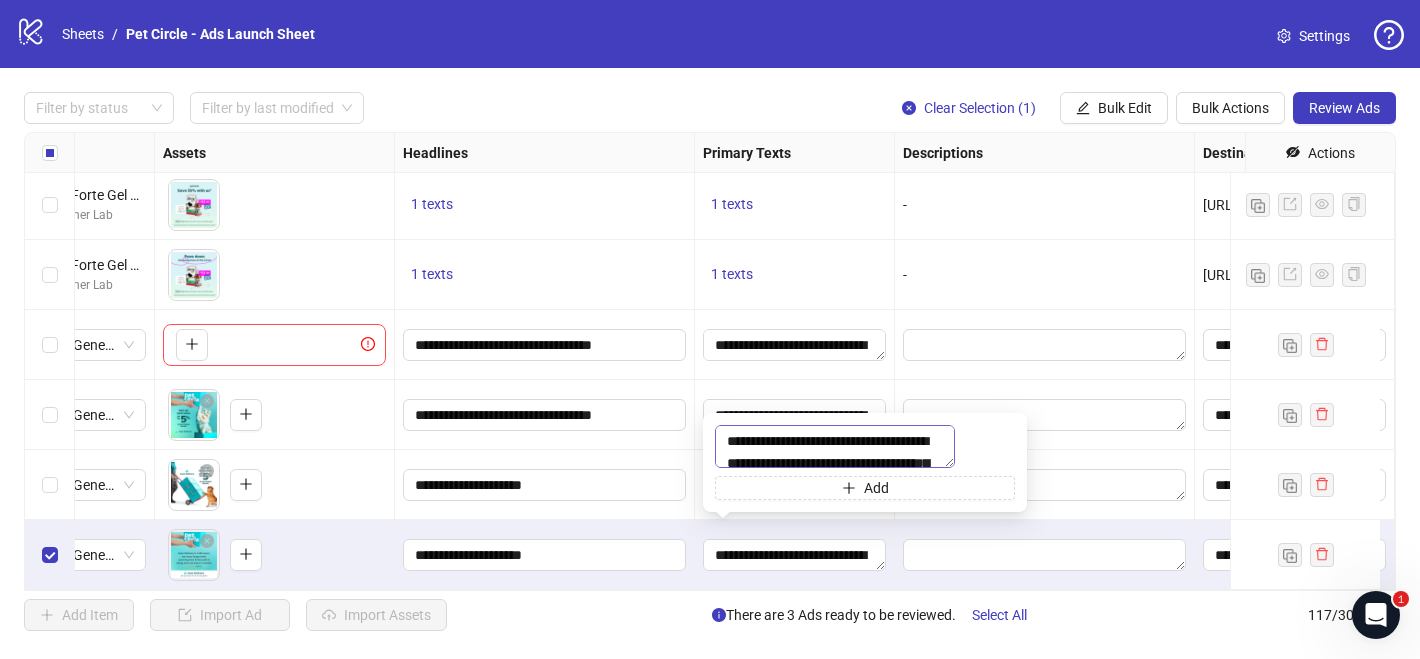 scroll, scrollTop: 44, scrollLeft: 0, axis: vertical 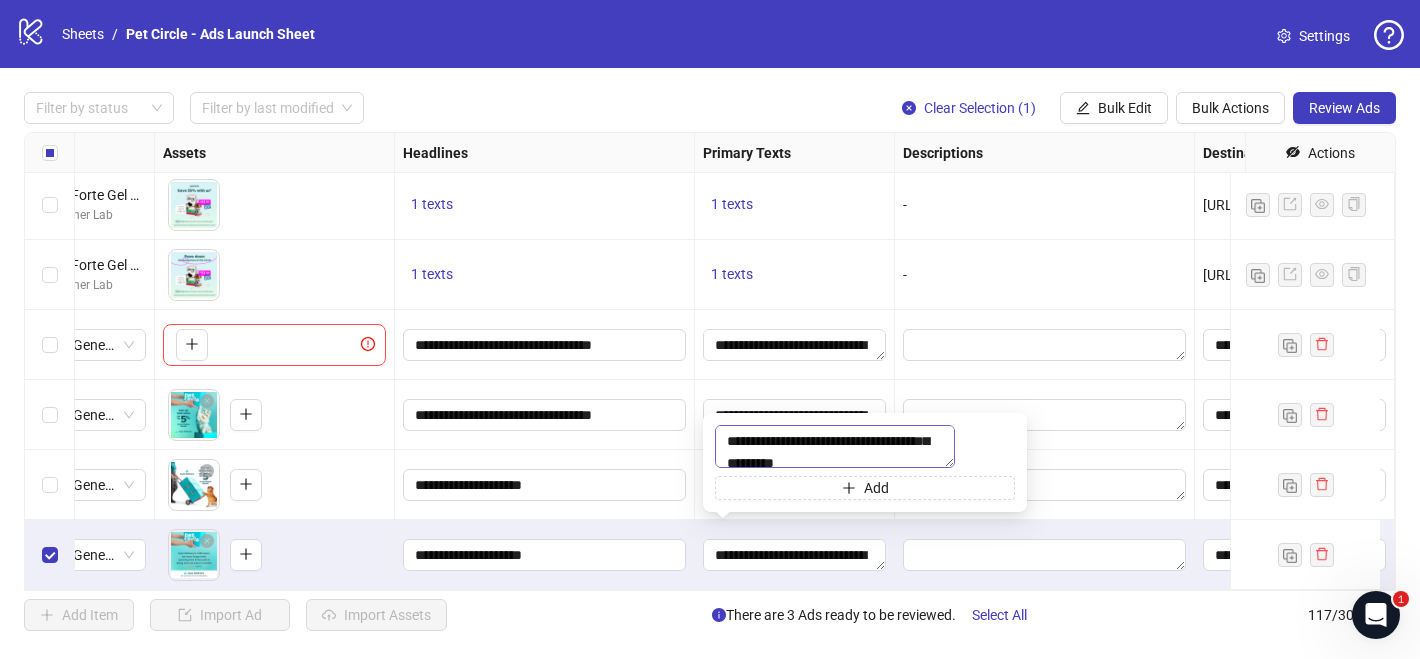 drag, startPoint x: 726, startPoint y: 428, endPoint x: 828, endPoint y: 434, distance: 102.176315 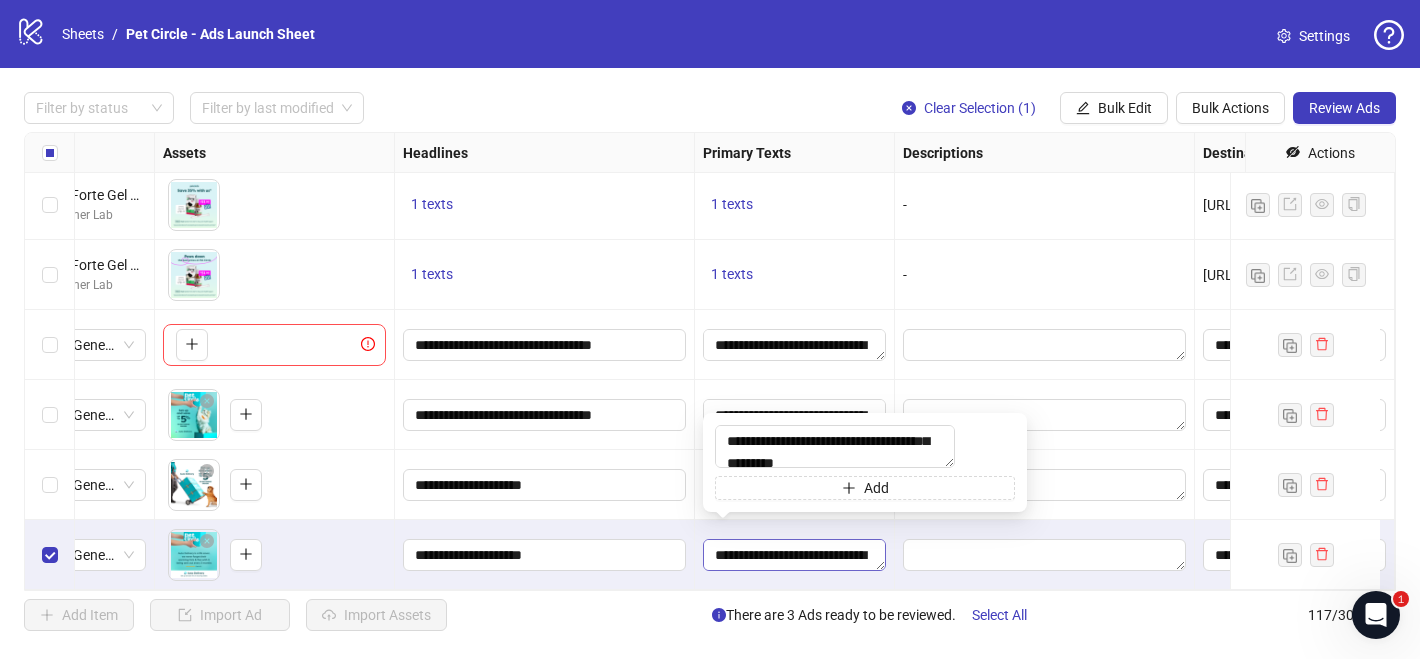 type on "**********" 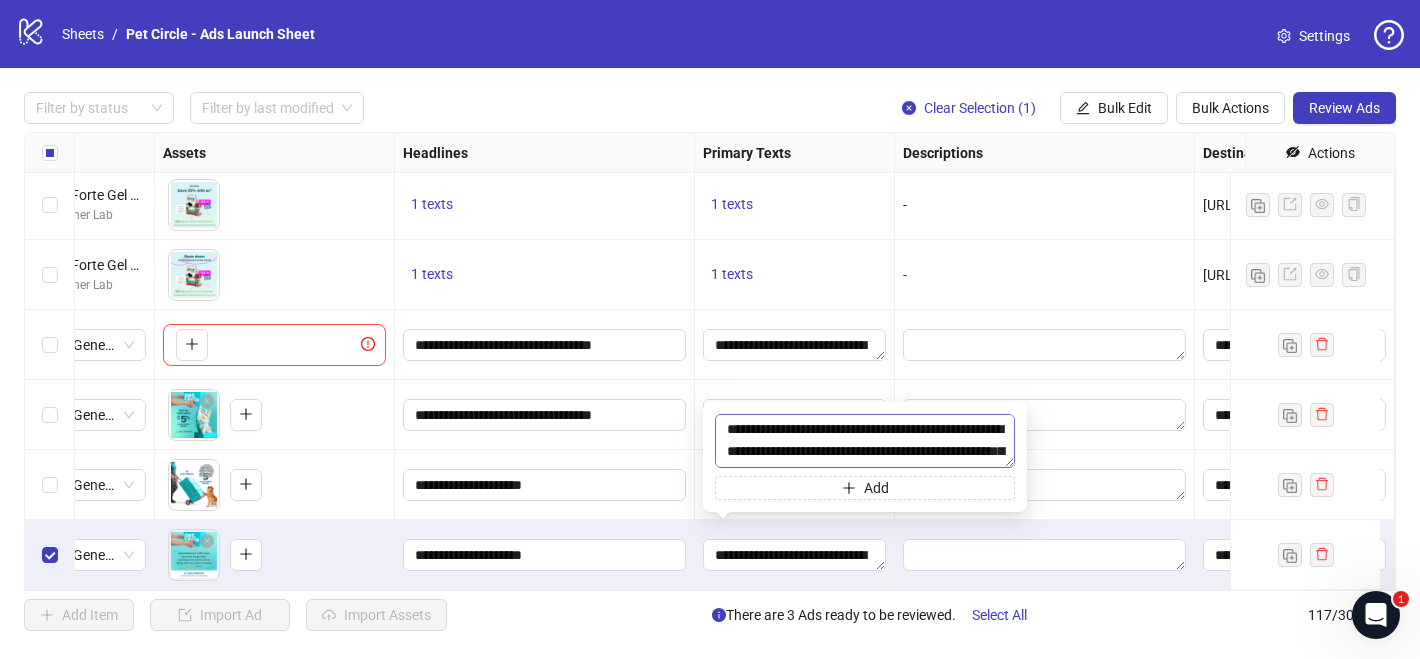 scroll, scrollTop: 0, scrollLeft: 0, axis: both 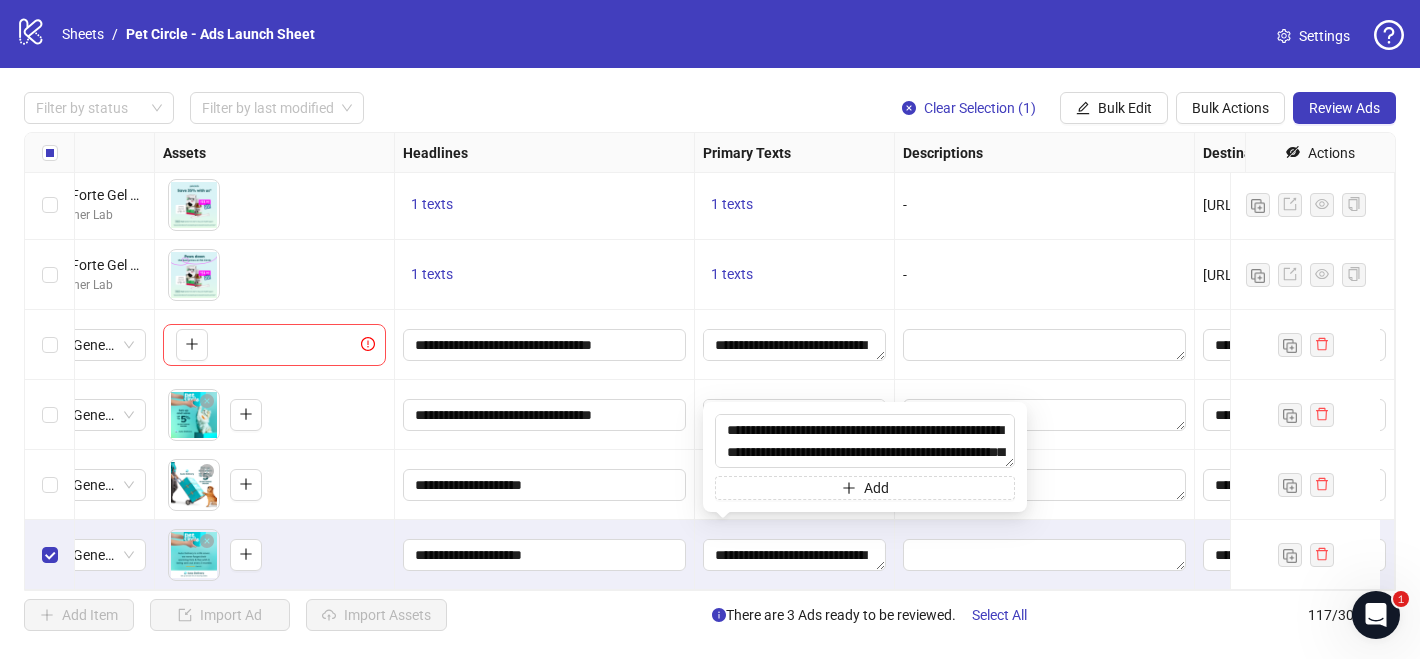 click on "**********" at bounding box center (795, 555) 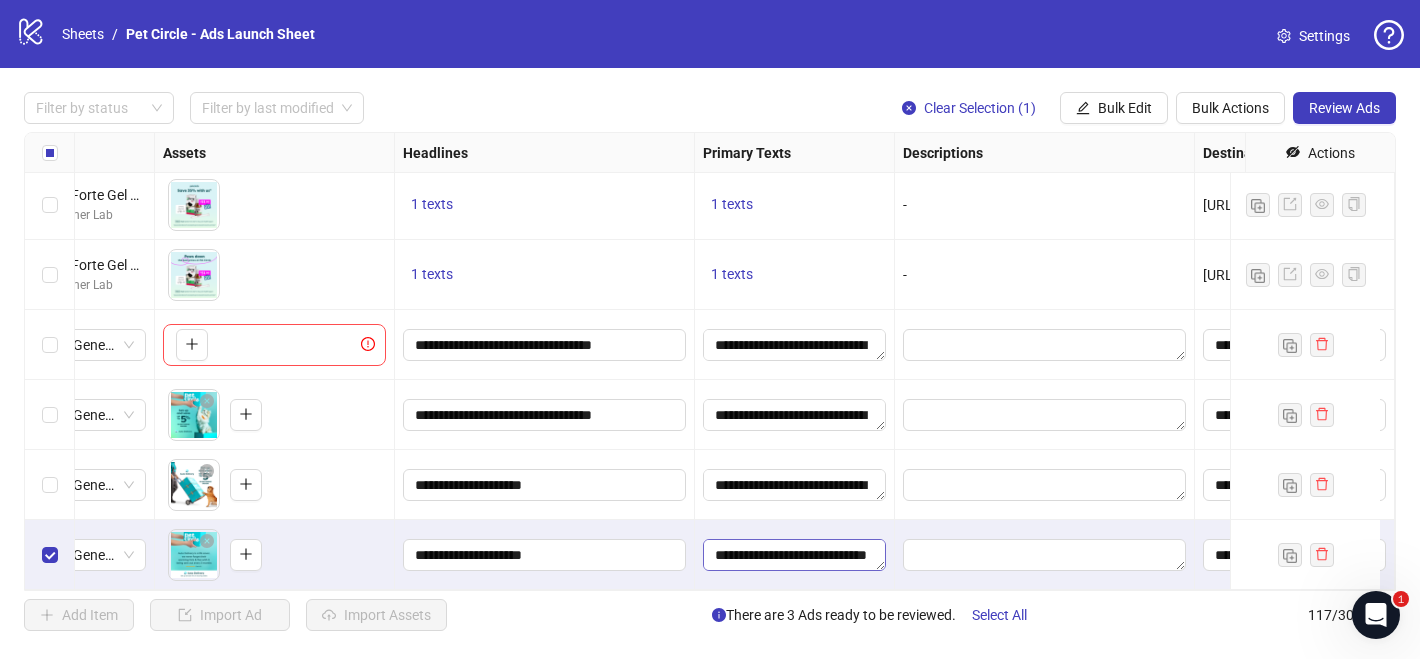 scroll, scrollTop: 110, scrollLeft: 0, axis: vertical 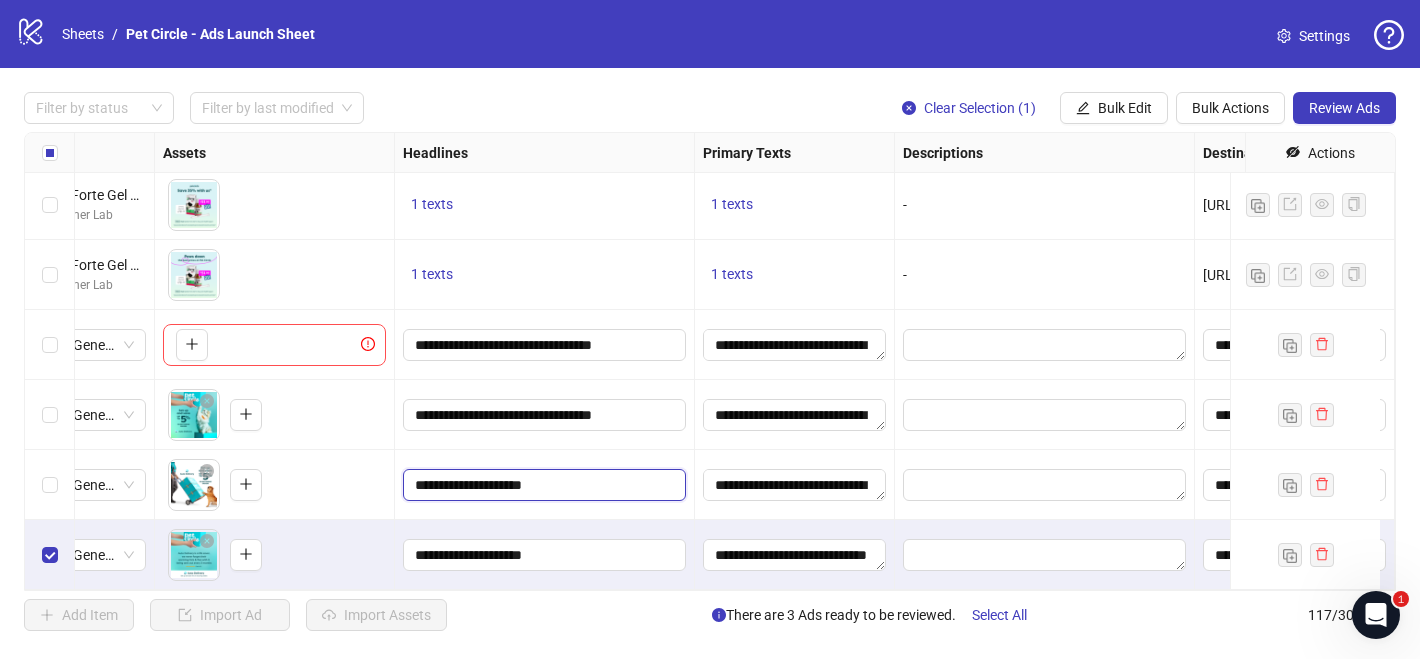 click on "**********" at bounding box center [542, 485] 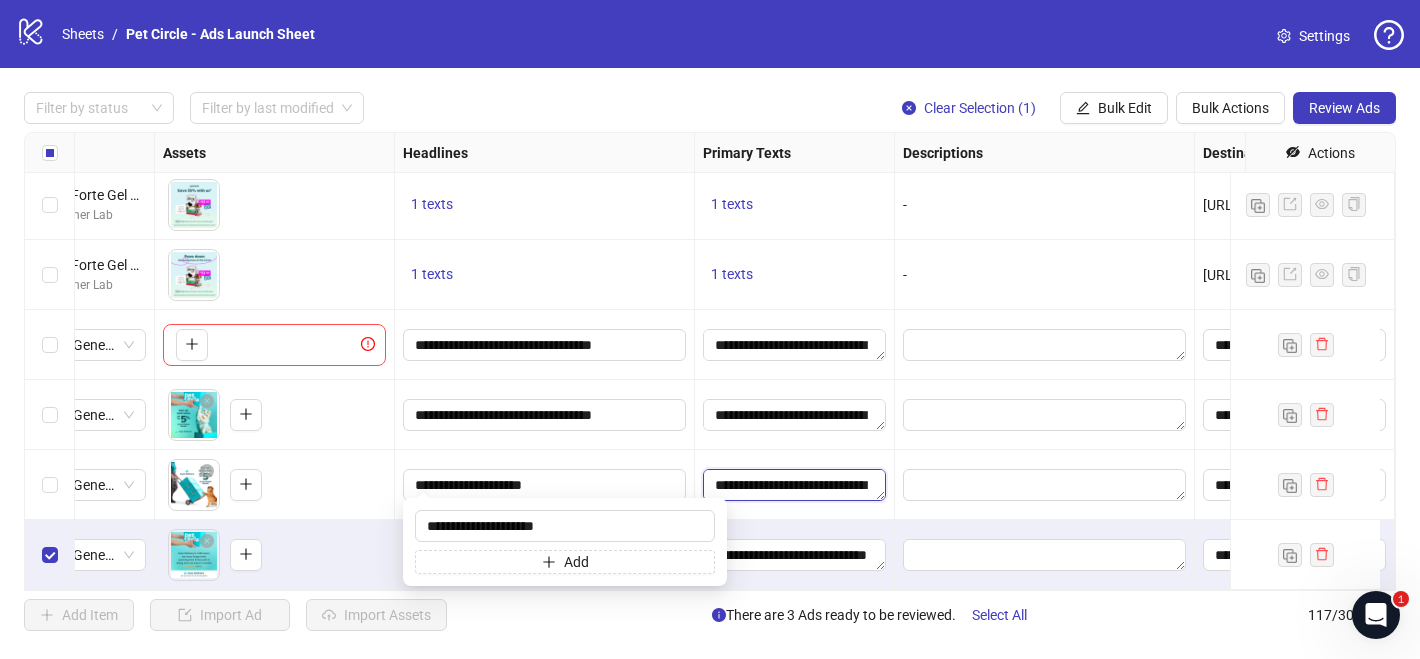 click on "**********" at bounding box center [794, 485] 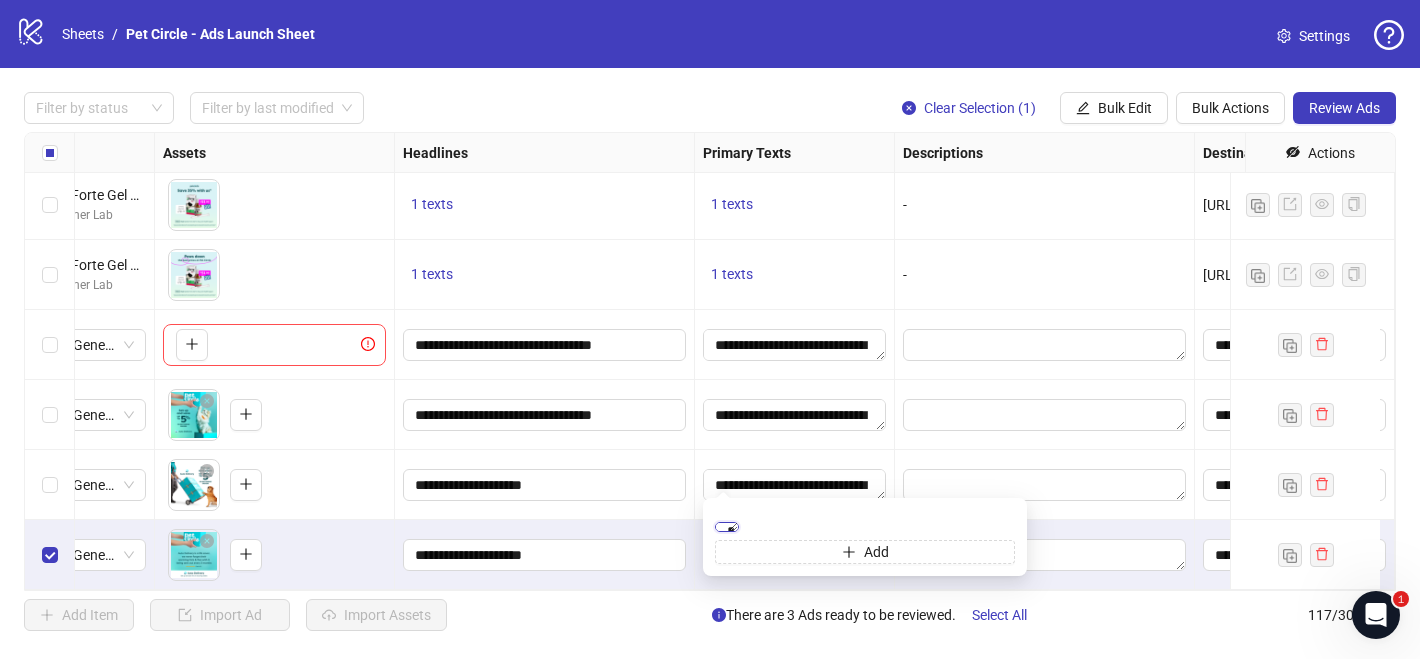 scroll, scrollTop: 0, scrollLeft: 0, axis: both 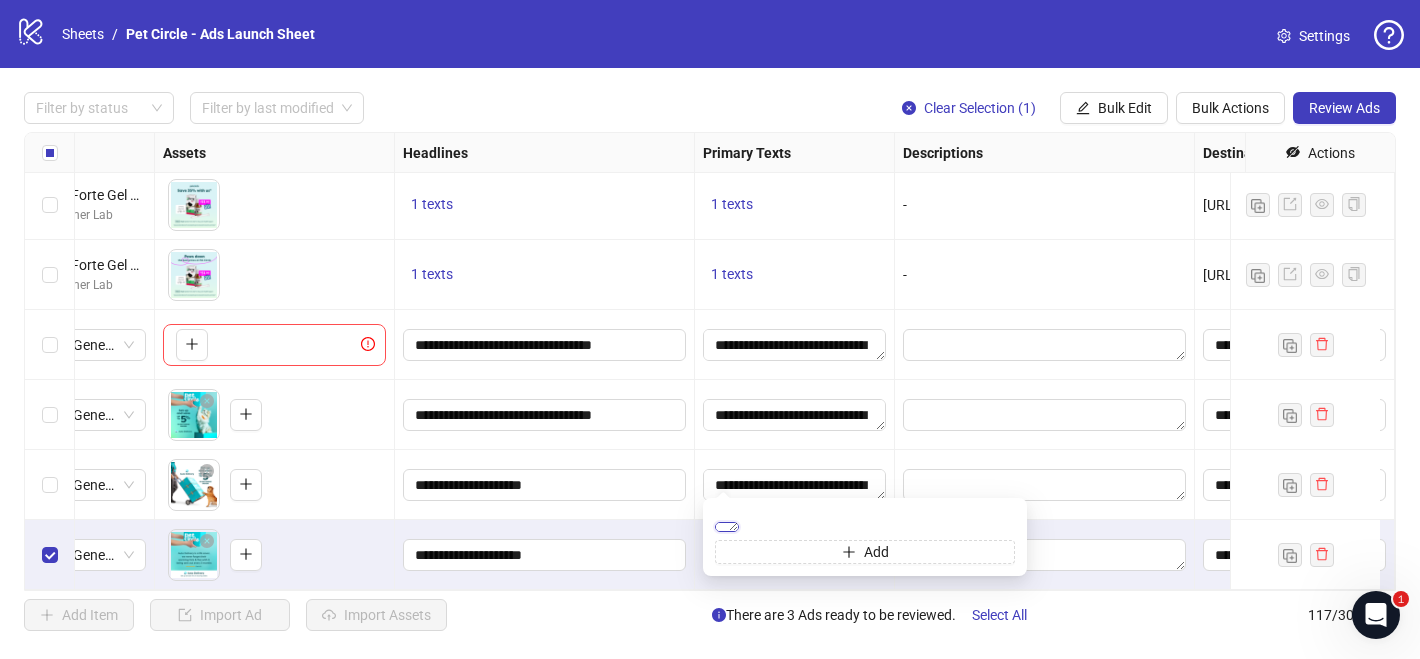 drag, startPoint x: 727, startPoint y: 521, endPoint x: 881, endPoint y: 488, distance: 157.49603 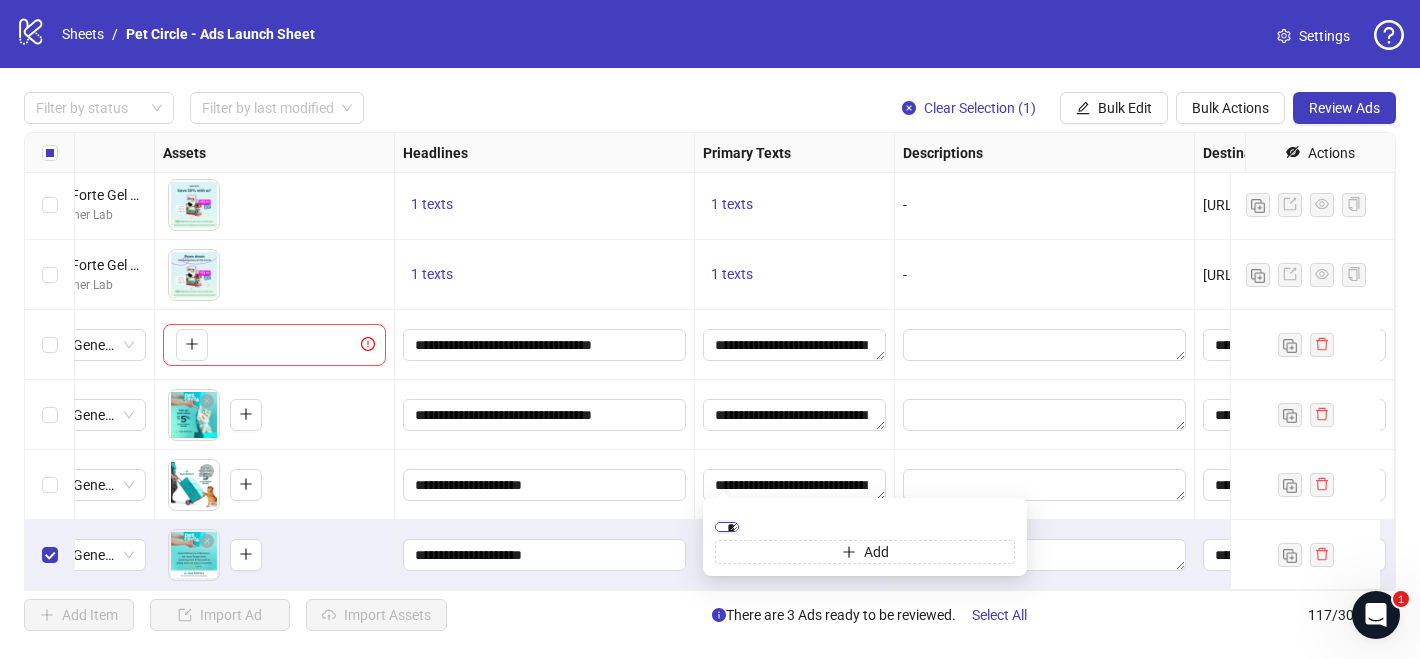 scroll, scrollTop: 53, scrollLeft: 0, axis: vertical 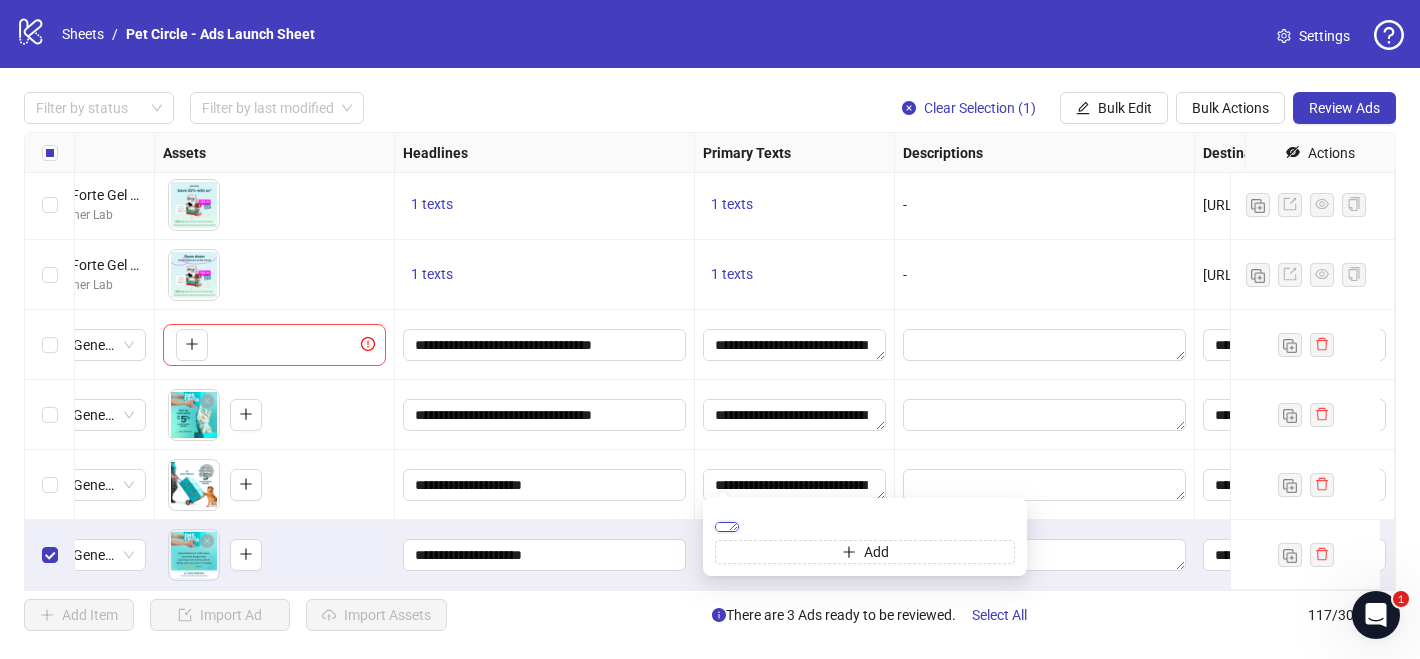 drag, startPoint x: 844, startPoint y: 535, endPoint x: 688, endPoint y: 490, distance: 162.3607 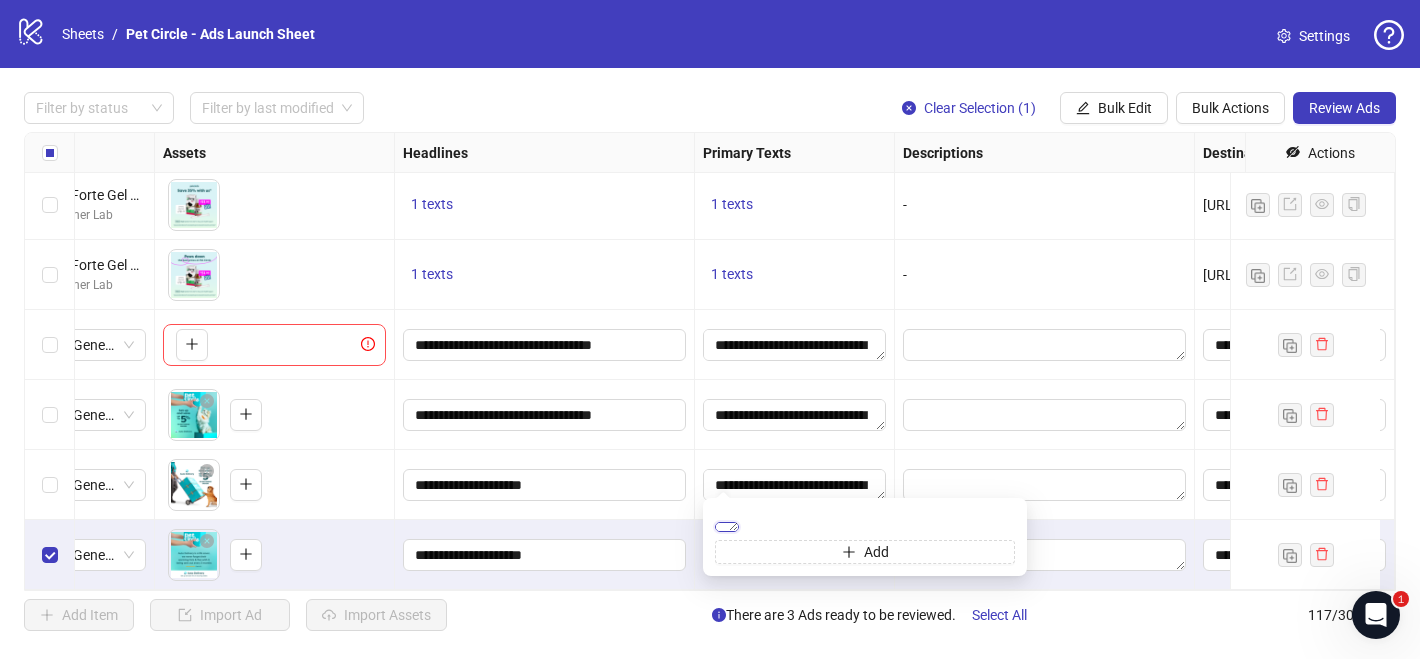 click on "logo/logo-mobile Sheets / Pet Circle - Ads Launch Sheet Settings   Filter by status Filter by last modified Clear Selection (1) Bulk Edit Bulk Actions Review Ads Ad Format Ad Name Campaign & Ad Set Assets Headlines Primary Texts Descriptions Destination URL App Product Page ID Display URL Leadgen Form Product Set ID Call to Action Actions 4CYTE Epiitalis Forte Gel | PB-001 | 51.99 | Best deals - review in body copy Dogs | Price Beat | 4CYTE Epiitalis Forte Gel For Dog Joint Health Support | Health and grooming Prospecting | Dogs | Purchases | Launcher Lab
To pick up a draggable item, press the space bar.
While dragging, use the arrow keys to move the item.
Press space again to drop the item in its new position, or press escape to cancel.
1 texts 1 texts - [URL][DOMAIN_NAME] - 4CYTE Epiitalis Forte Gel | PB-002 | 51.99 | Best prices - checklist in body copy Prospecting | Dogs | Purchases | Launcher Lab 1 texts" at bounding box center [710, 329] 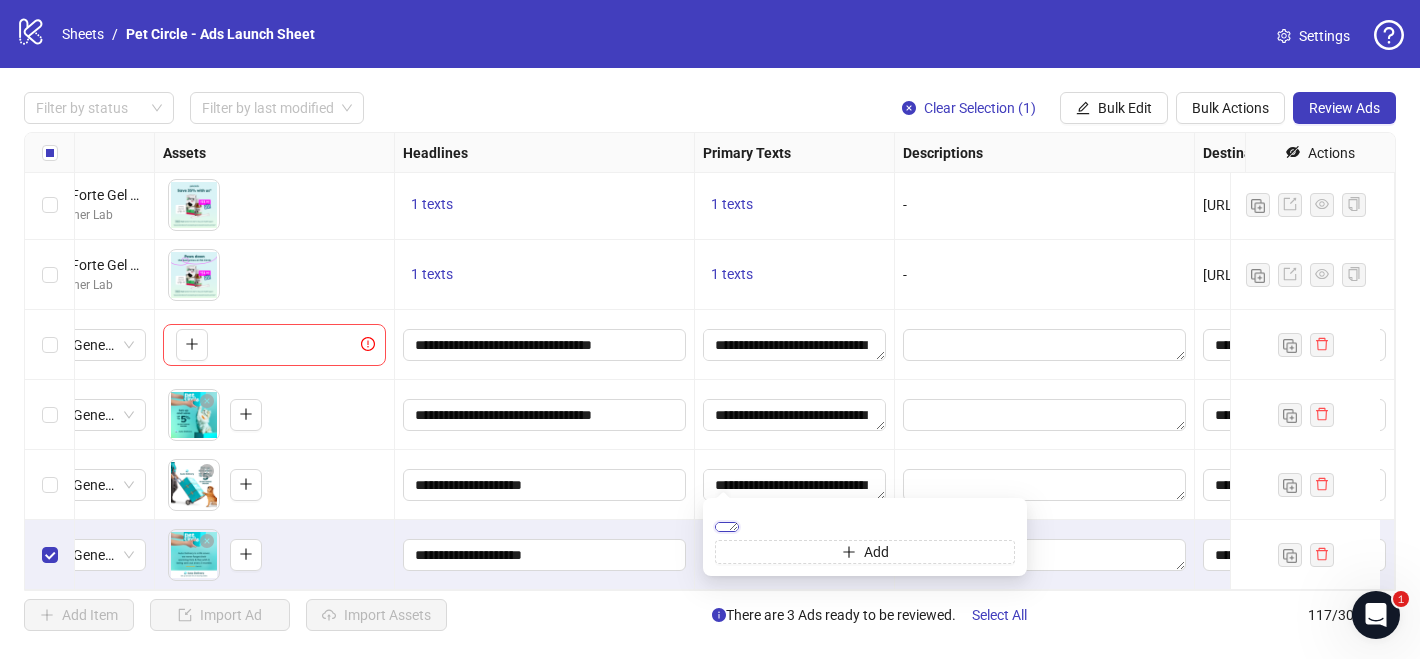 paste 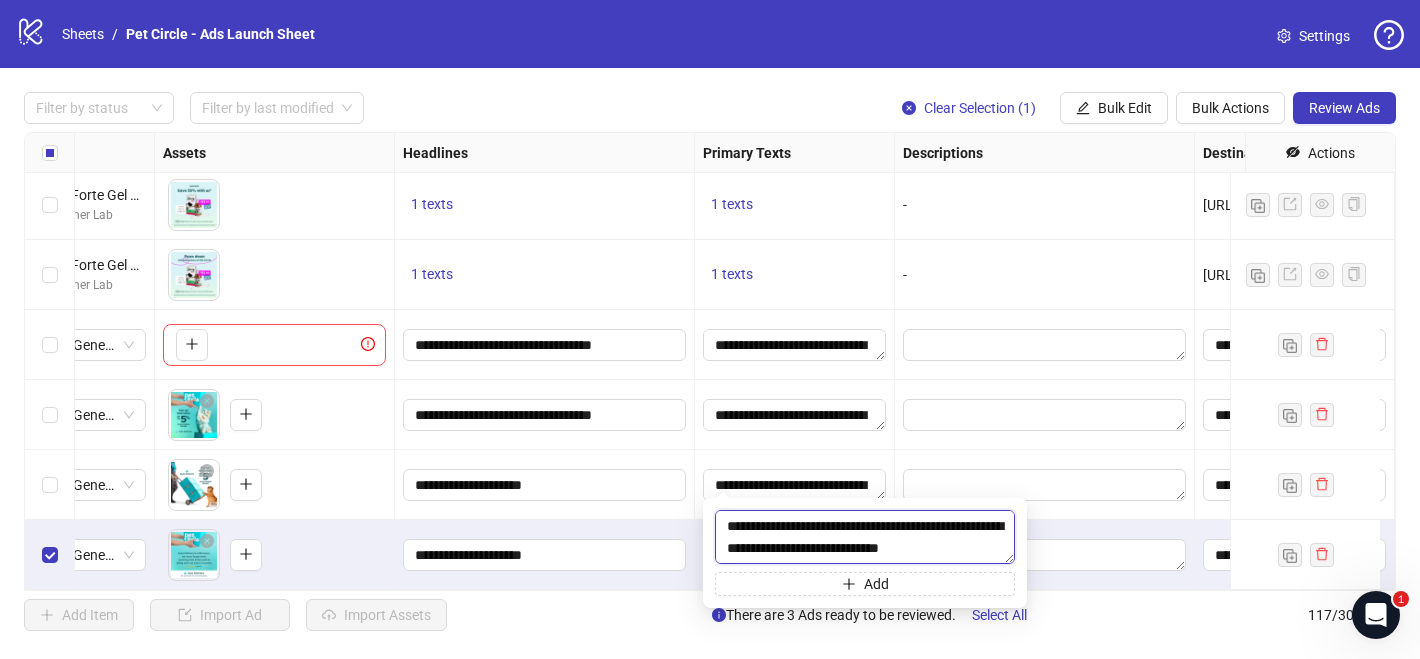 type on "**********" 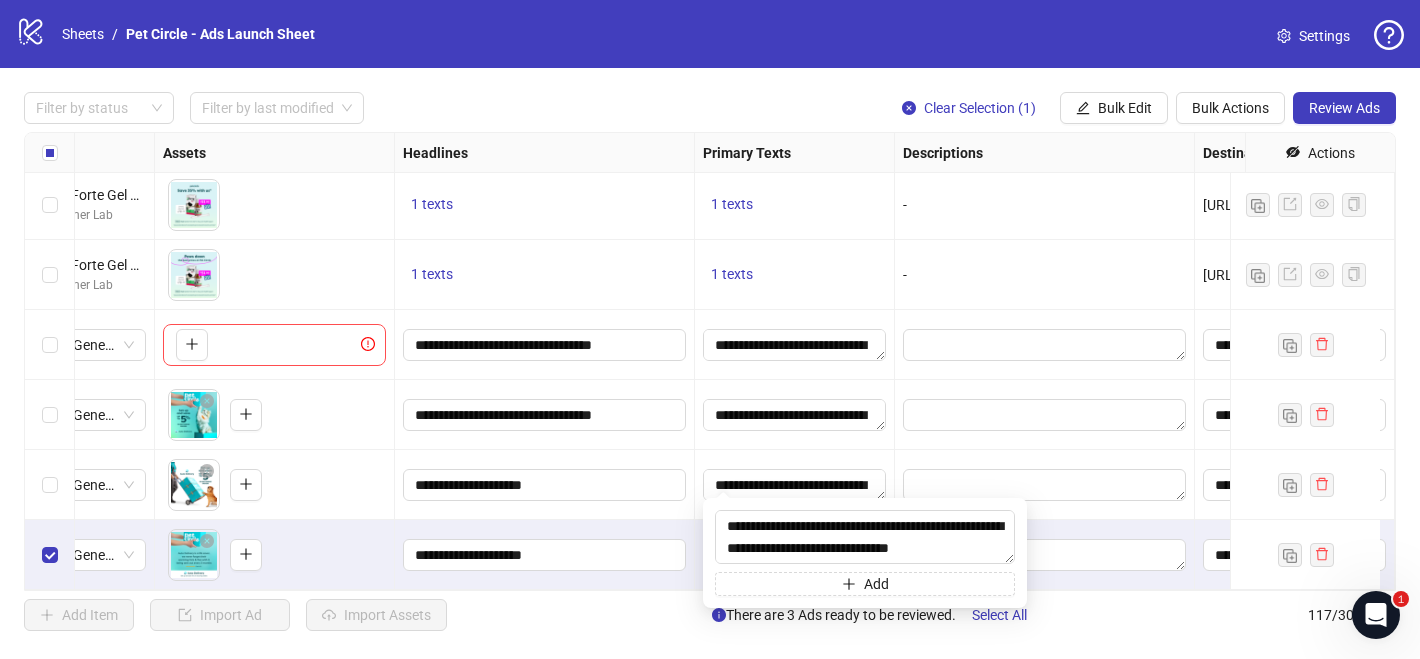 click on "**********" at bounding box center [545, 555] 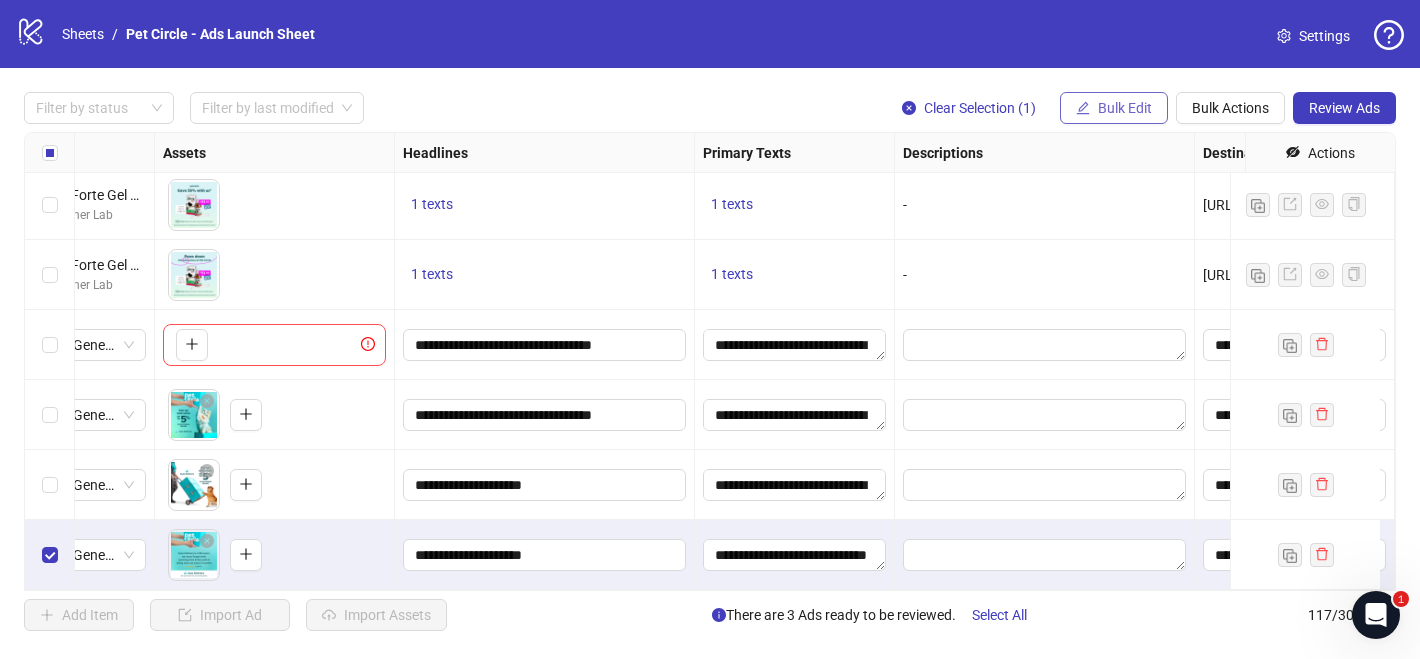 click on "Bulk Edit" at bounding box center [1125, 108] 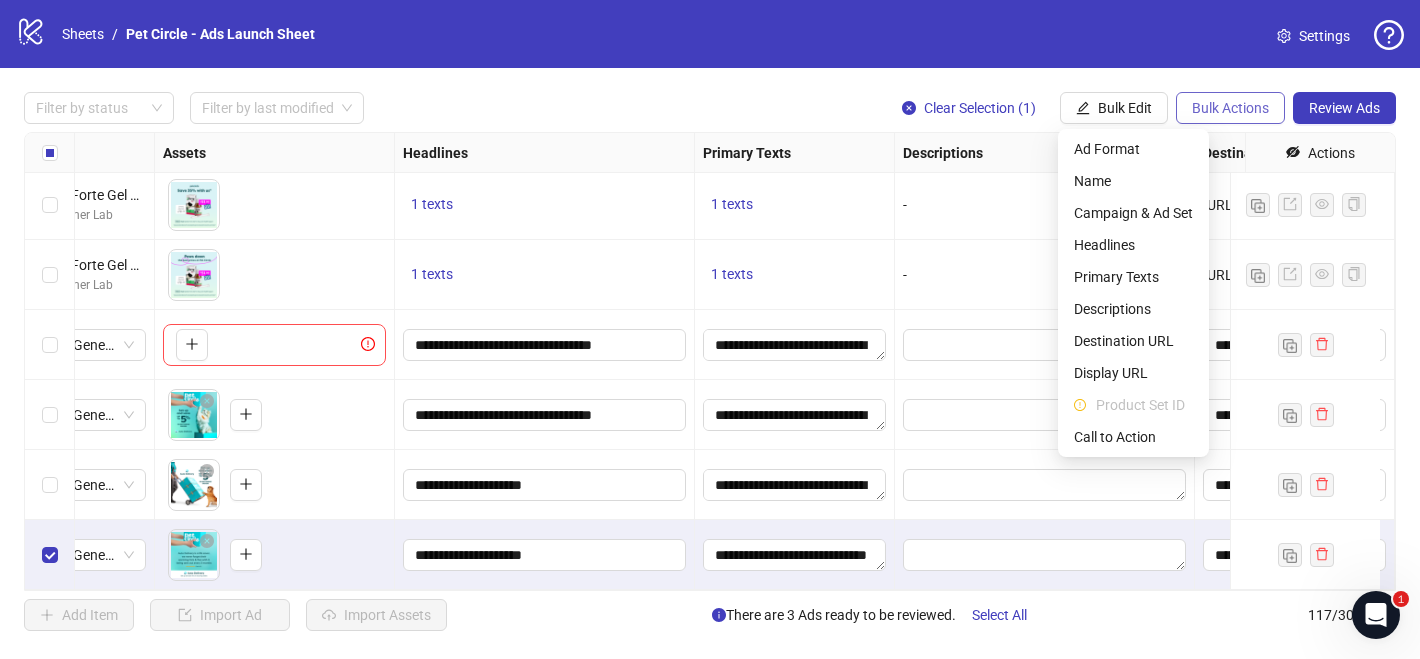 click on "Bulk Actions" at bounding box center [1230, 108] 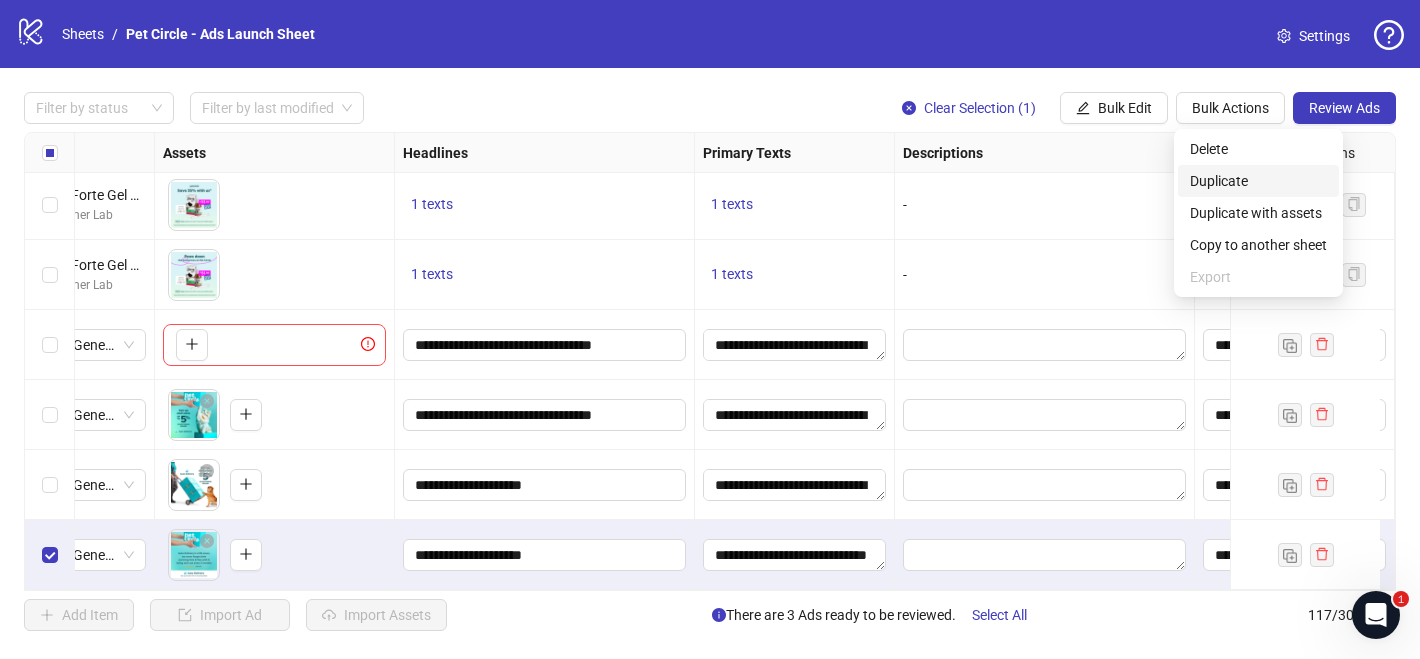 click on "Duplicate" at bounding box center (1258, 181) 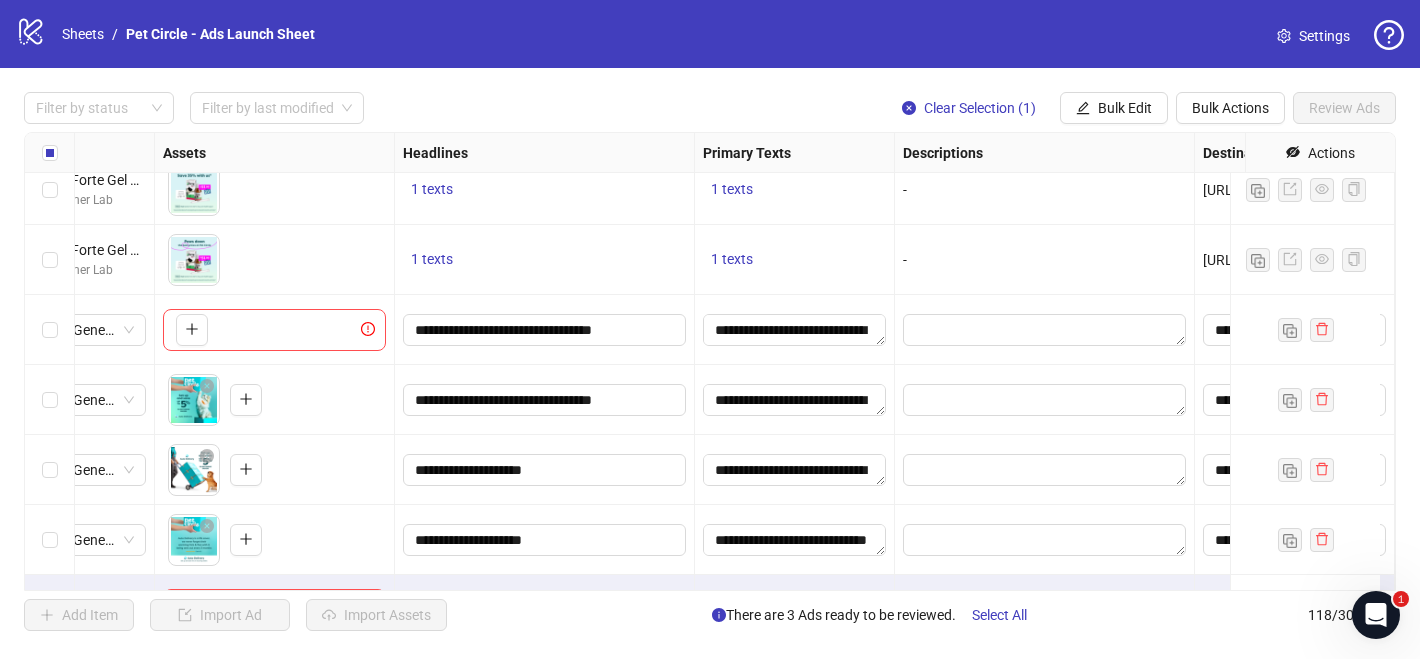 scroll, scrollTop: 7858, scrollLeft: 0, axis: vertical 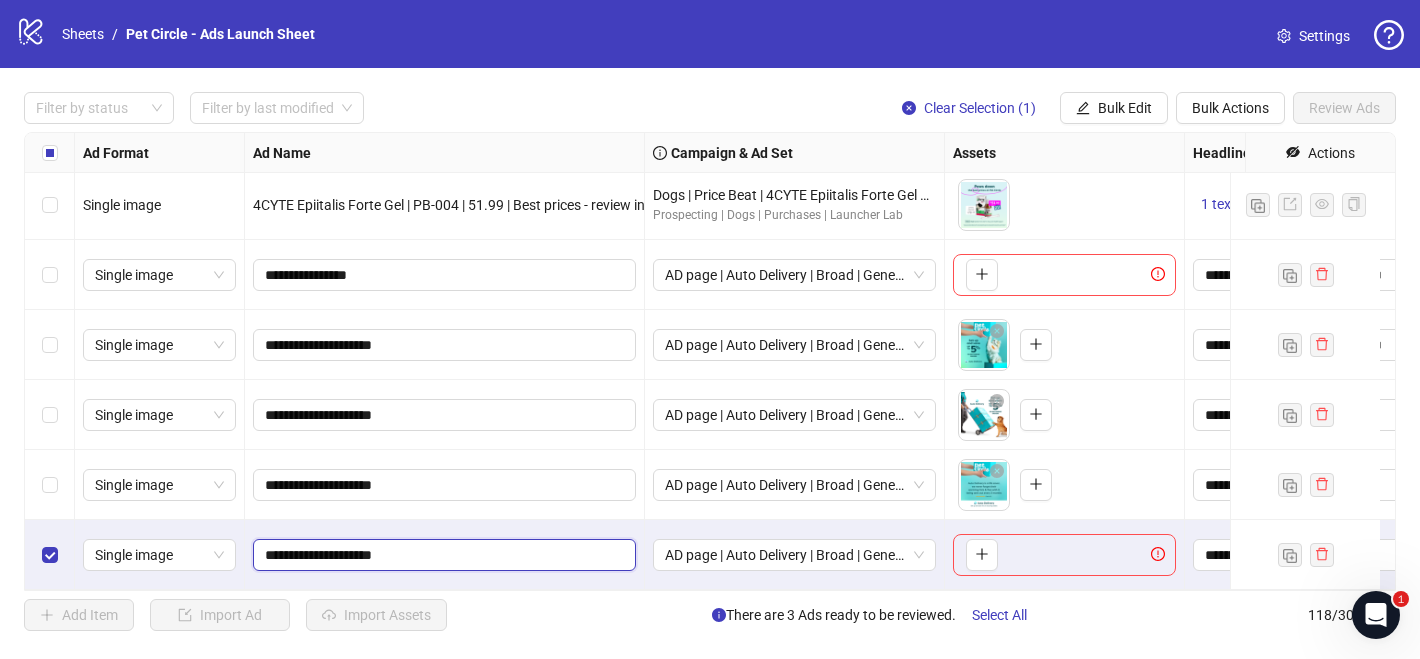 click on "**********" at bounding box center (442, 555) 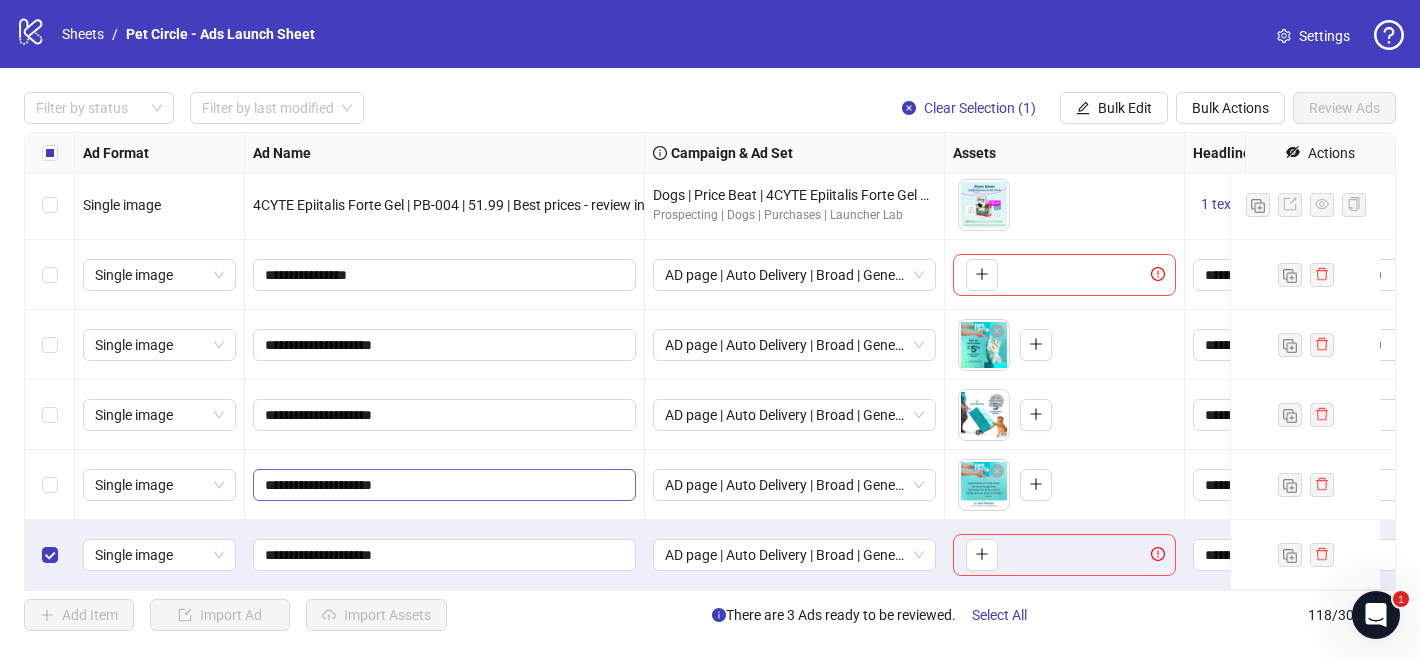click on "**********" at bounding box center [444, 485] 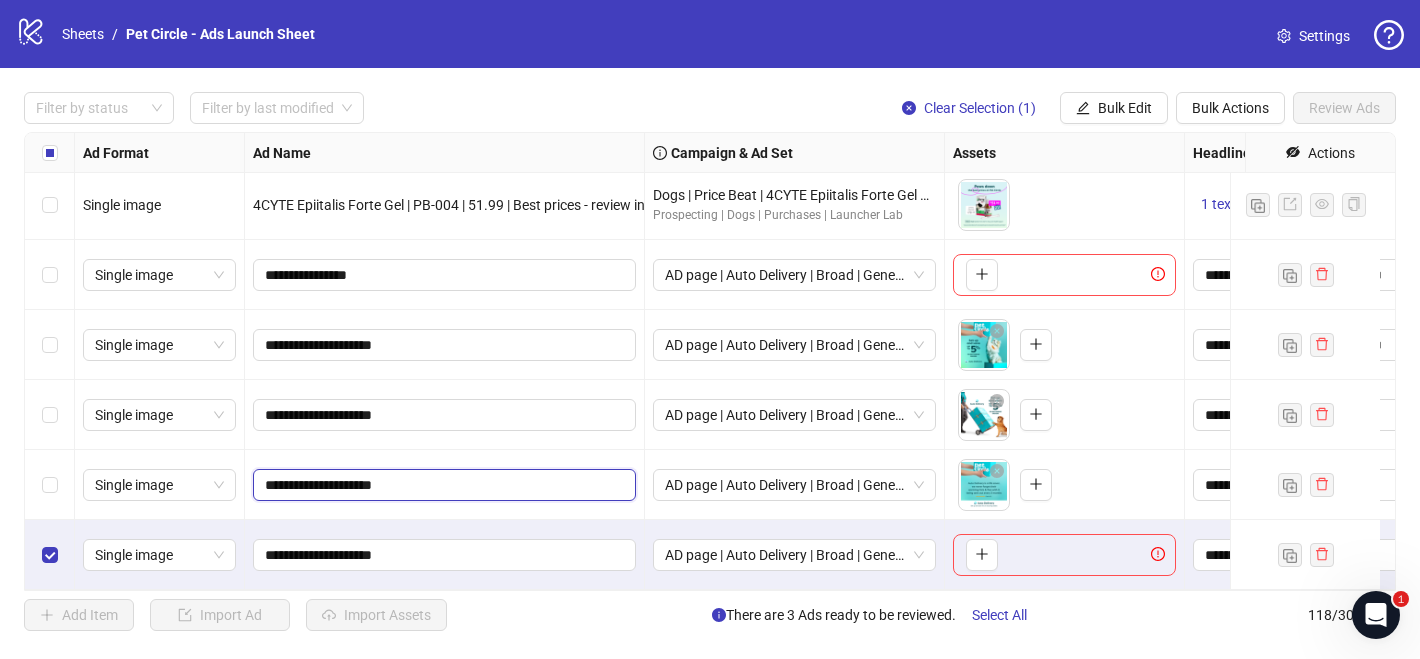 click on "**********" at bounding box center (442, 485) 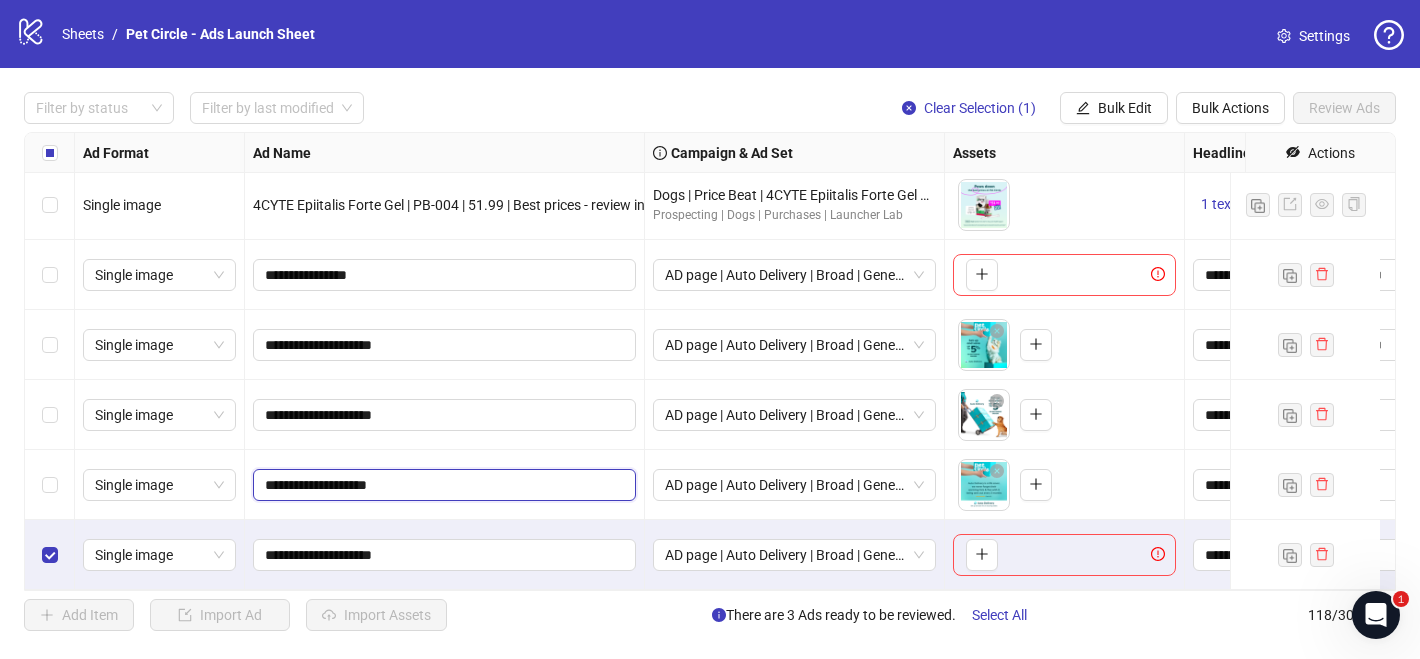 type on "**********" 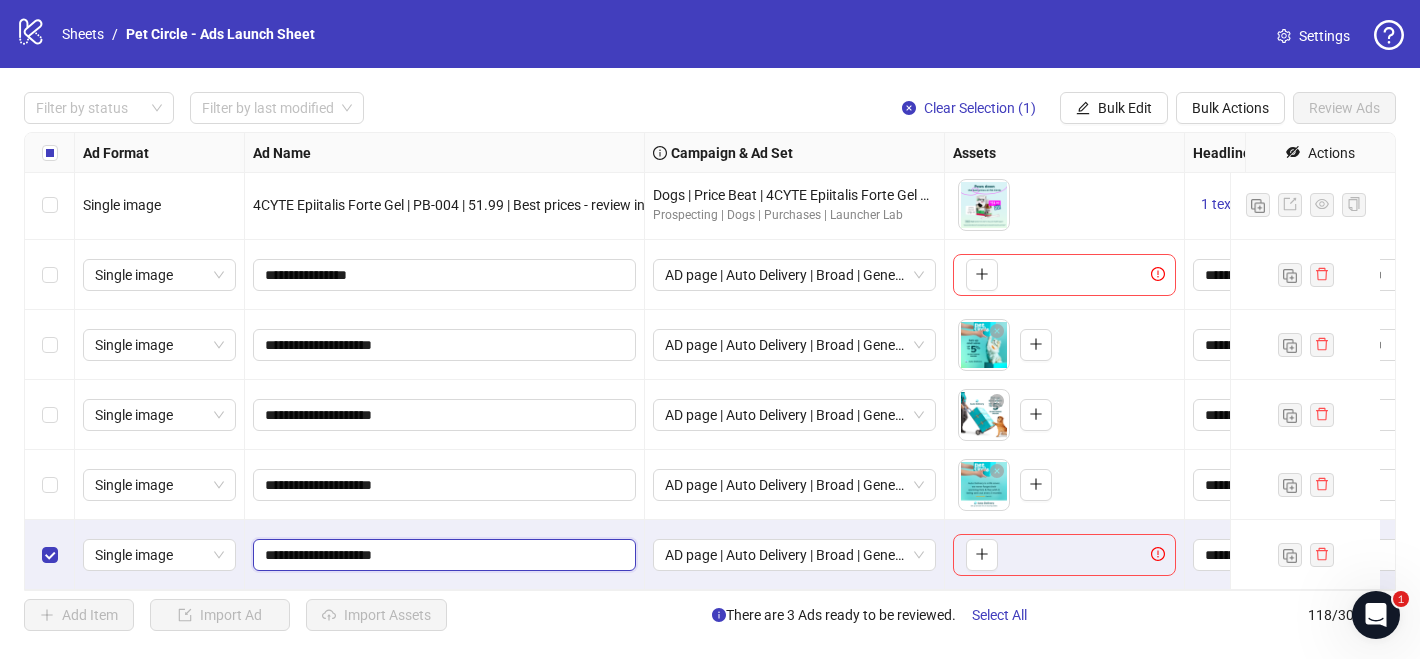 click on "**********" at bounding box center [442, 555] 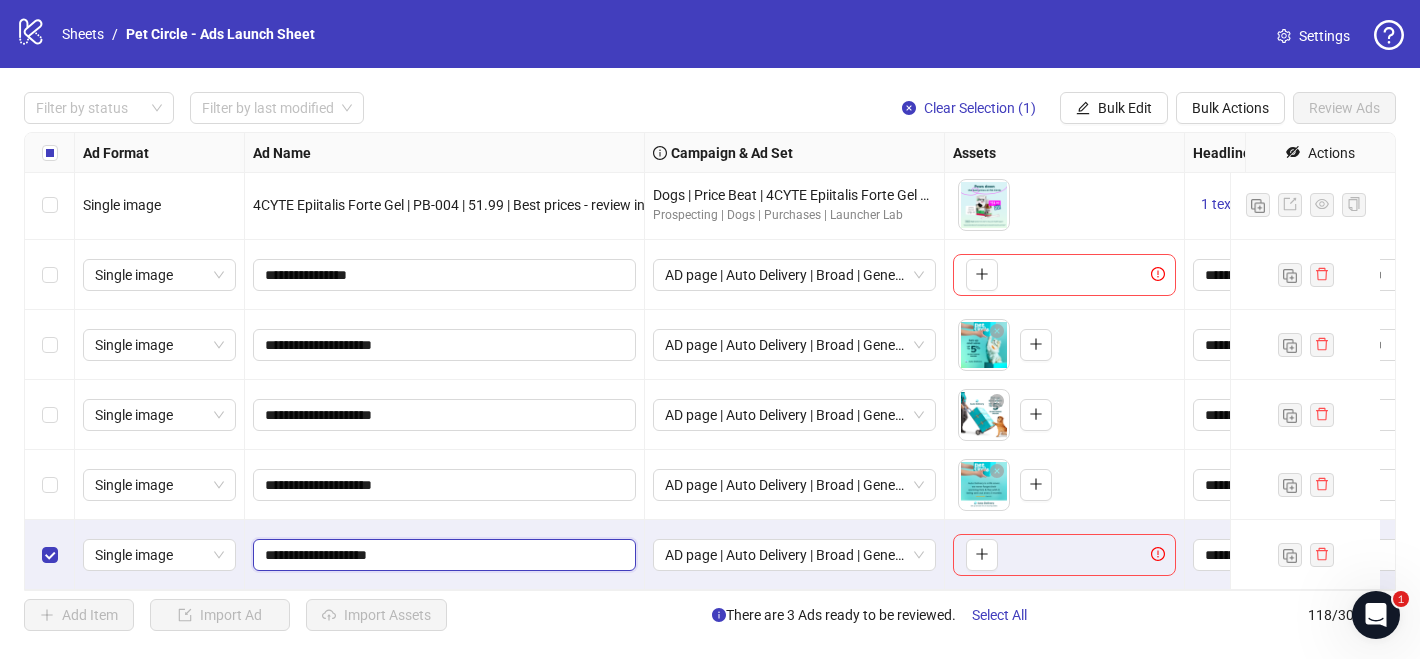 type on "**********" 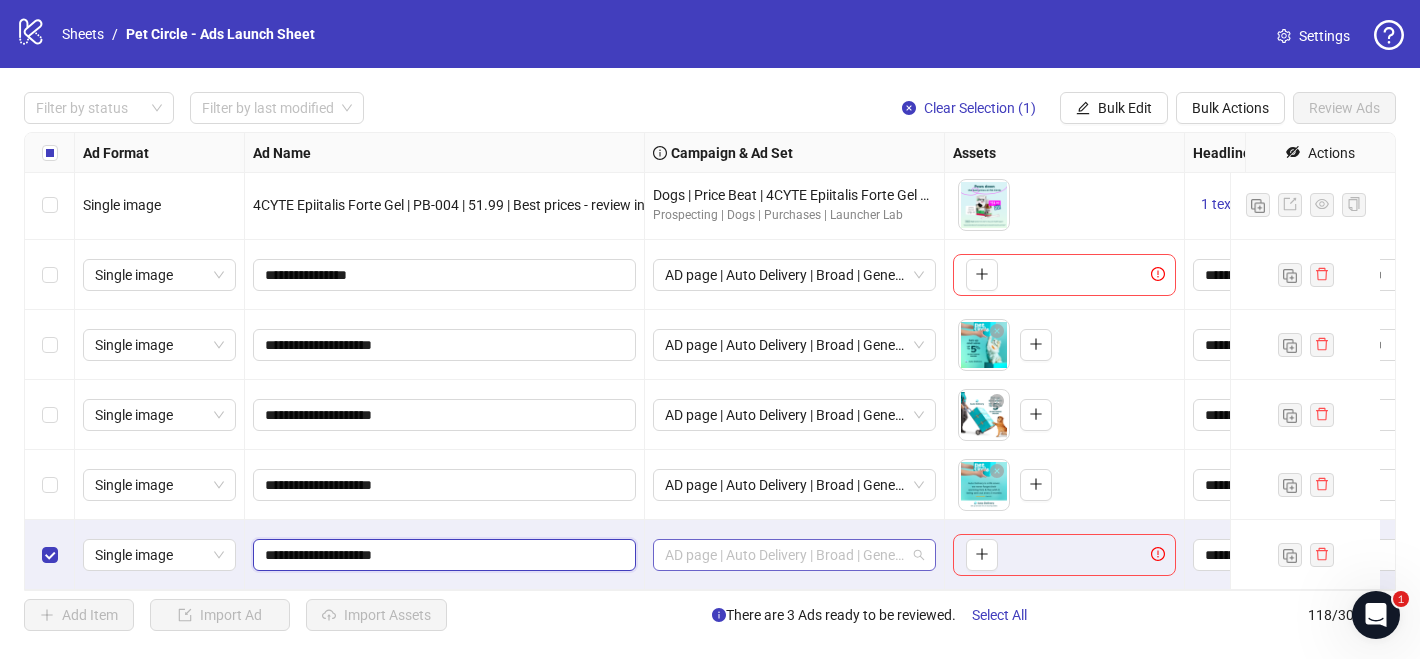 click on "AD page | Auto Delivery | Broad | Generic | Batch 2 ([DATE])" at bounding box center (794, 555) 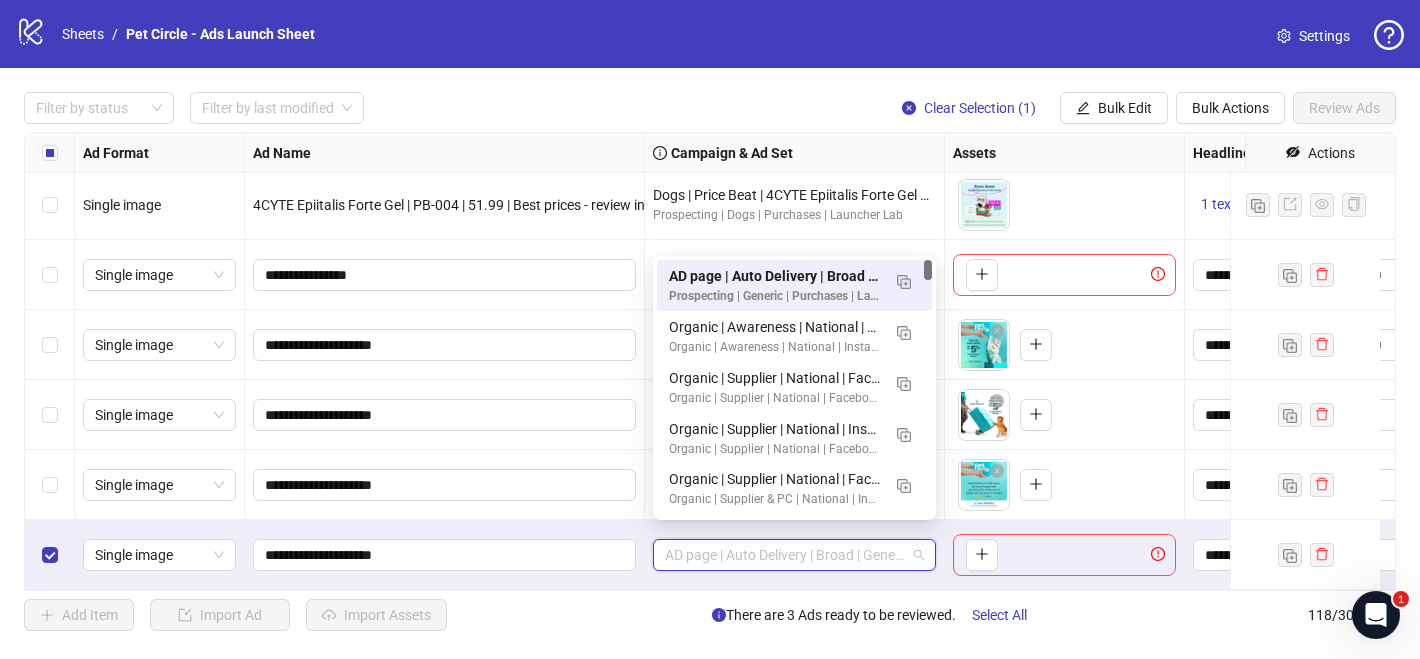 click on "To pick up a draggable item, press the space bar.
While dragging, use the arrow keys to move the item.
Press space again to drop the item in its new position, or press escape to cancel." at bounding box center (1065, 555) 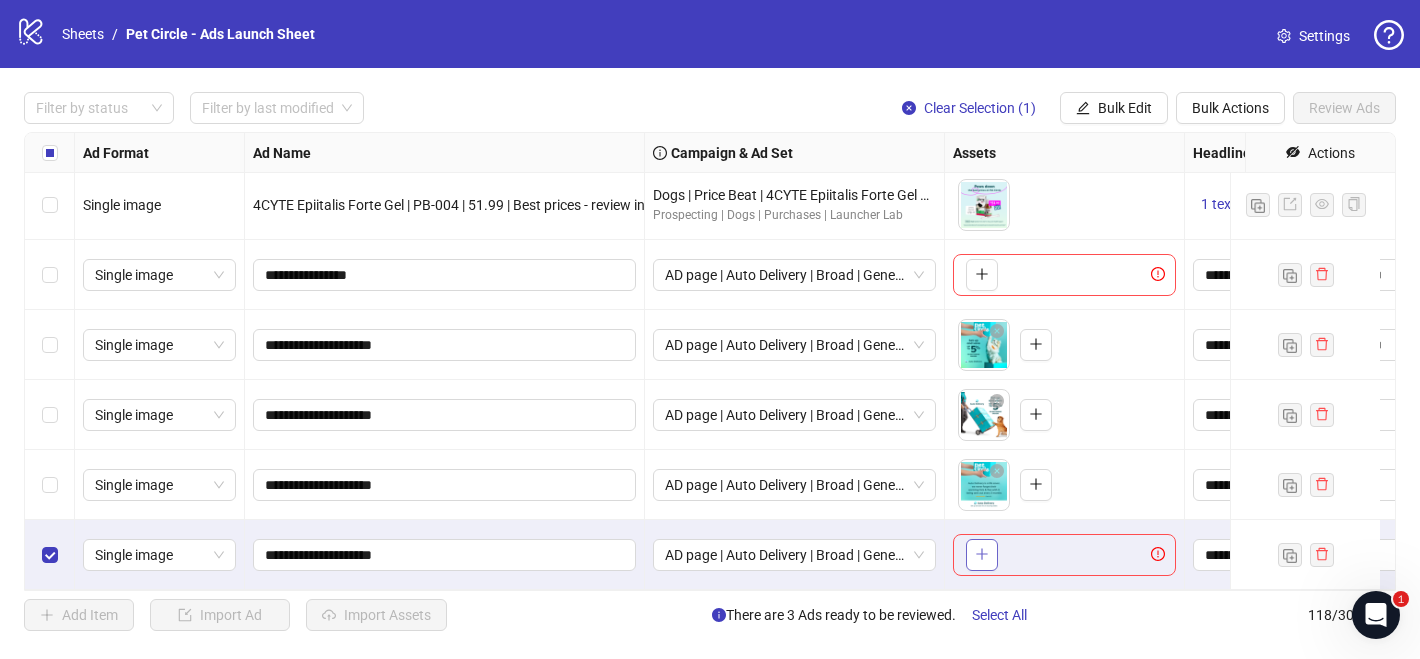 click 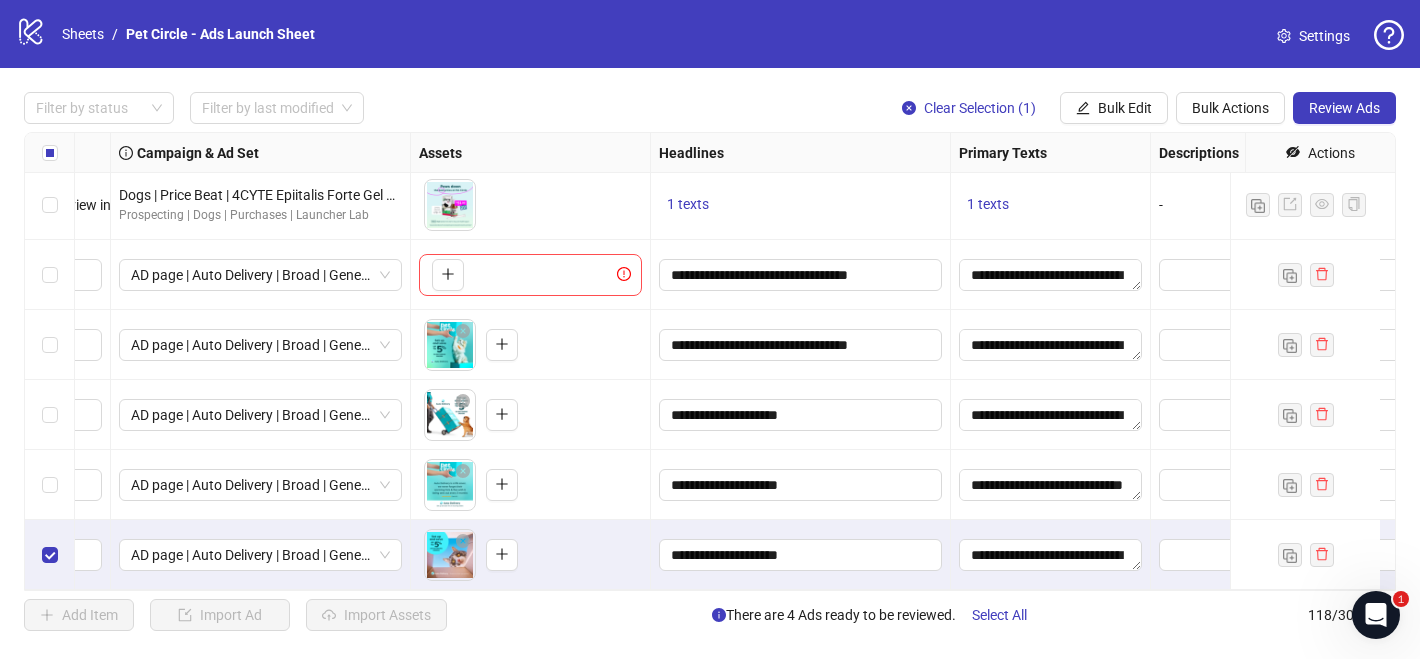 scroll, scrollTop: 7858, scrollLeft: 473, axis: both 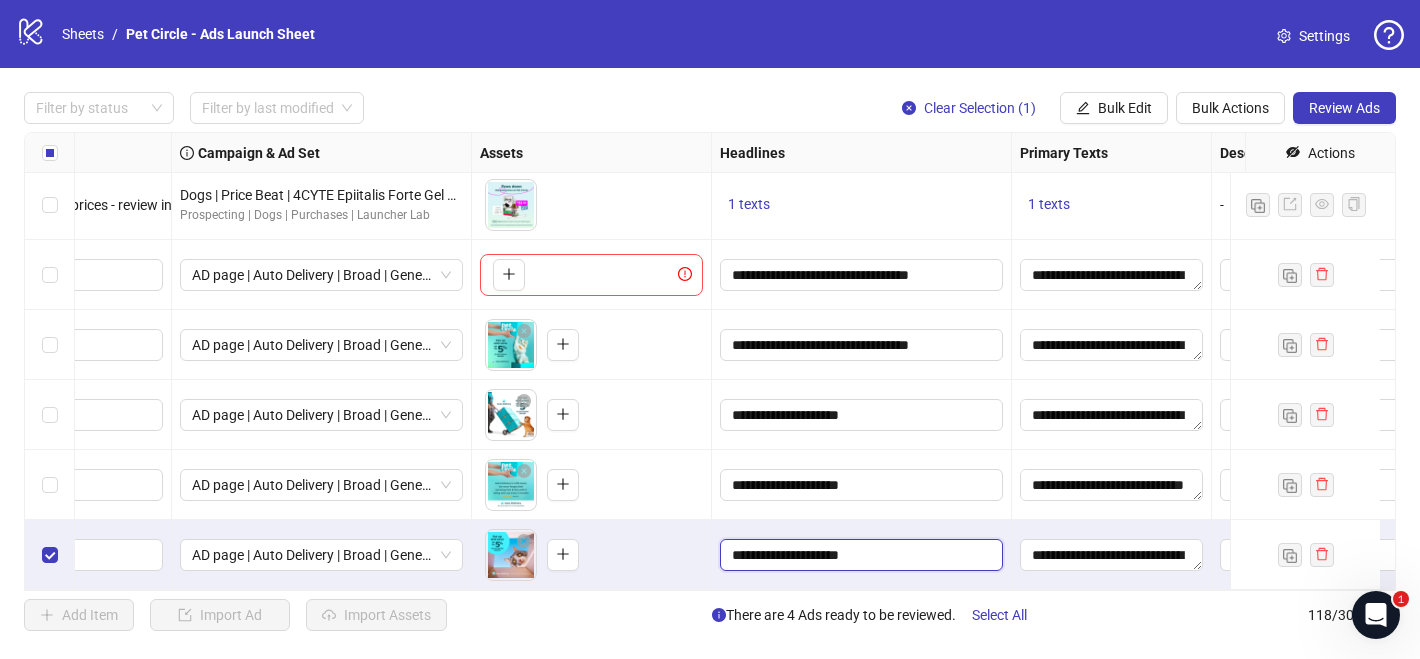 drag, startPoint x: 876, startPoint y: 540, endPoint x: 703, endPoint y: 531, distance: 173.23395 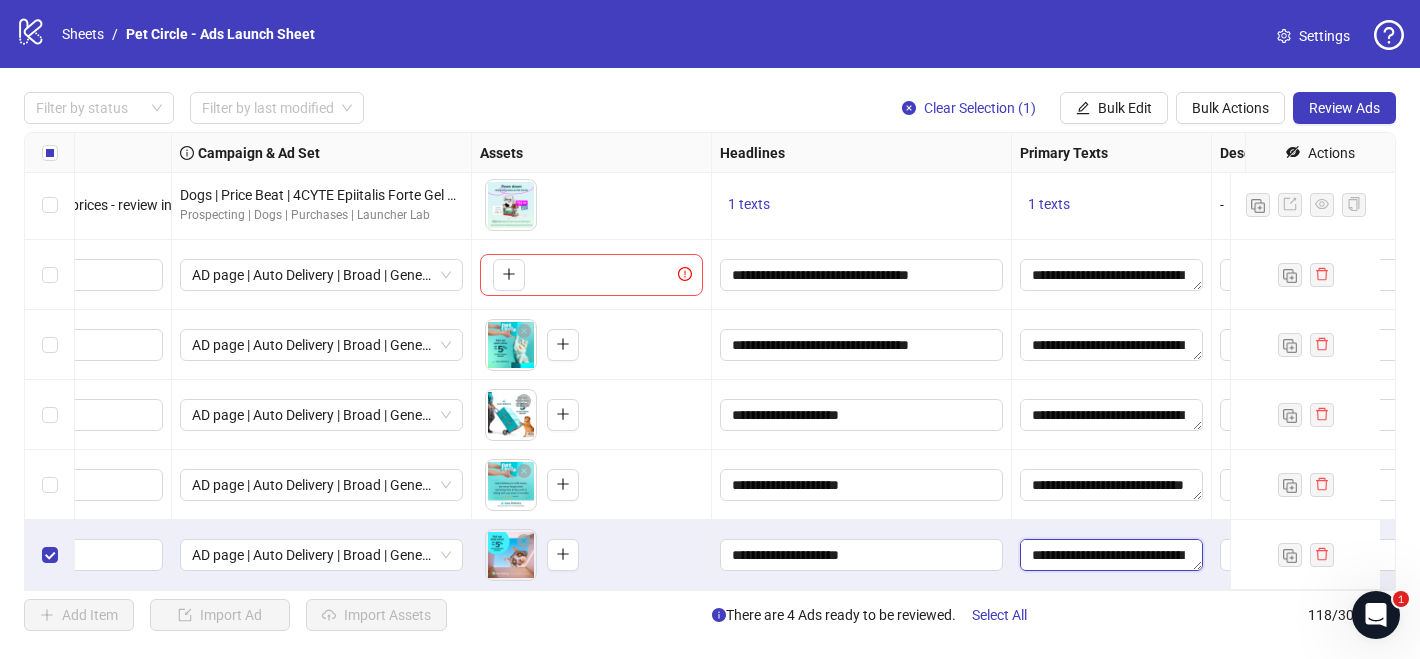 click on "**********" at bounding box center [1111, 555] 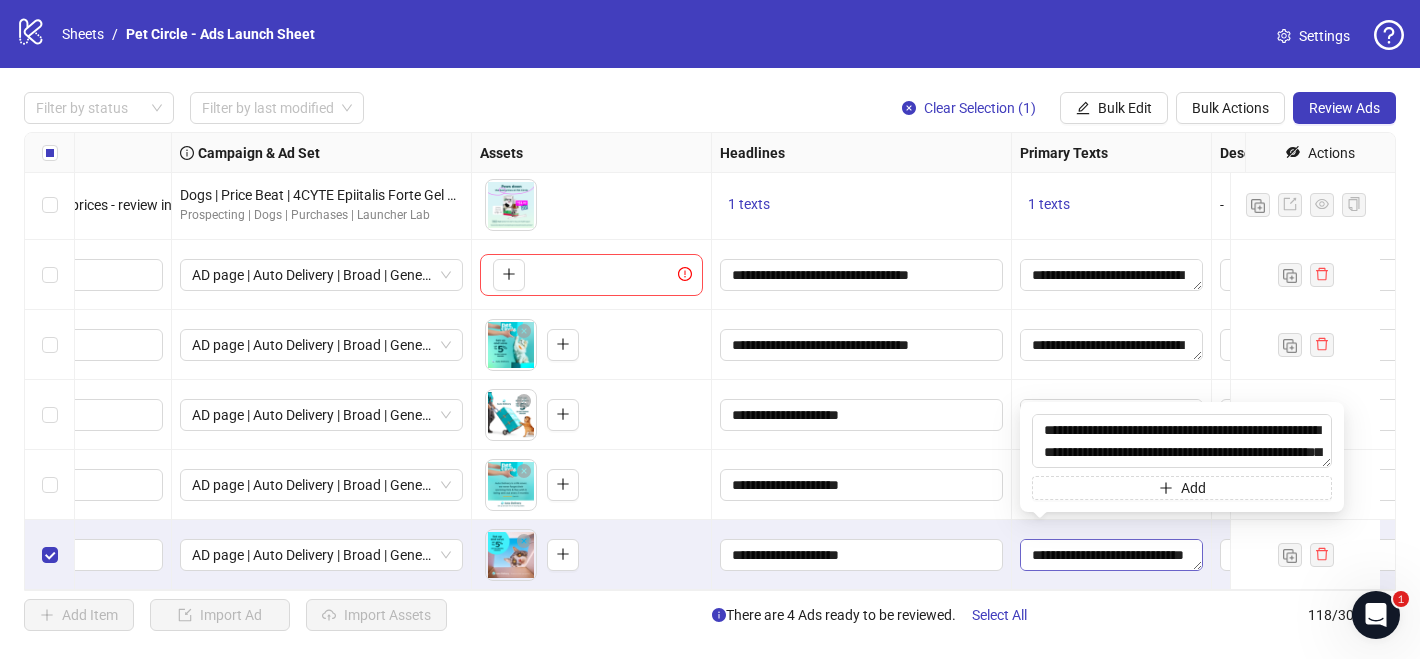 scroll, scrollTop: 110, scrollLeft: 0, axis: vertical 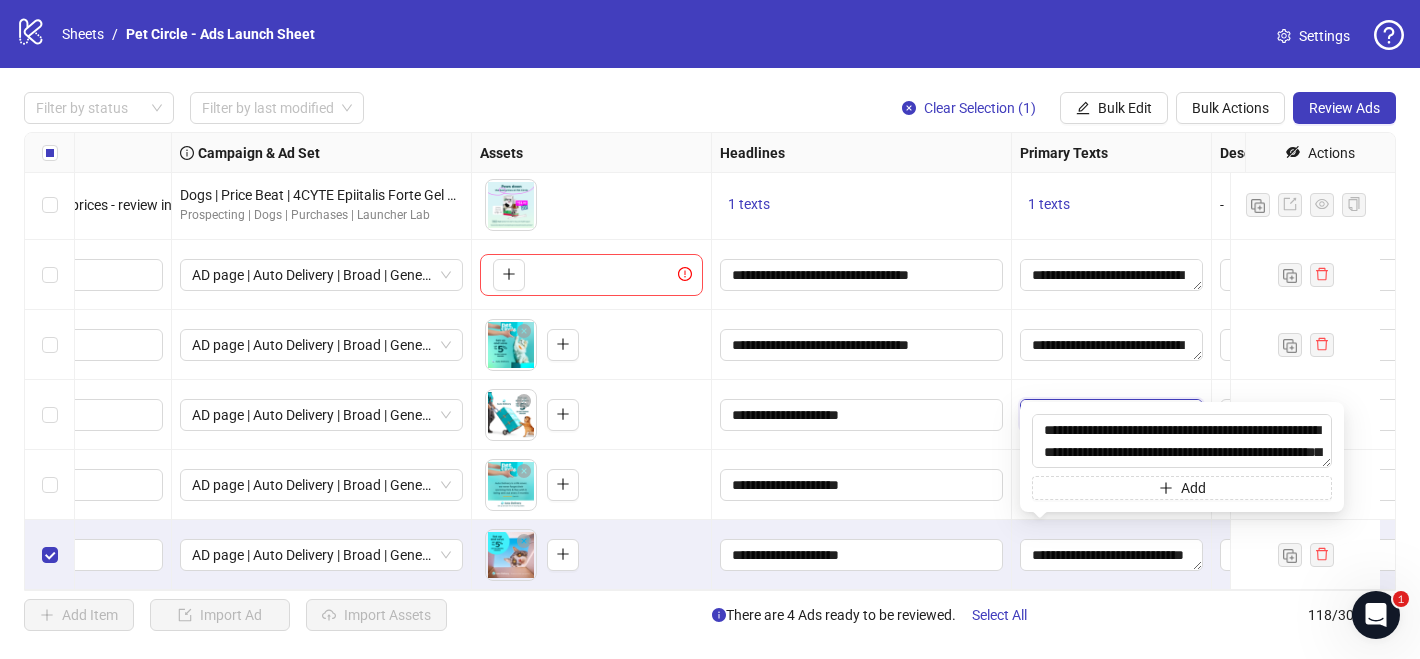 click on "**********" at bounding box center (1111, 415) 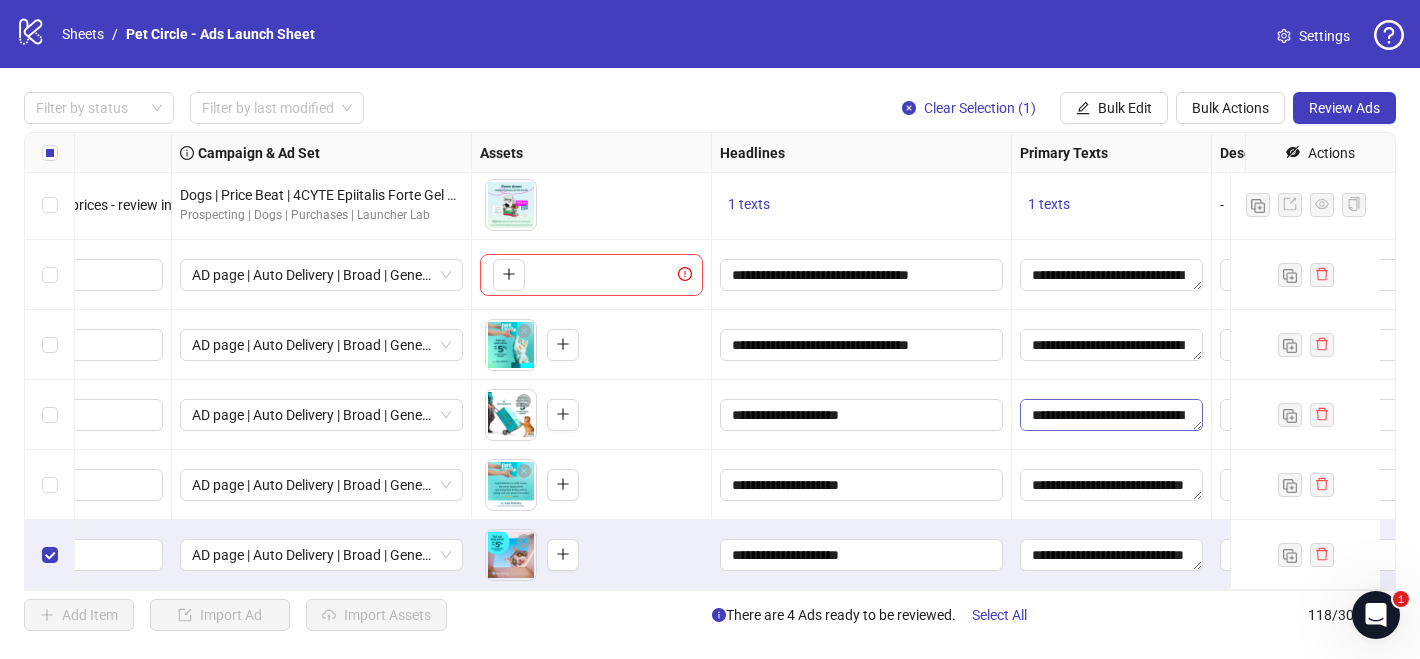 scroll, scrollTop: 110, scrollLeft: 0, axis: vertical 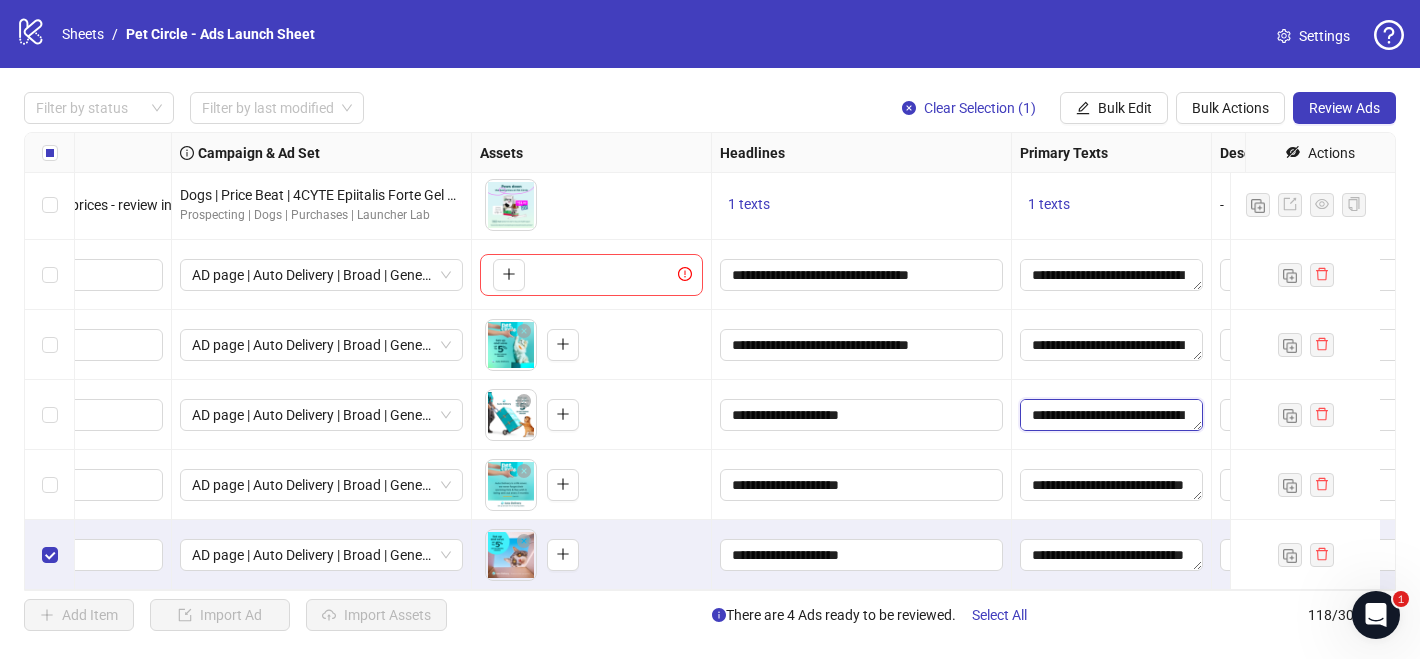 click on "**********" at bounding box center (1111, 415) 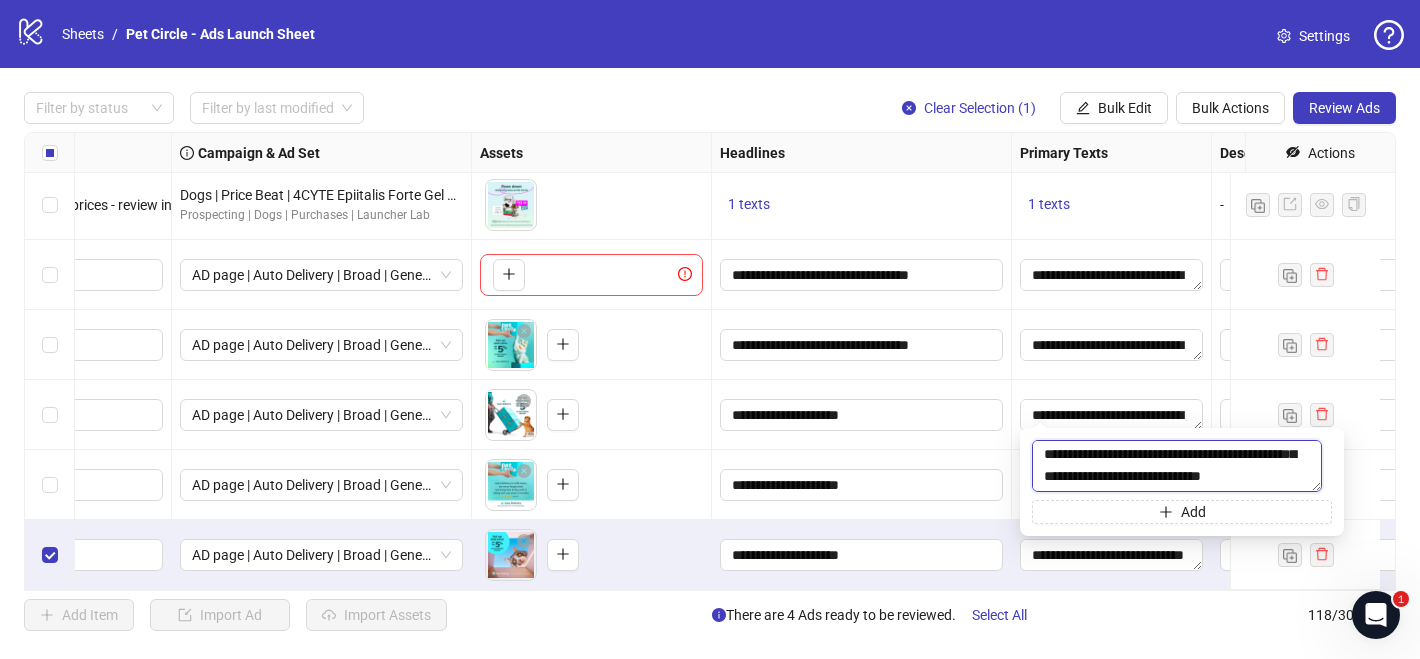 scroll, scrollTop: 110, scrollLeft: 0, axis: vertical 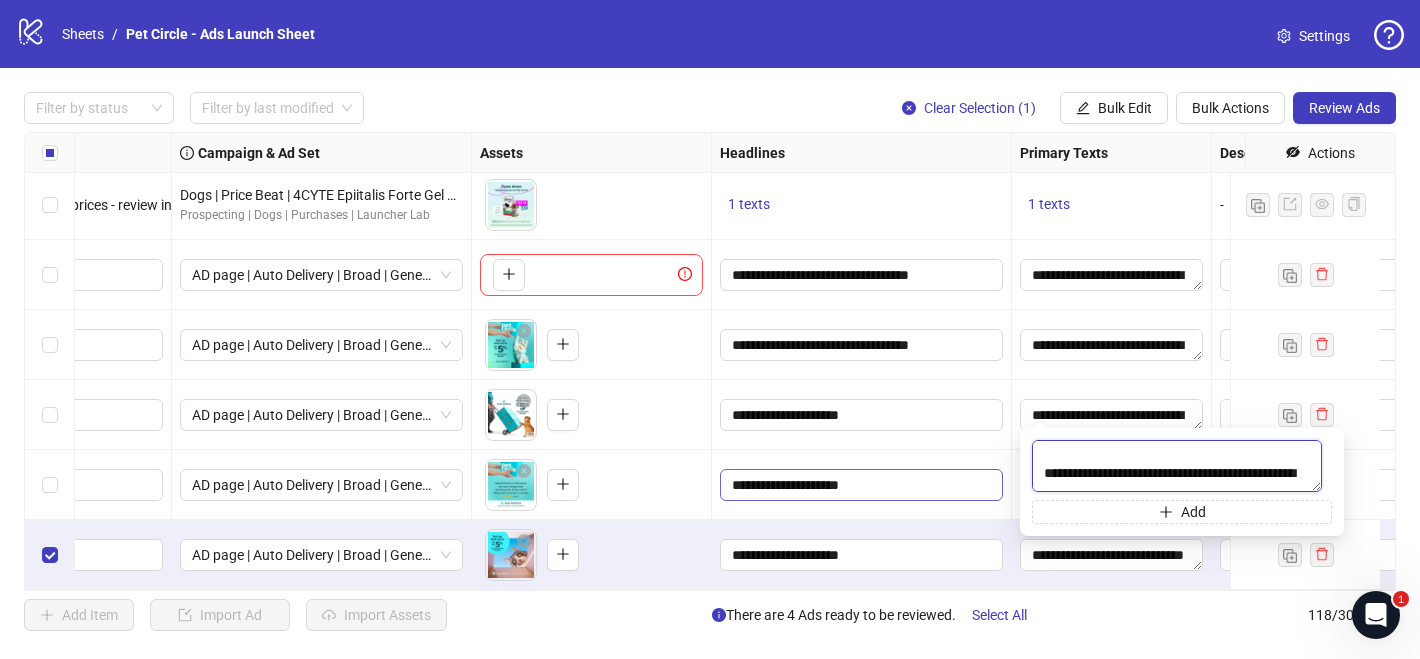 drag, startPoint x: 1110, startPoint y: 467, endPoint x: 988, endPoint y: 469, distance: 122.016396 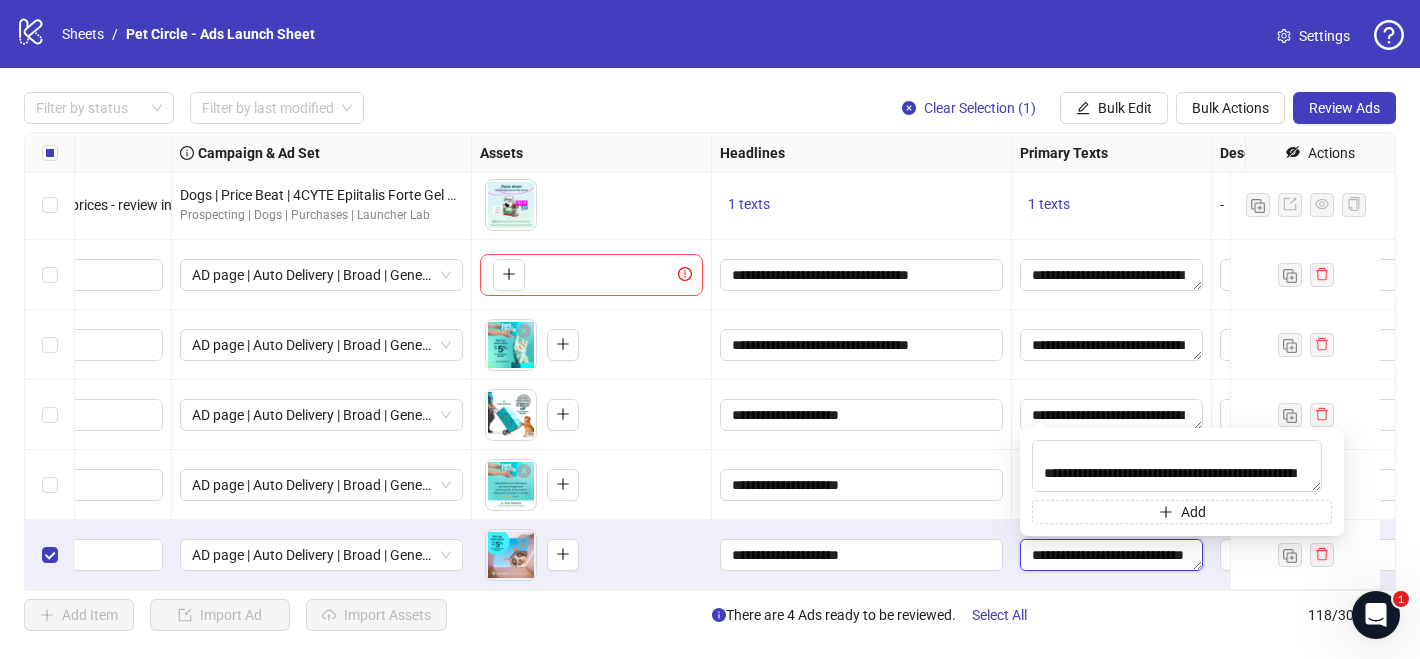 click on "**********" at bounding box center [1111, 555] 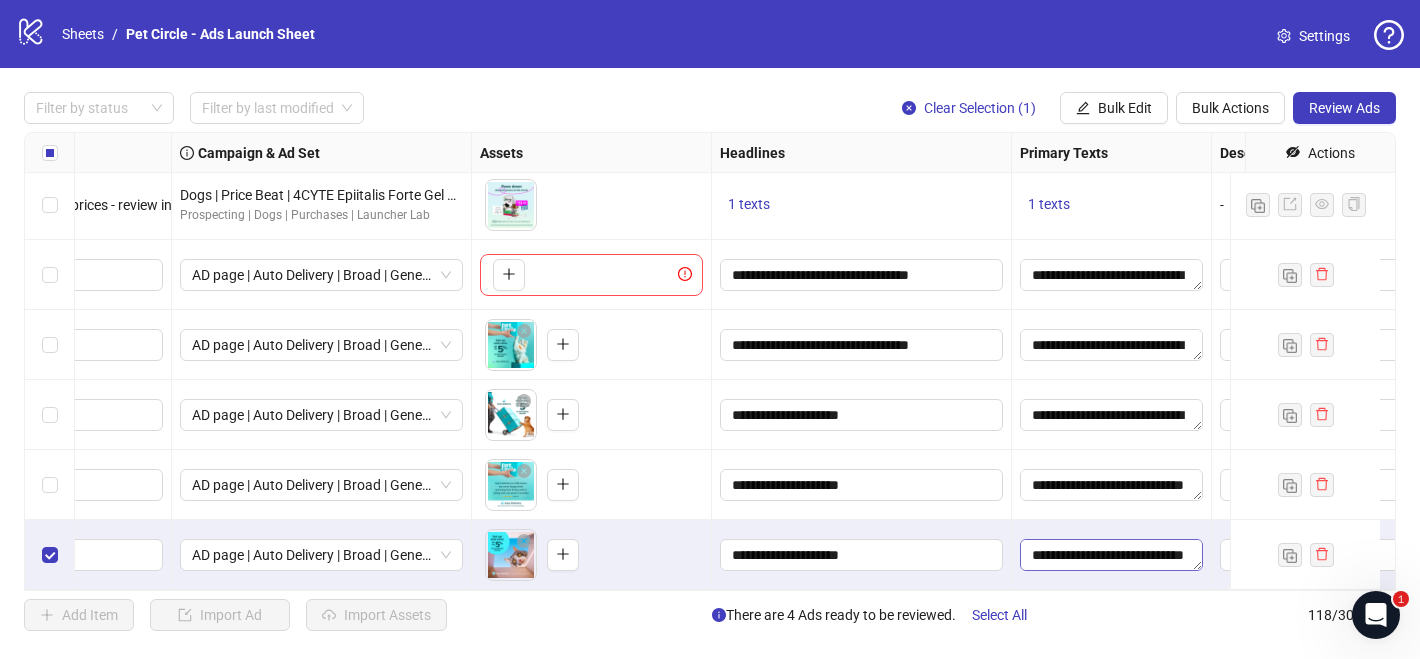 scroll, scrollTop: 22, scrollLeft: 0, axis: vertical 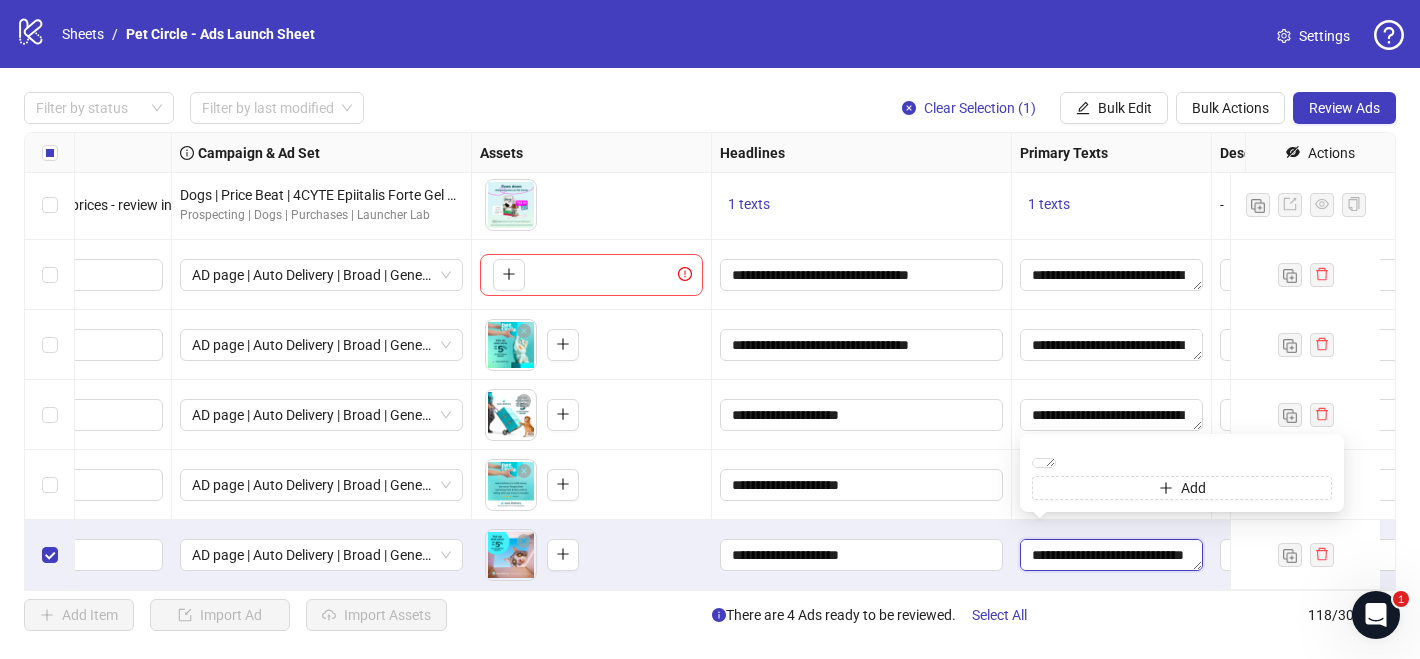 click on "**********" at bounding box center [1111, 555] 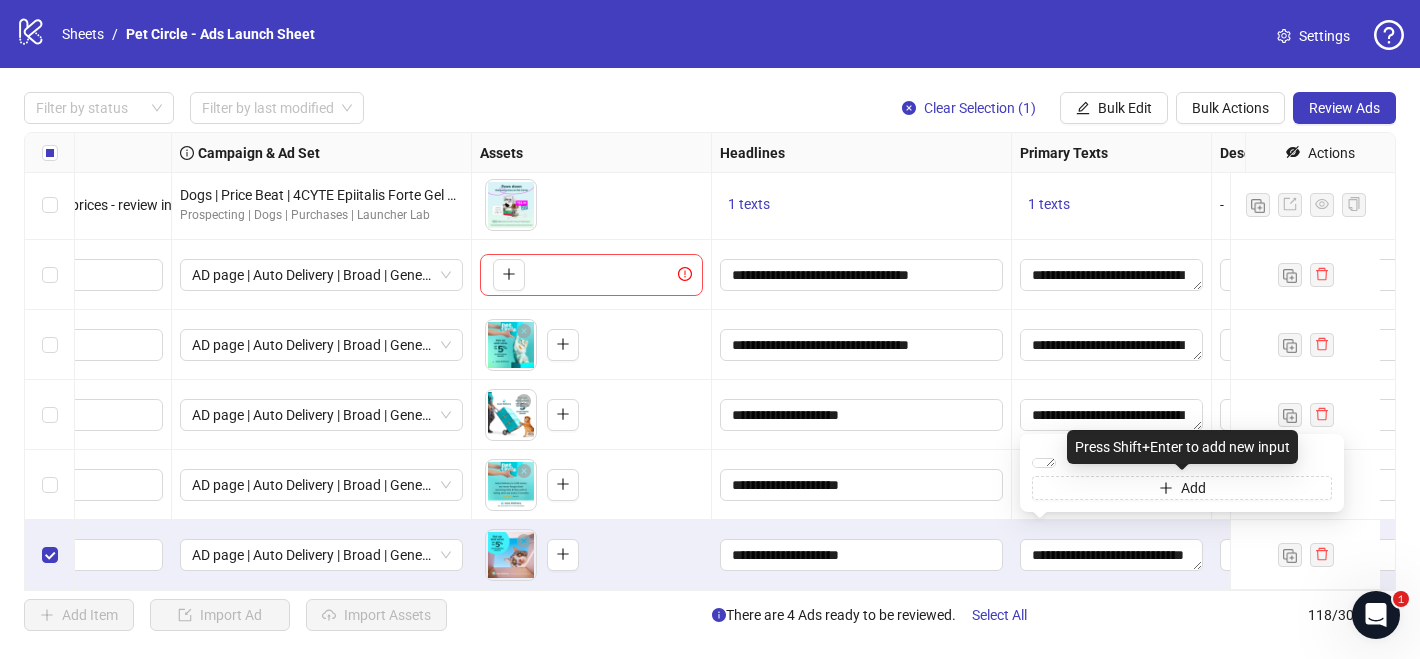 click on "Press Shift+Enter to add new input" at bounding box center (1182, 447) 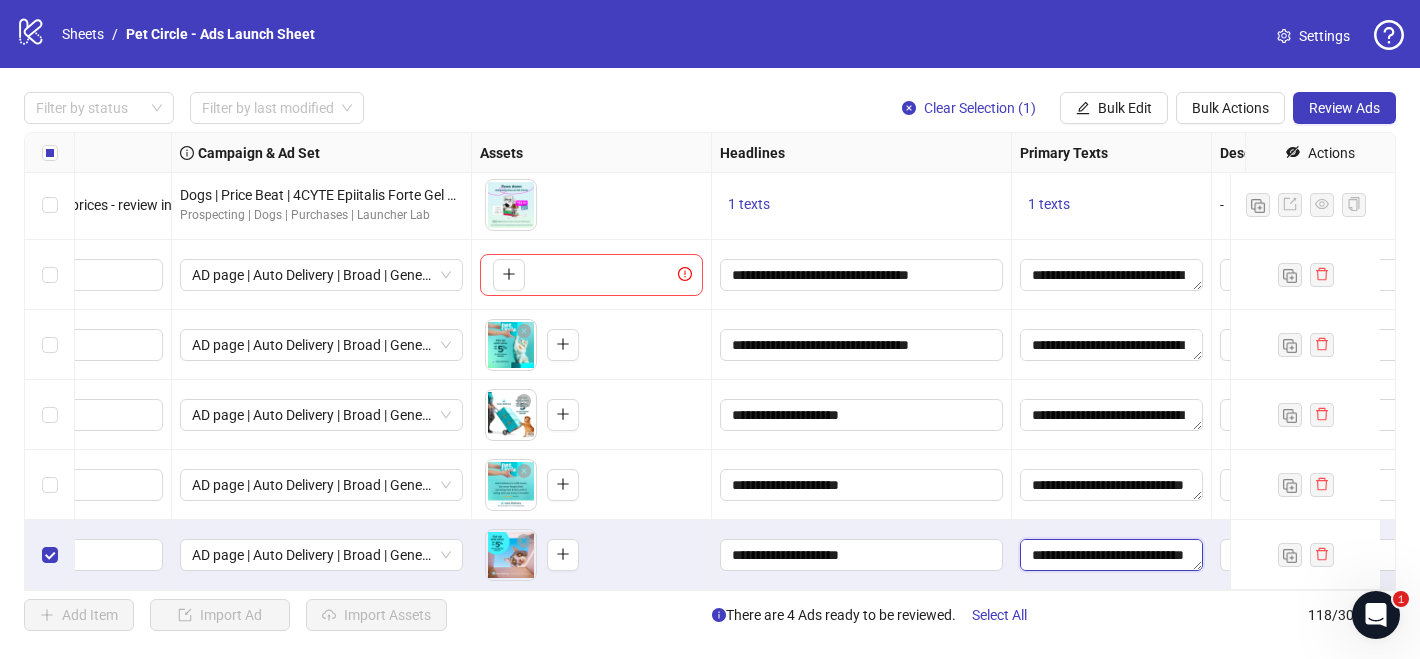 click on "**********" at bounding box center [1111, 555] 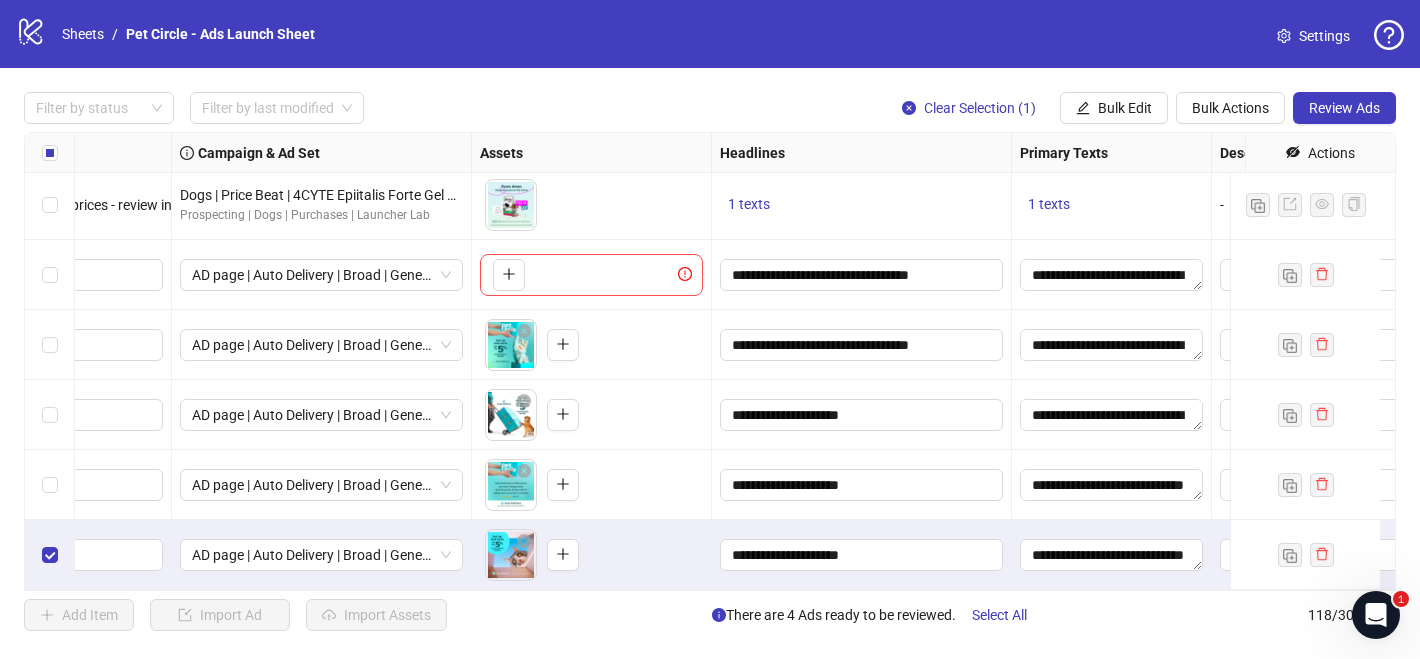 scroll, scrollTop: 6, scrollLeft: 0, axis: vertical 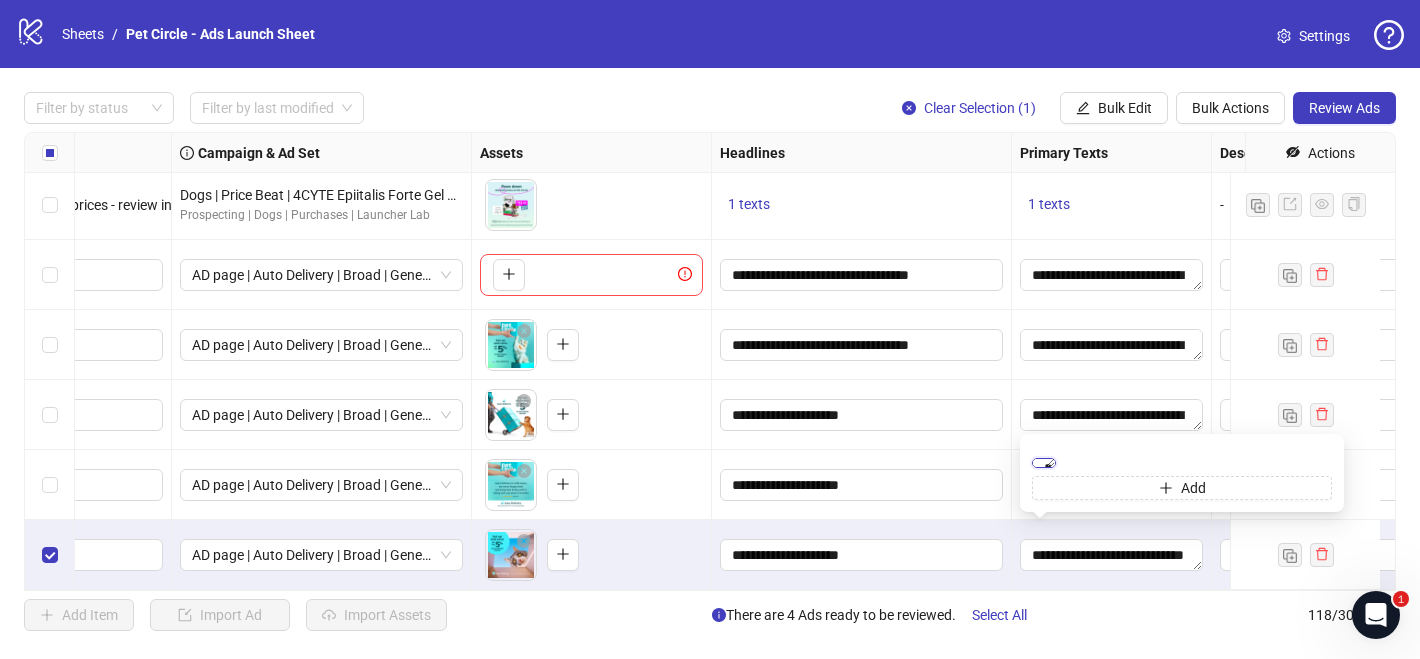 click on "**********" at bounding box center [1044, 463] 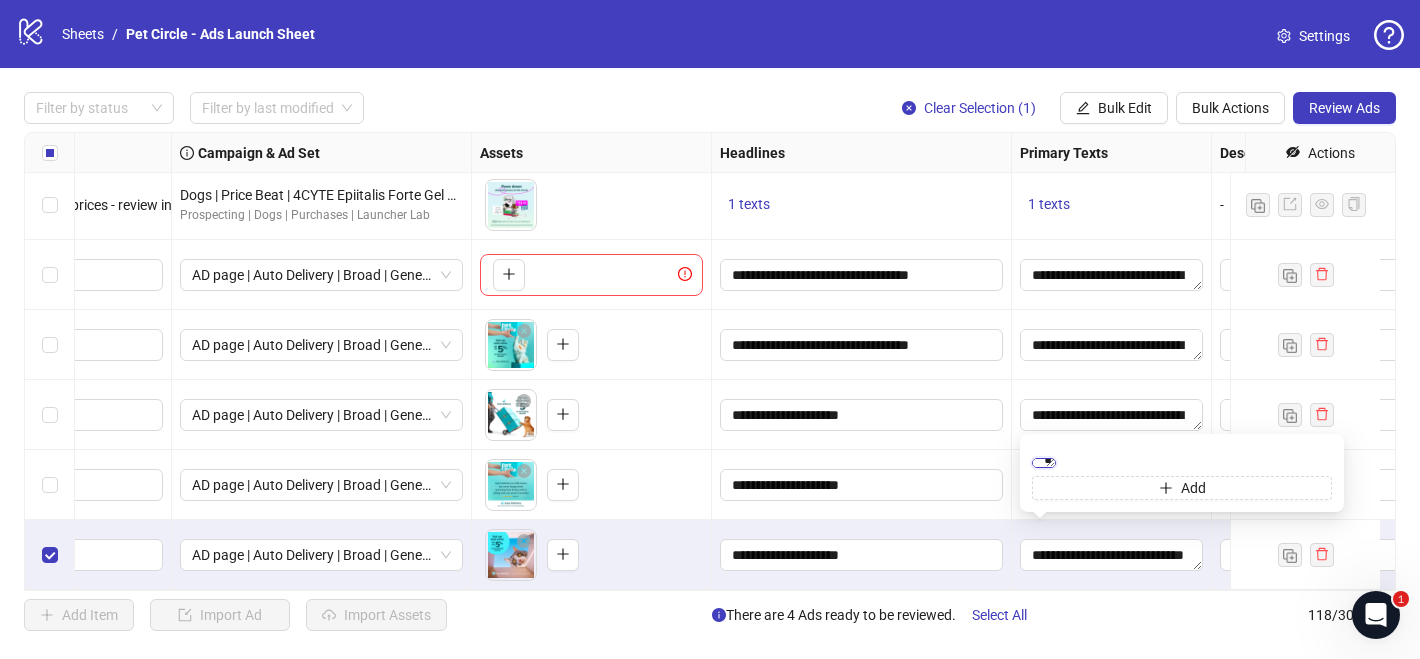 scroll, scrollTop: 59, scrollLeft: 0, axis: vertical 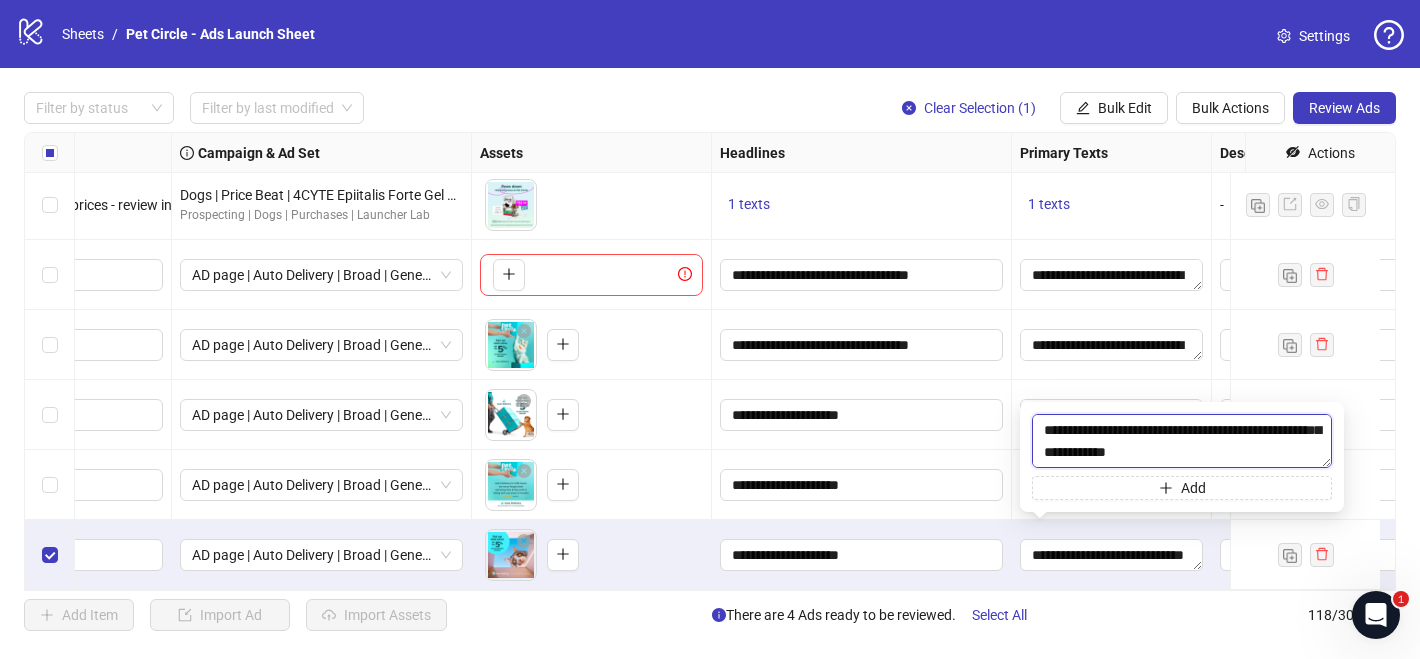 paste on "**********" 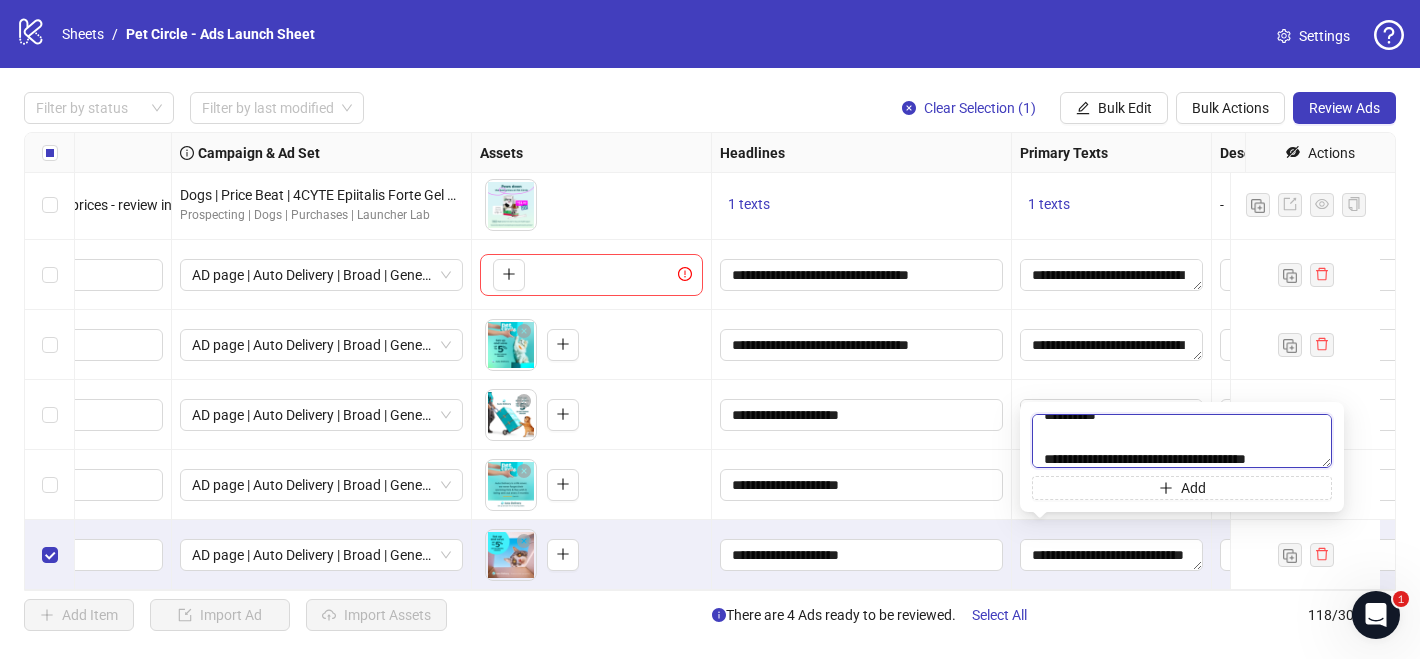 scroll, scrollTop: 81, scrollLeft: 0, axis: vertical 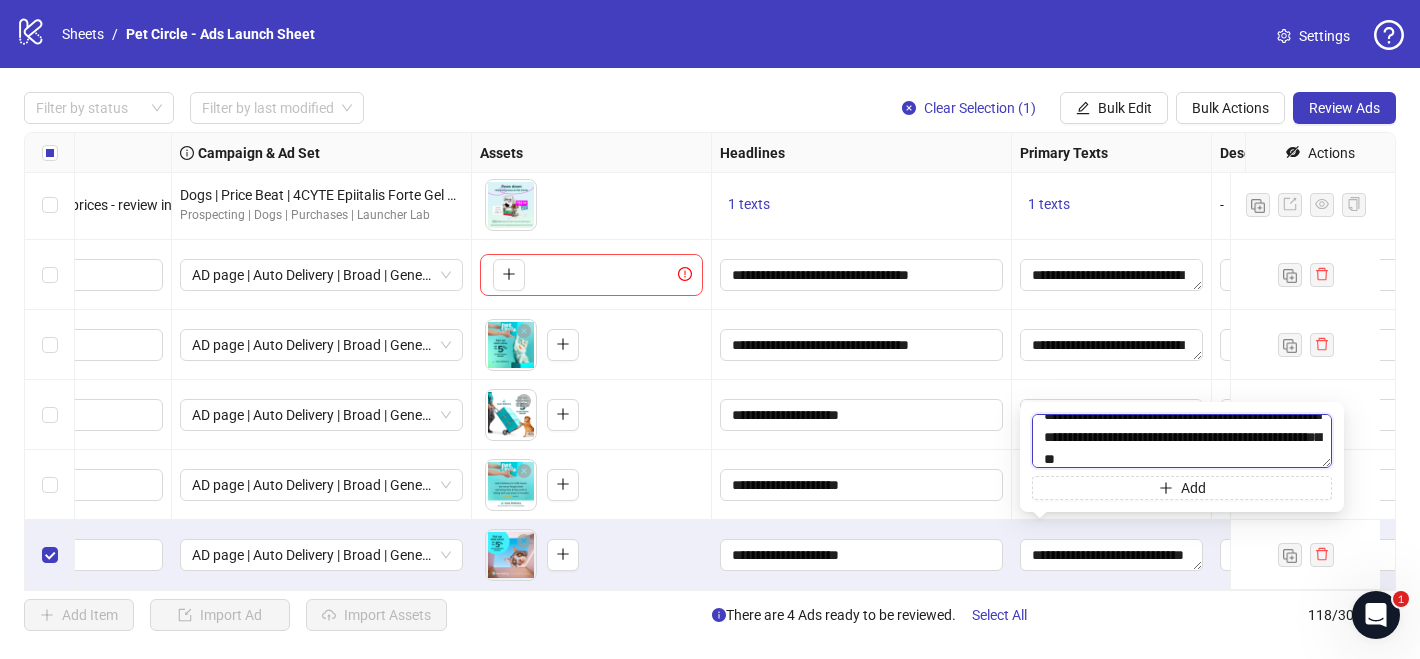 type on "**********" 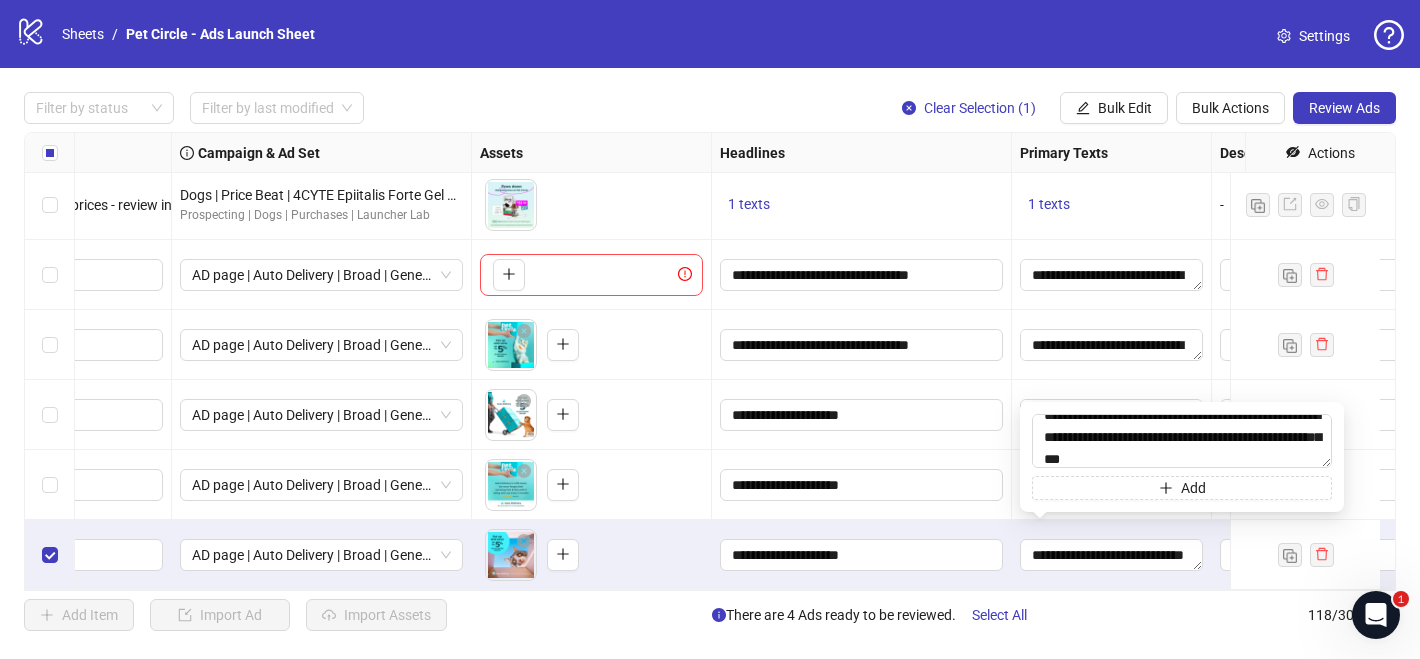 click on "**********" at bounding box center [1112, 345] 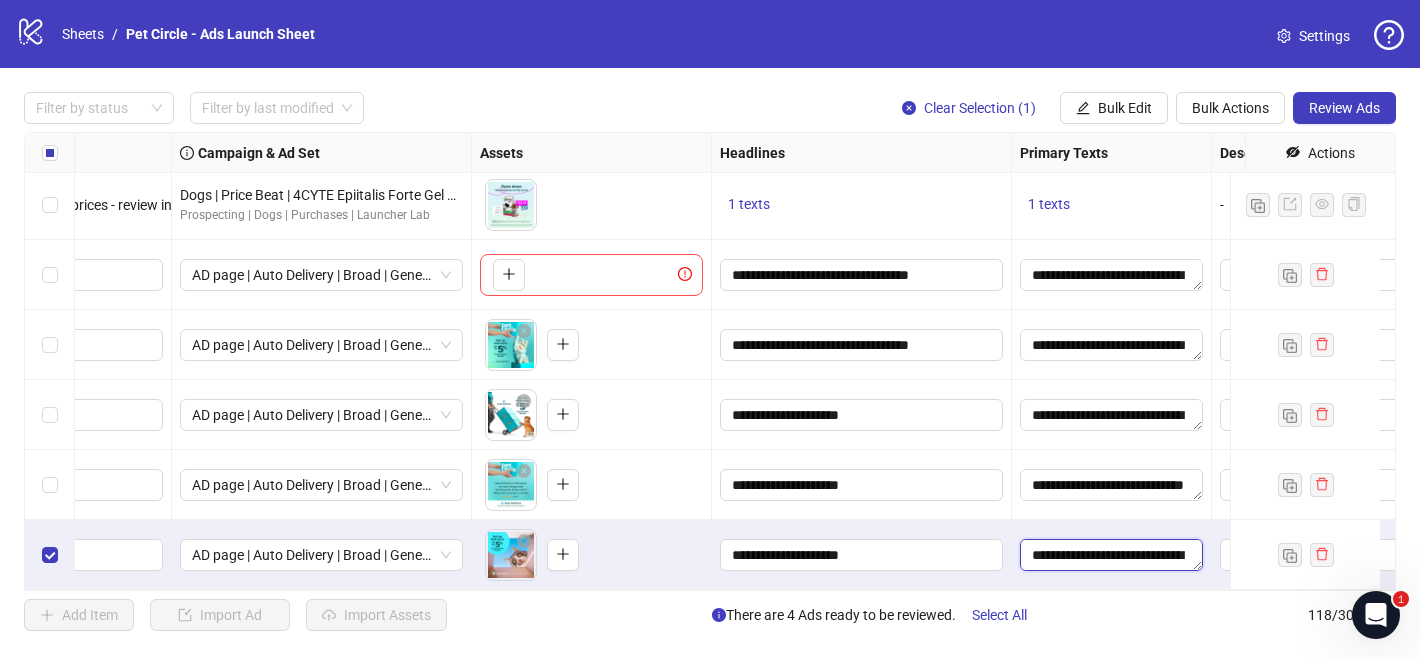 click on "**********" at bounding box center (1111, 555) 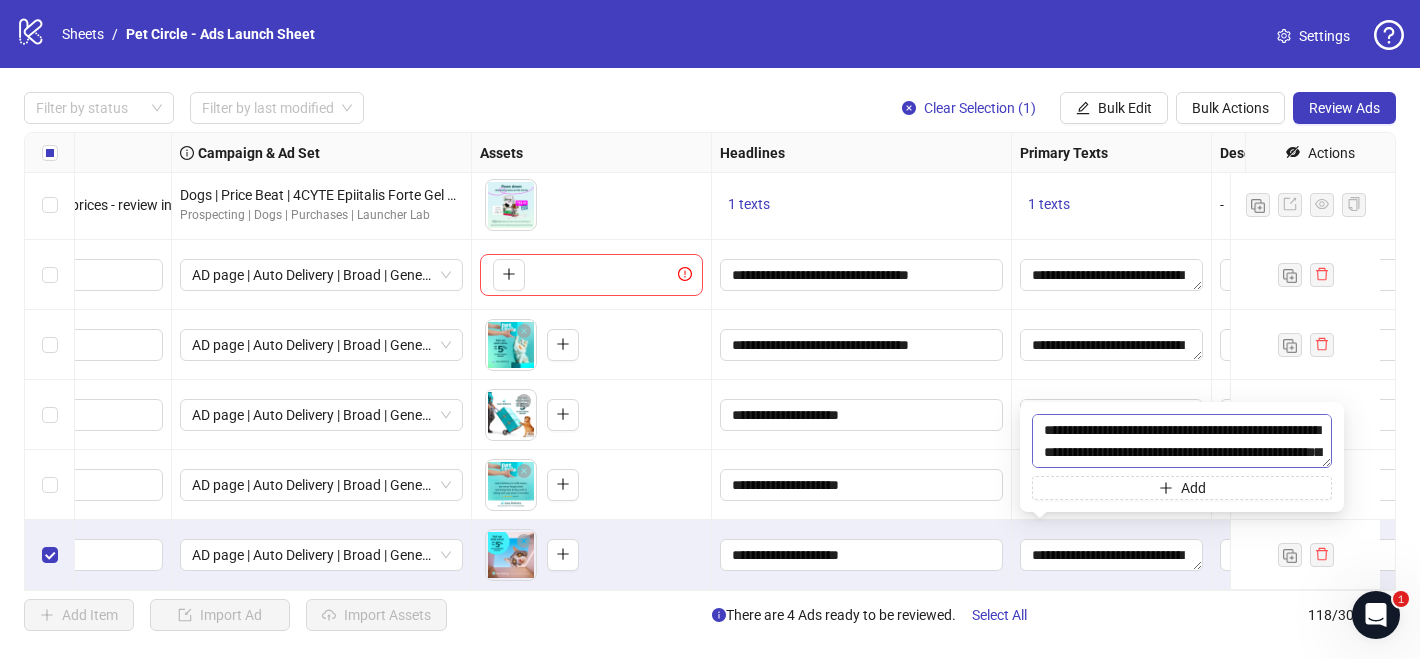 scroll, scrollTop: 0, scrollLeft: 0, axis: both 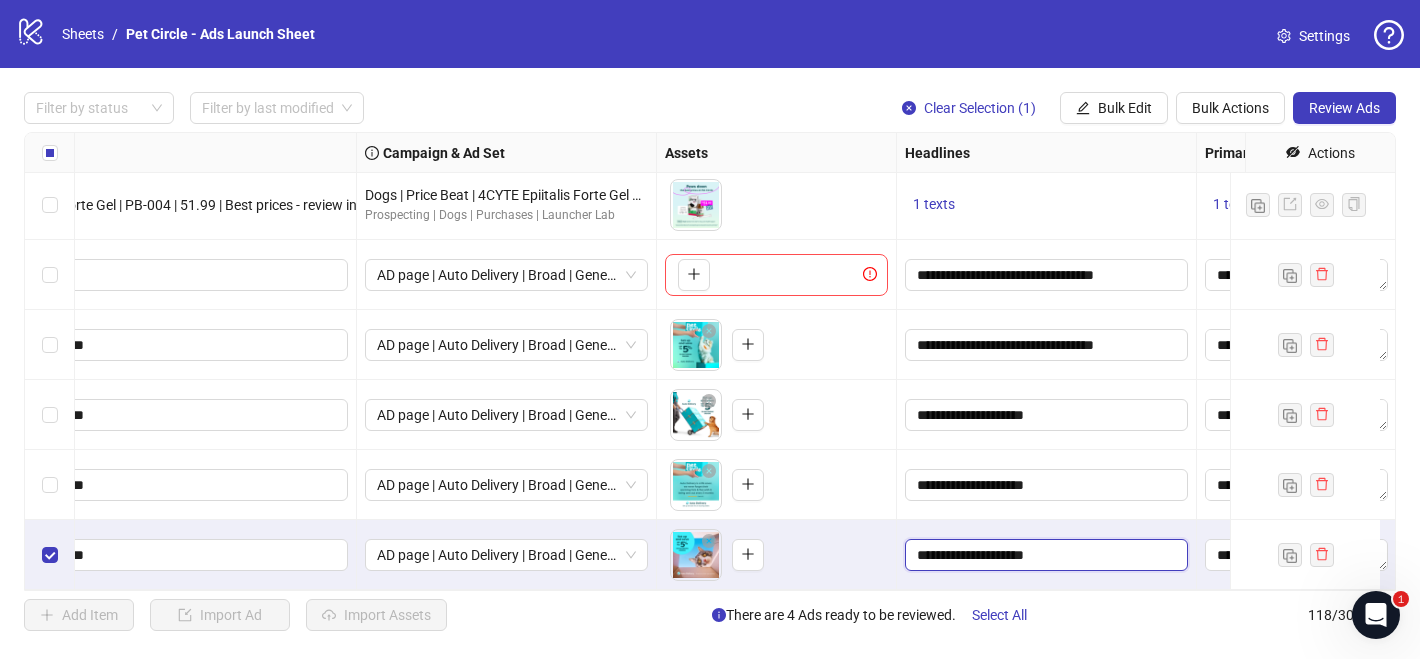 drag, startPoint x: 1038, startPoint y: 538, endPoint x: 897, endPoint y: 530, distance: 141.22676 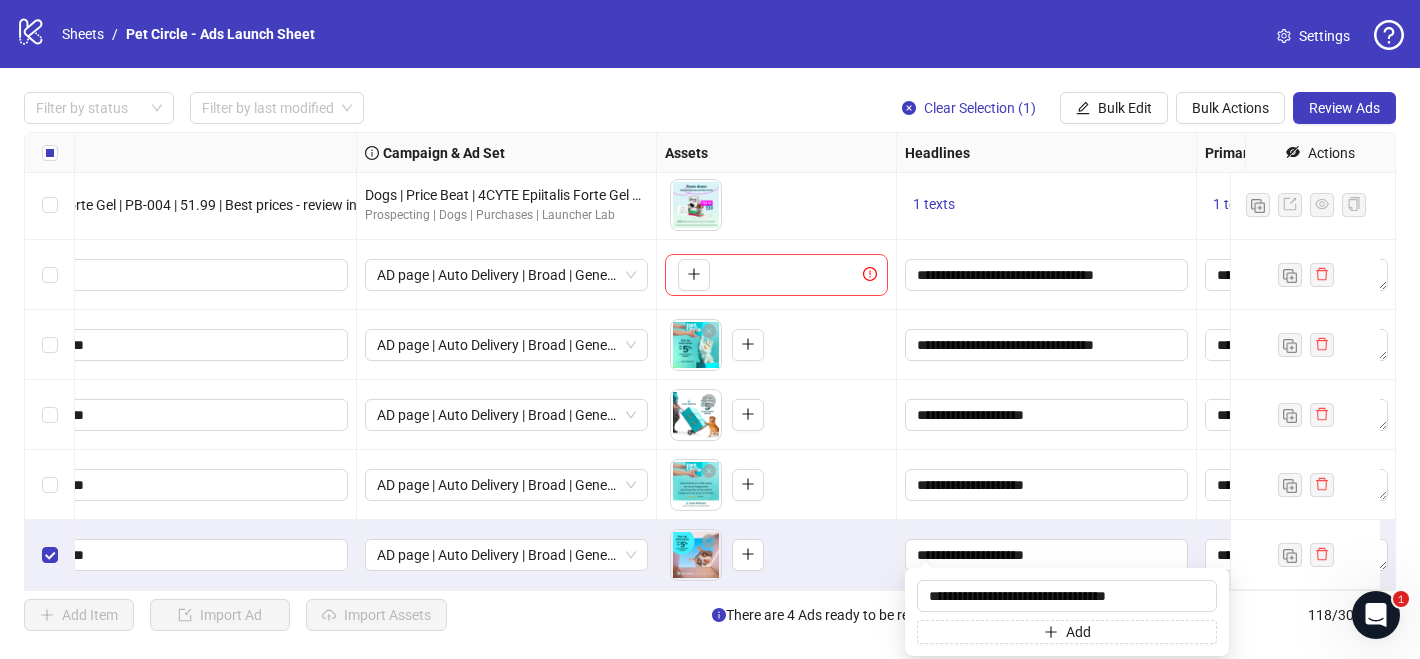 drag, startPoint x: 1195, startPoint y: 596, endPoint x: 896, endPoint y: 589, distance: 299.08194 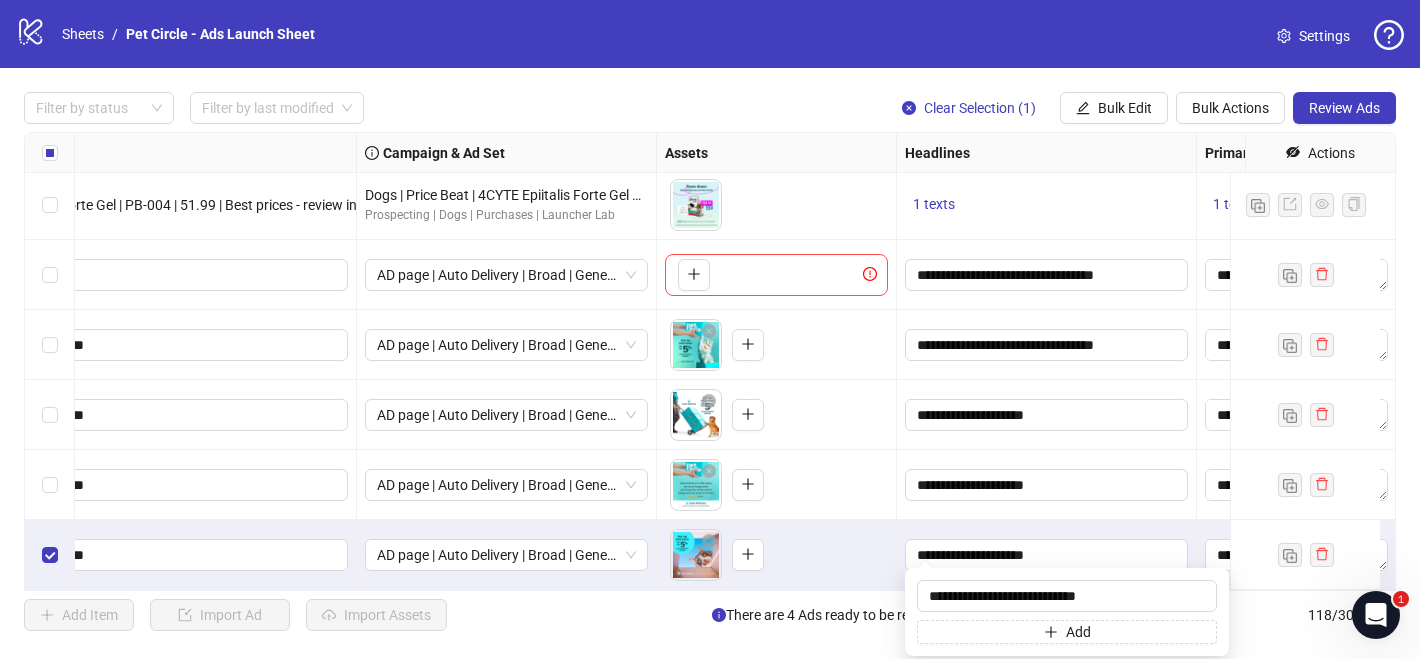 type on "**********" 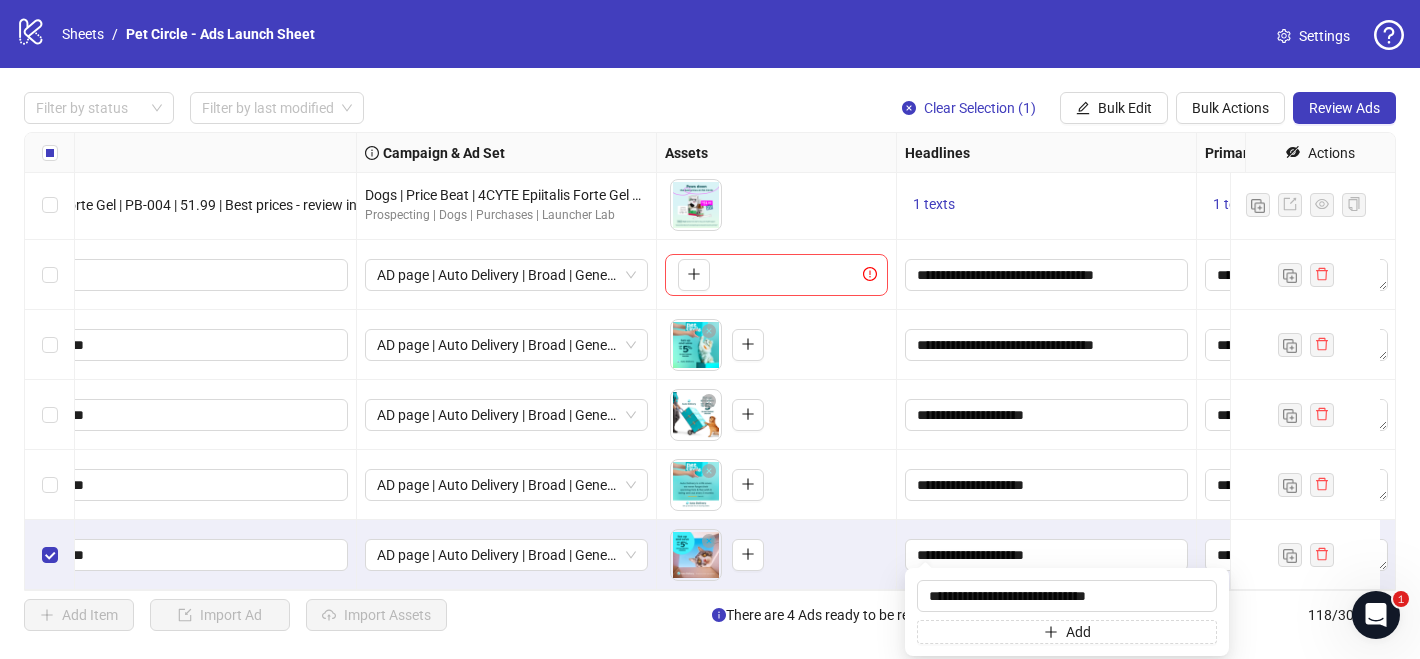 click on "Add Item Import Ad Import Assets  There are 4 Ads ready to be reviewed.  Select All 118 / 300  items" at bounding box center [710, 615] 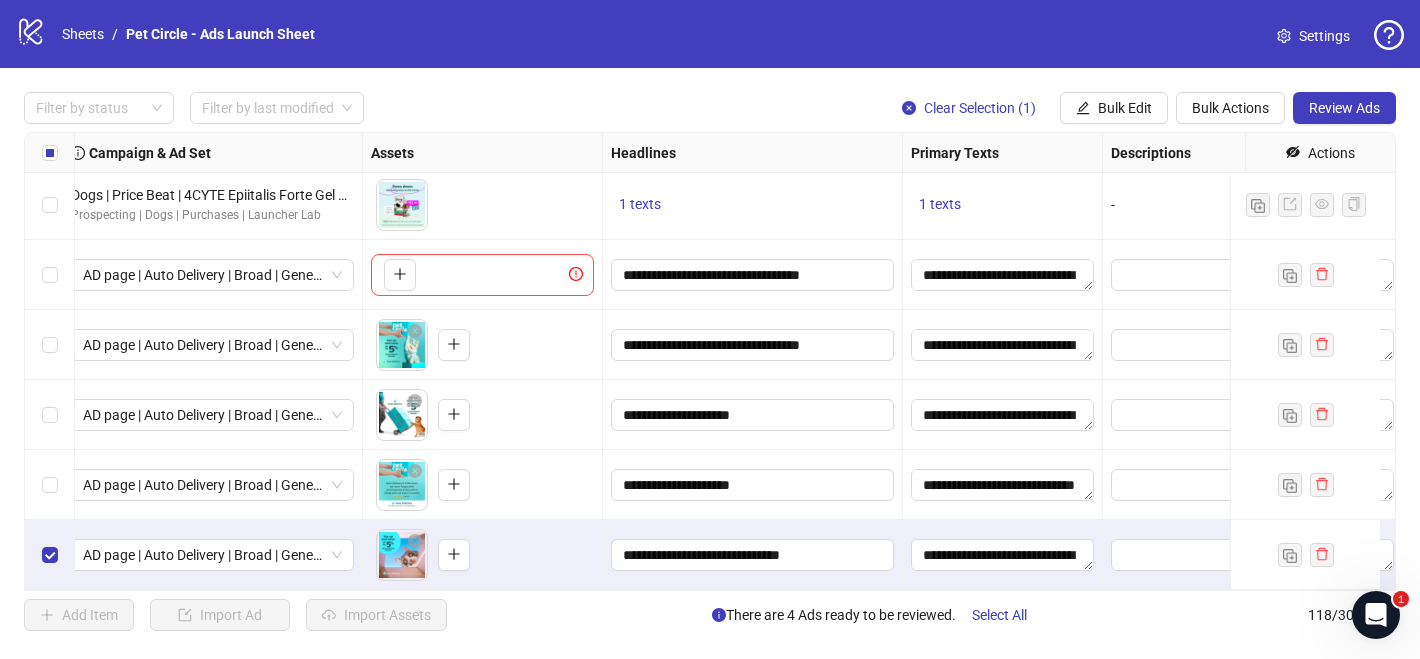 scroll, scrollTop: 7858, scrollLeft: 0, axis: vertical 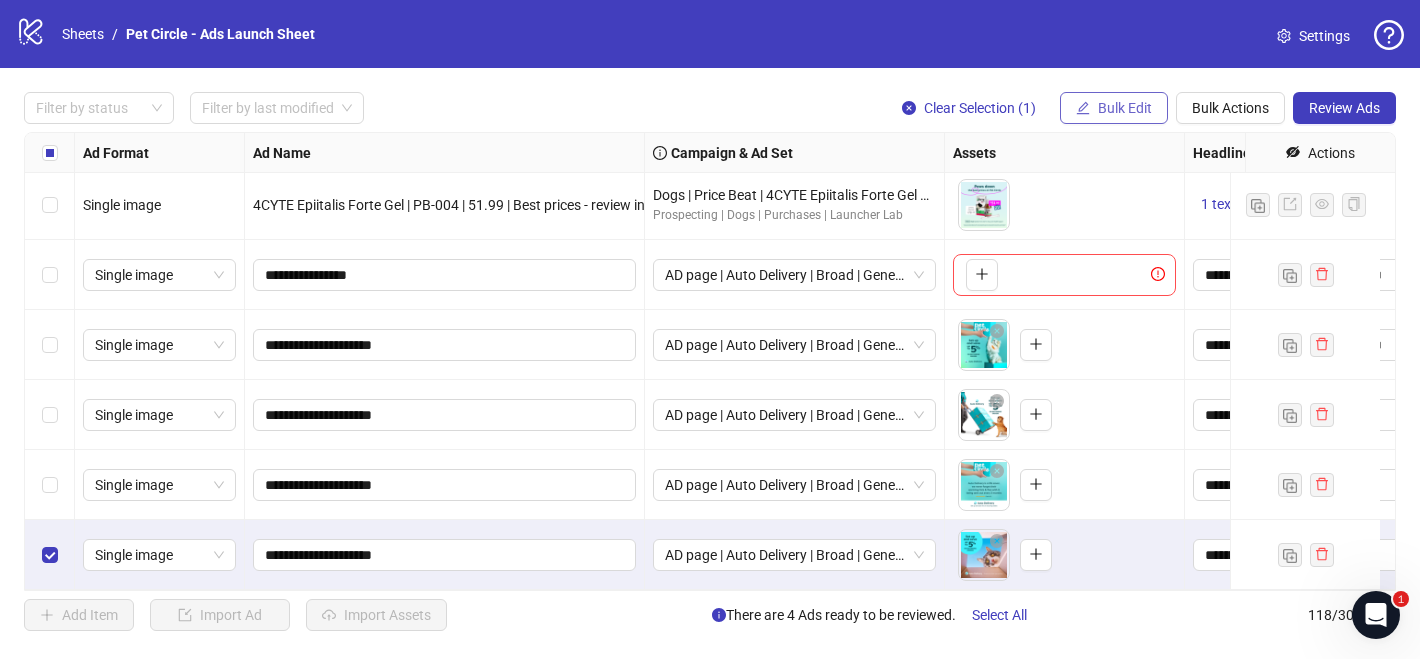 click on "Bulk Edit" at bounding box center (1125, 108) 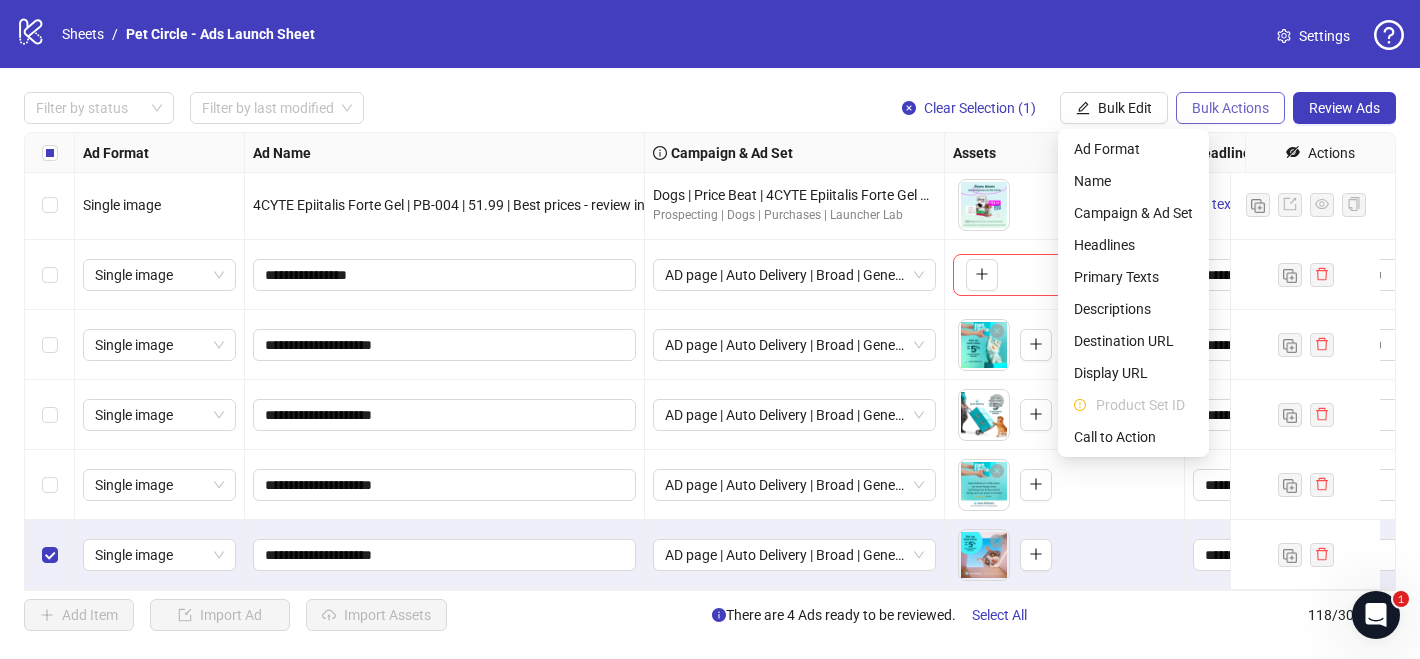 click on "Bulk Actions" at bounding box center [1230, 108] 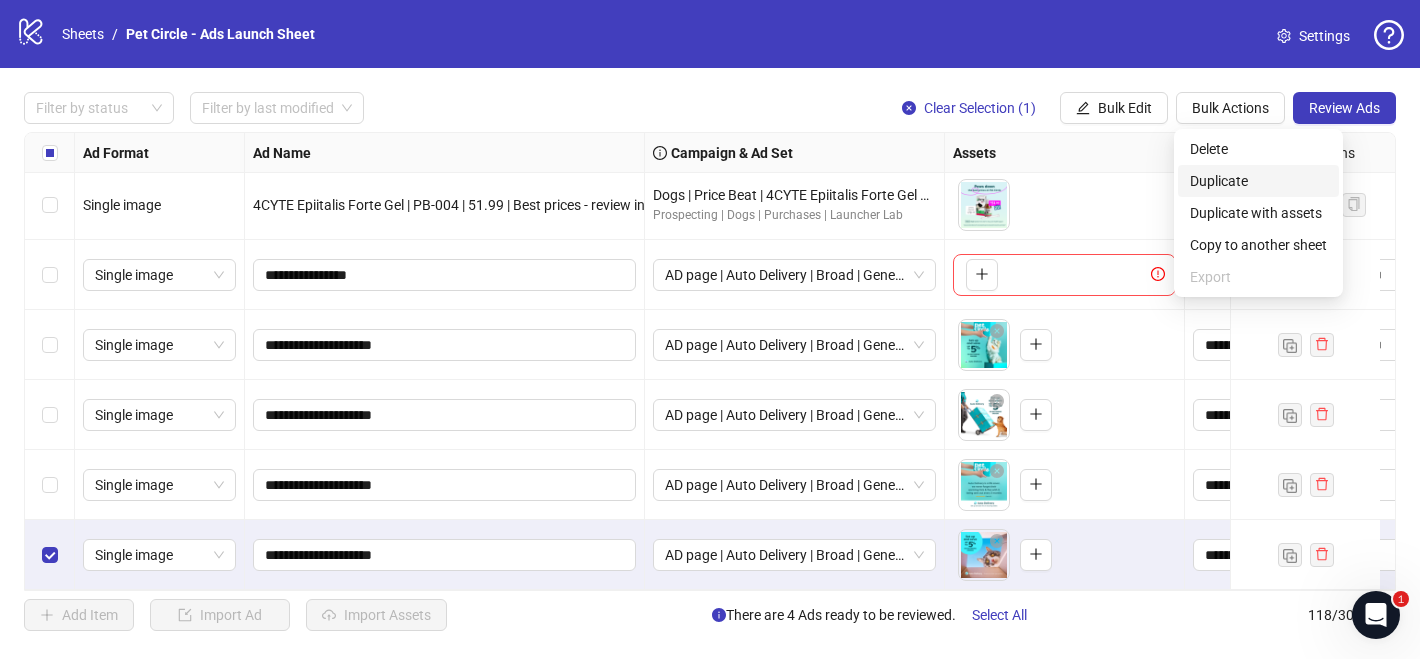 click on "Duplicate" at bounding box center [1258, 181] 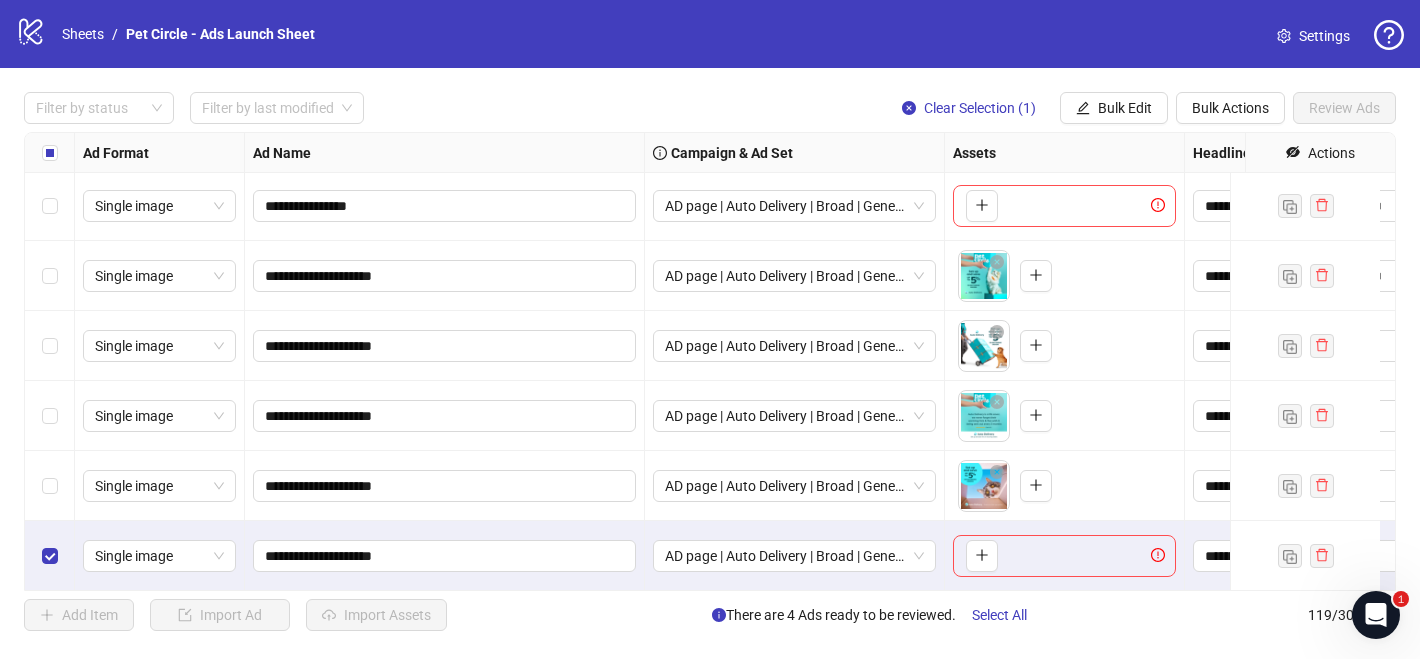scroll, scrollTop: 7928, scrollLeft: 0, axis: vertical 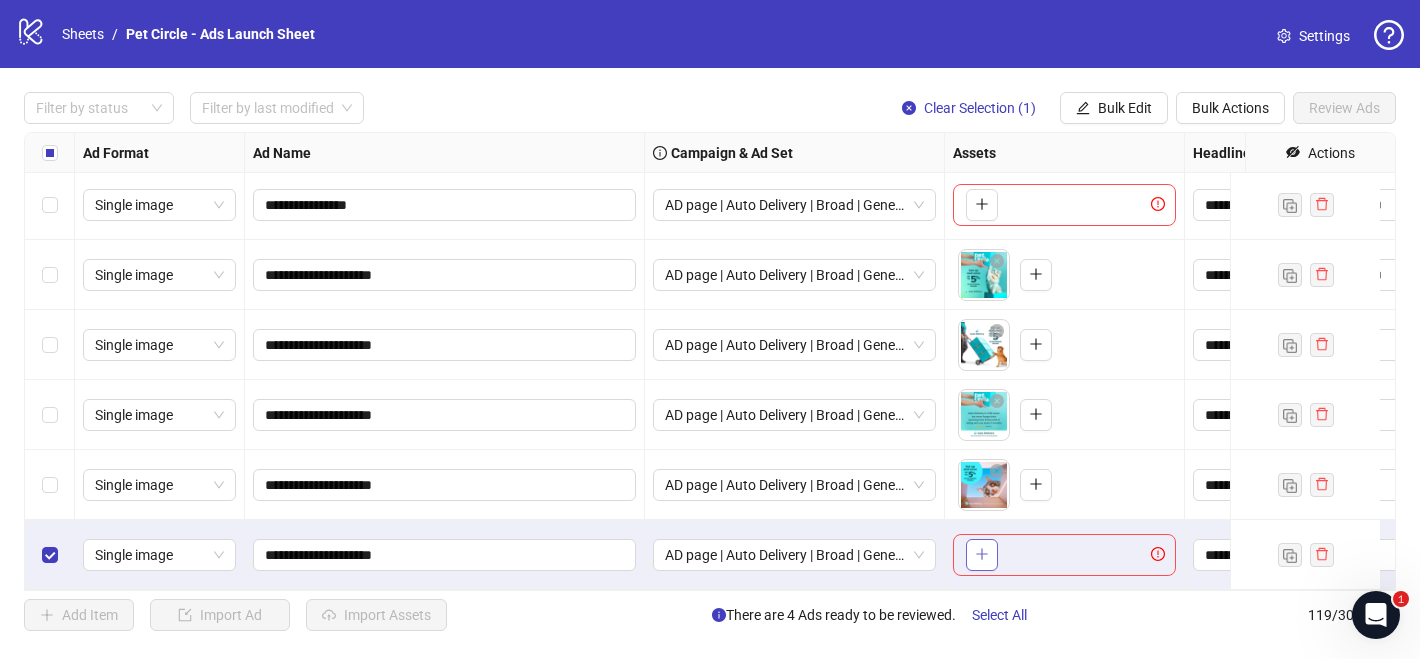 click at bounding box center [982, 555] 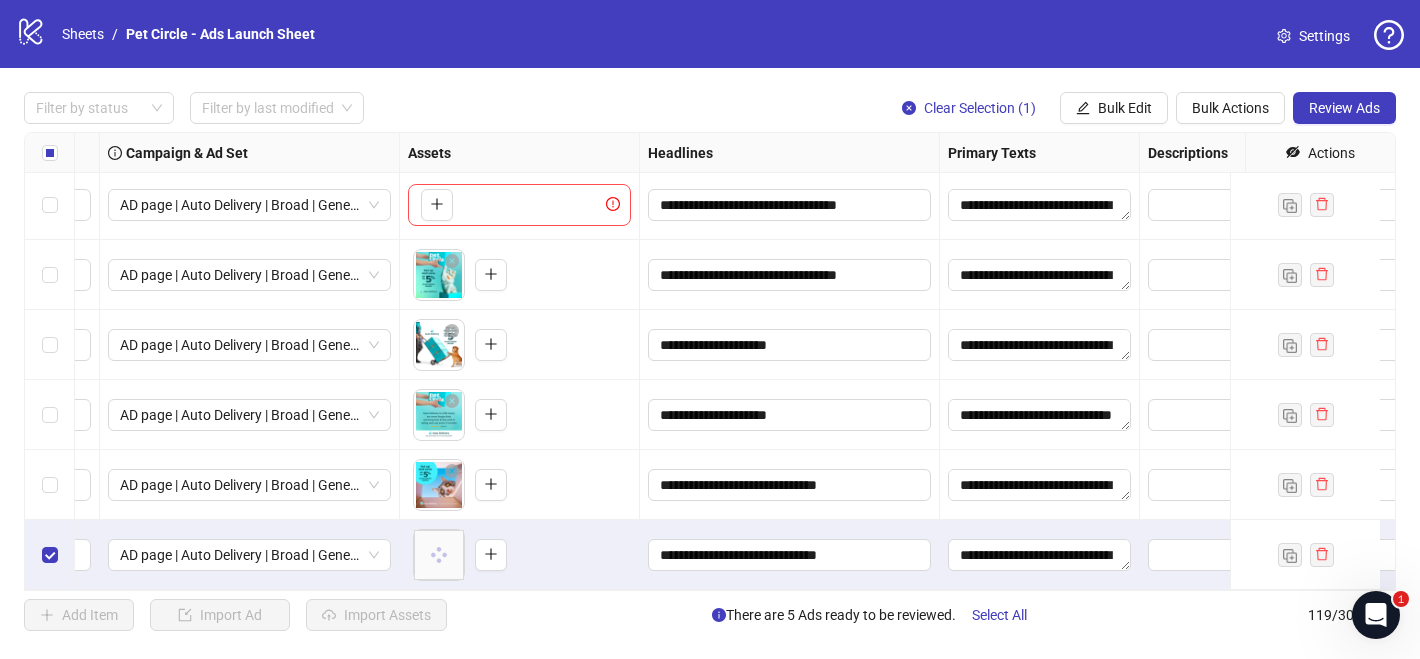 scroll, scrollTop: 7928, scrollLeft: 556, axis: both 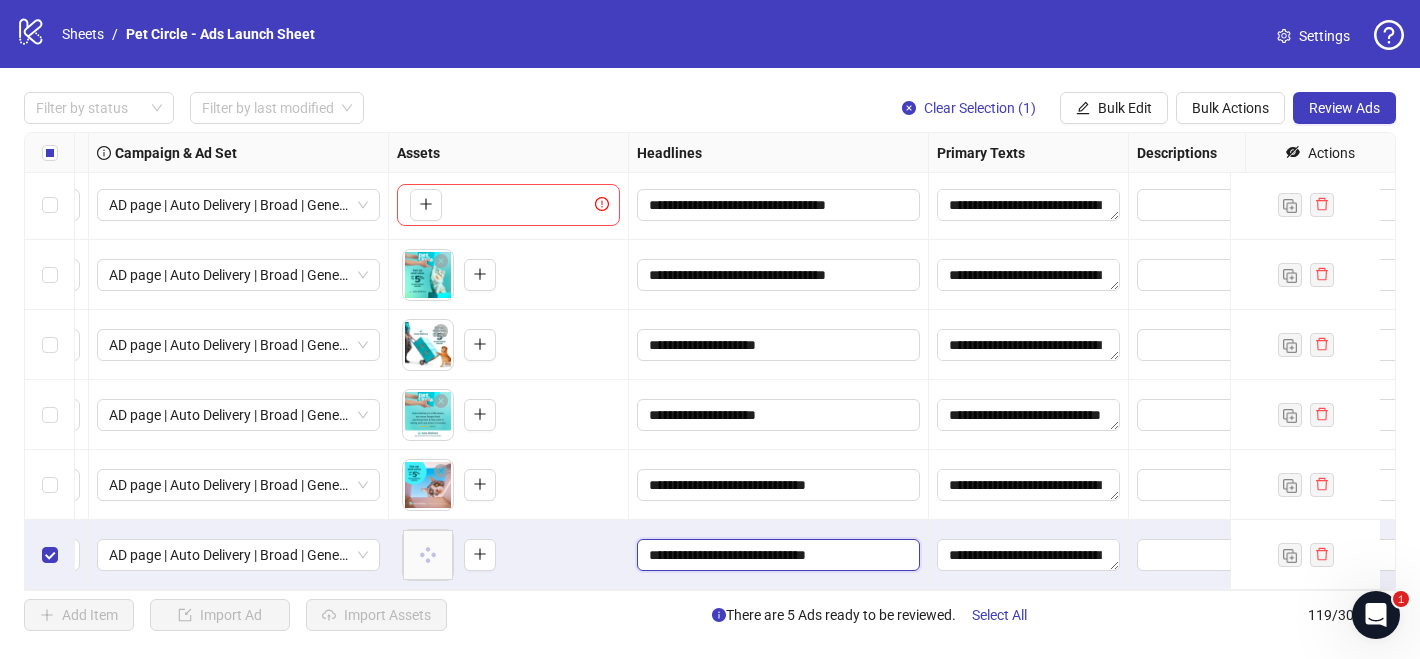 click on "**********" at bounding box center [776, 555] 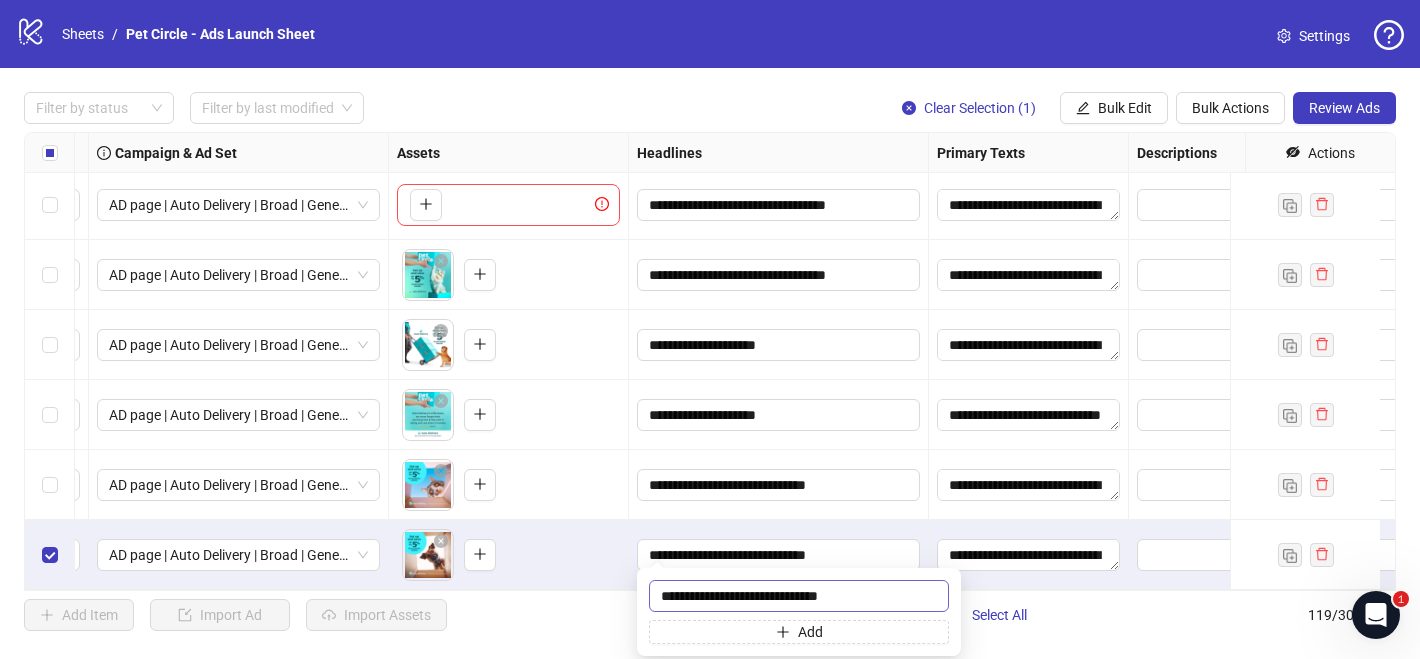 drag, startPoint x: 866, startPoint y: 601, endPoint x: 854, endPoint y: 600, distance: 12.0415945 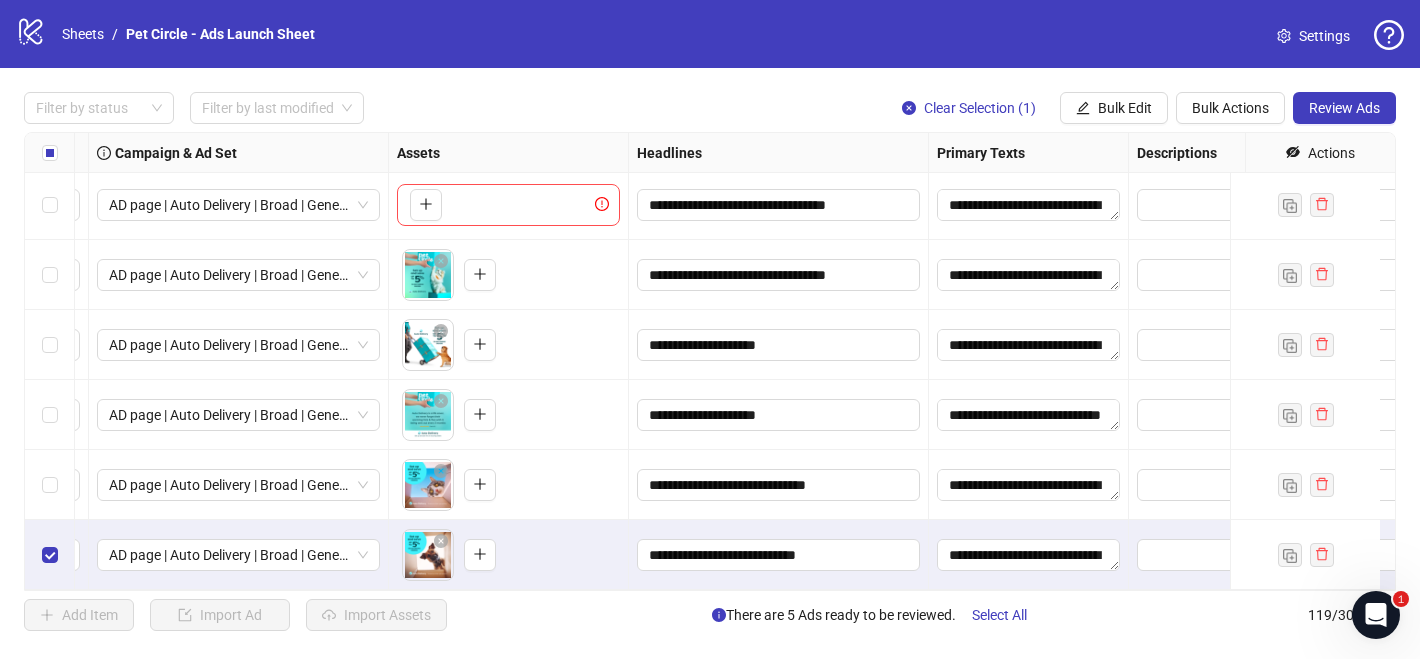 scroll, scrollTop: 7928, scrollLeft: 1742, axis: both 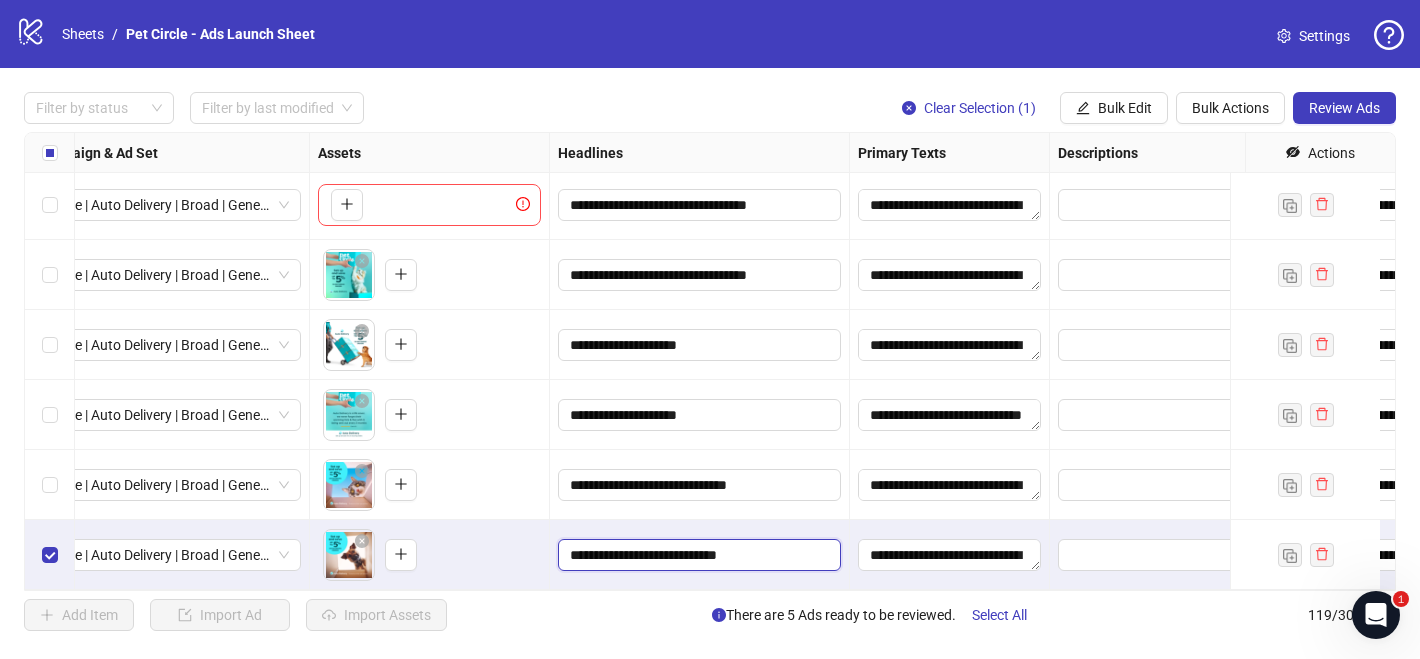 click on "**********" at bounding box center [697, 555] 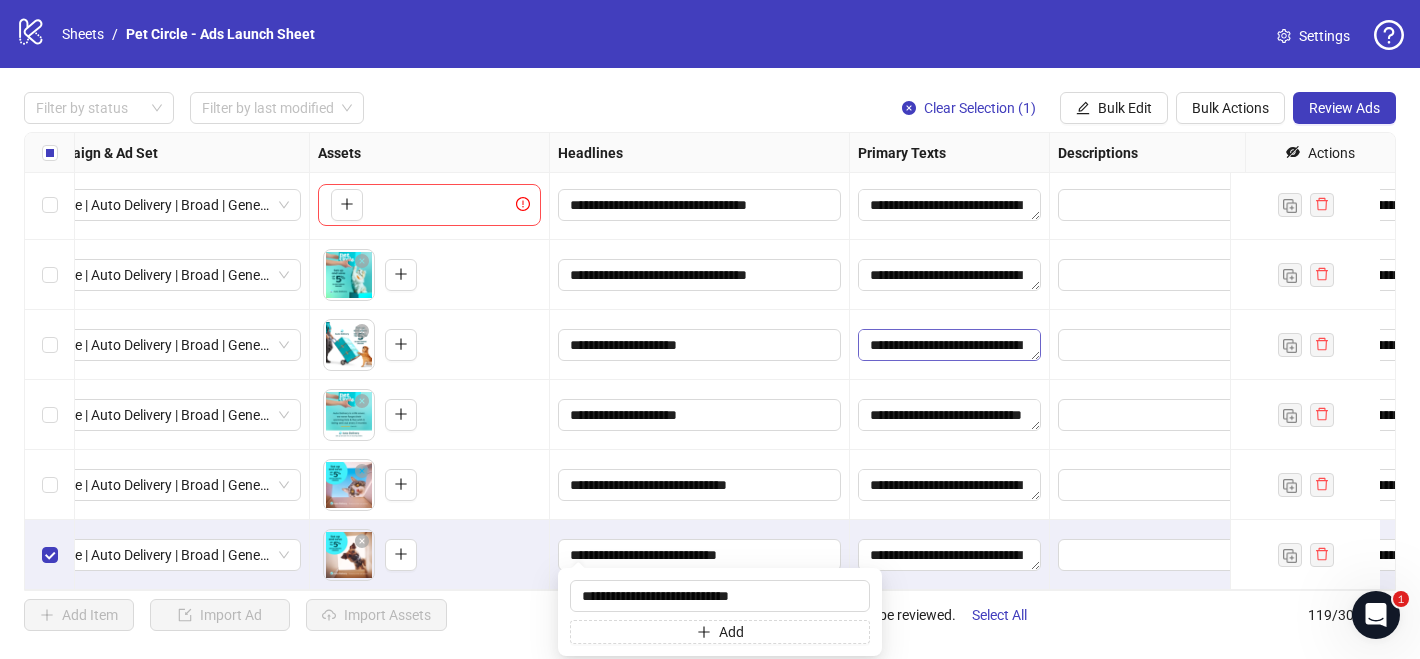 type on "**********" 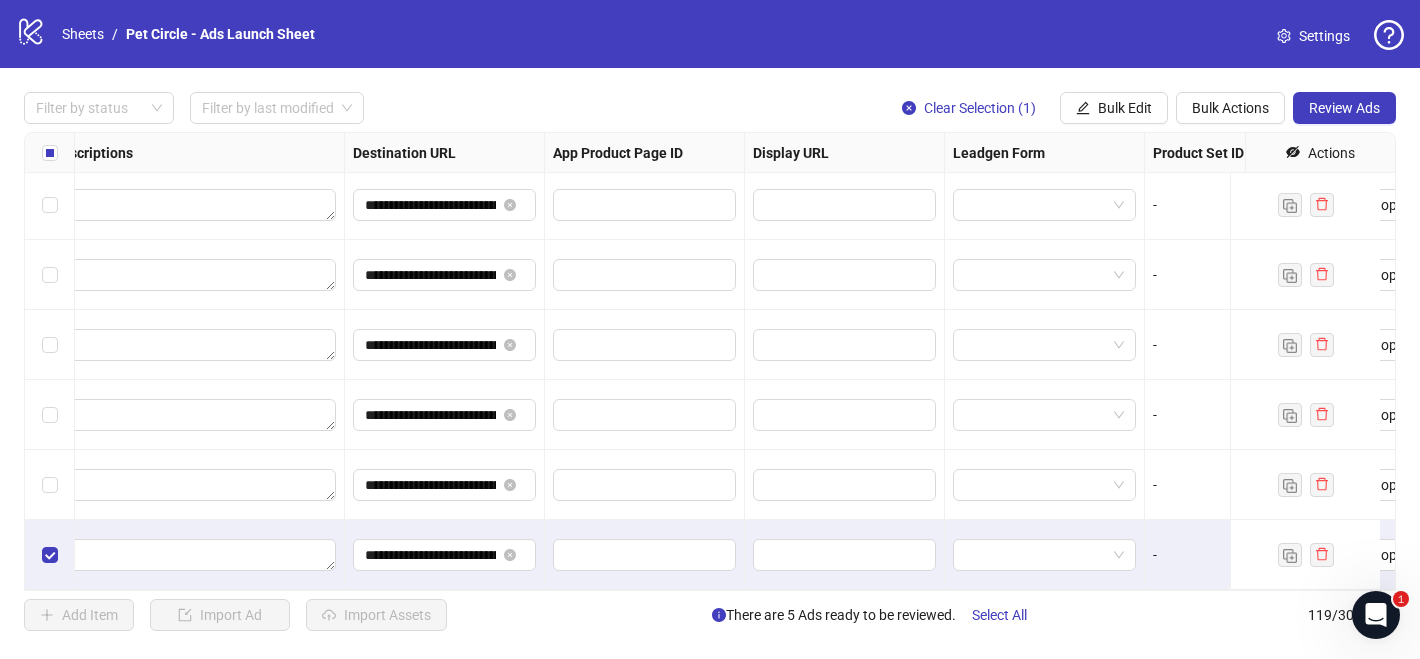 scroll, scrollTop: 7928, scrollLeft: 1820, axis: both 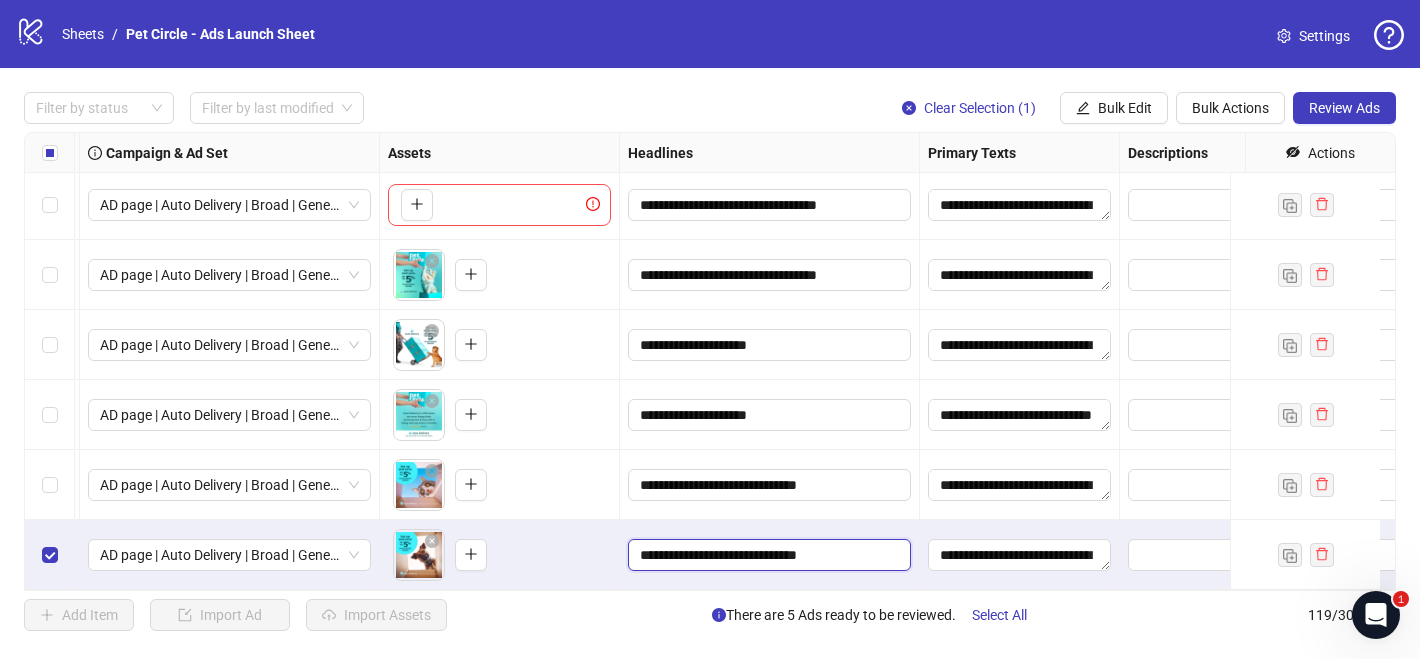 click on "**********" at bounding box center (767, 555) 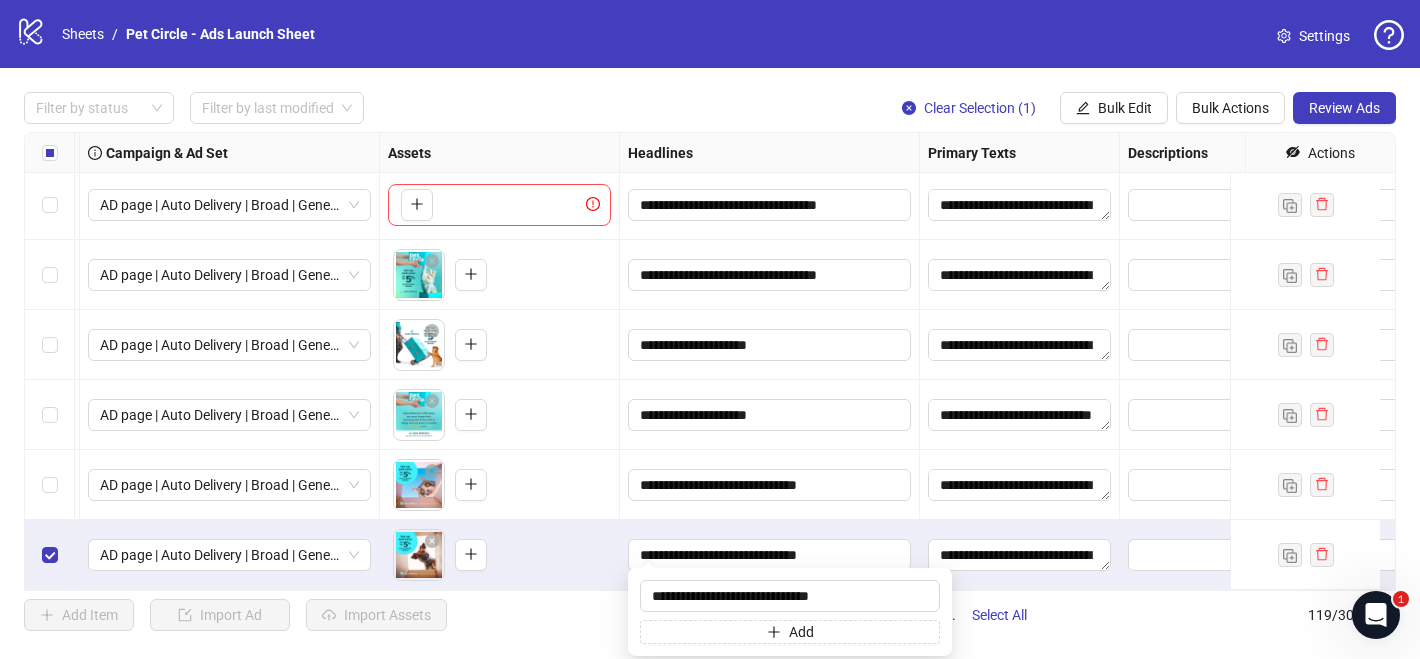drag, startPoint x: 838, startPoint y: 594, endPoint x: 568, endPoint y: 589, distance: 270.0463 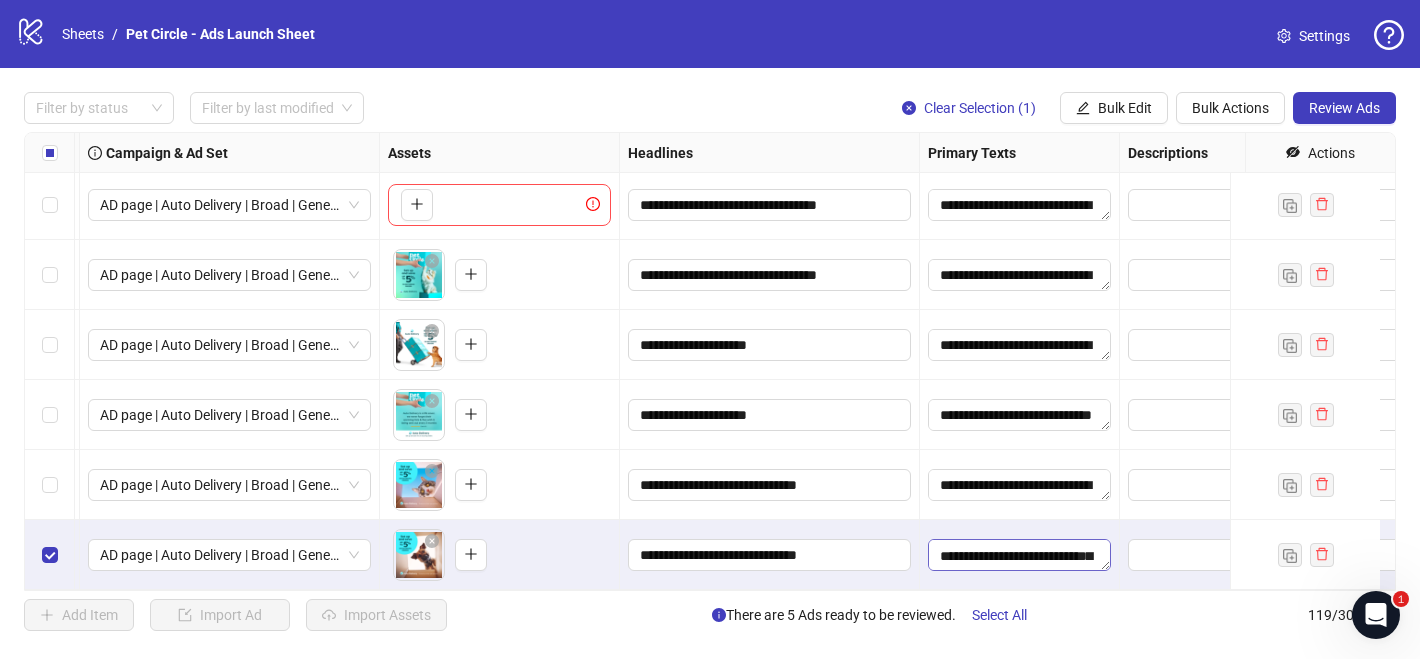 scroll, scrollTop: 45, scrollLeft: 0, axis: vertical 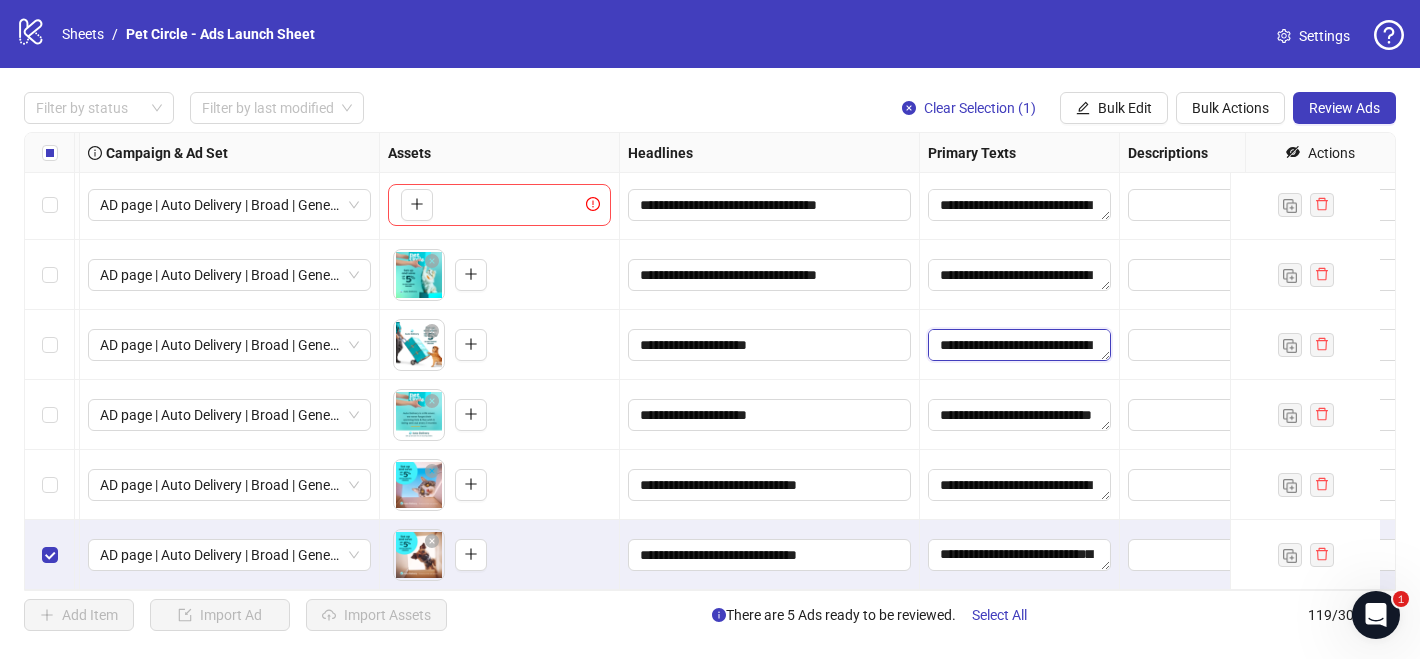 drag, startPoint x: 1051, startPoint y: 335, endPoint x: 886, endPoint y: 300, distance: 168.67128 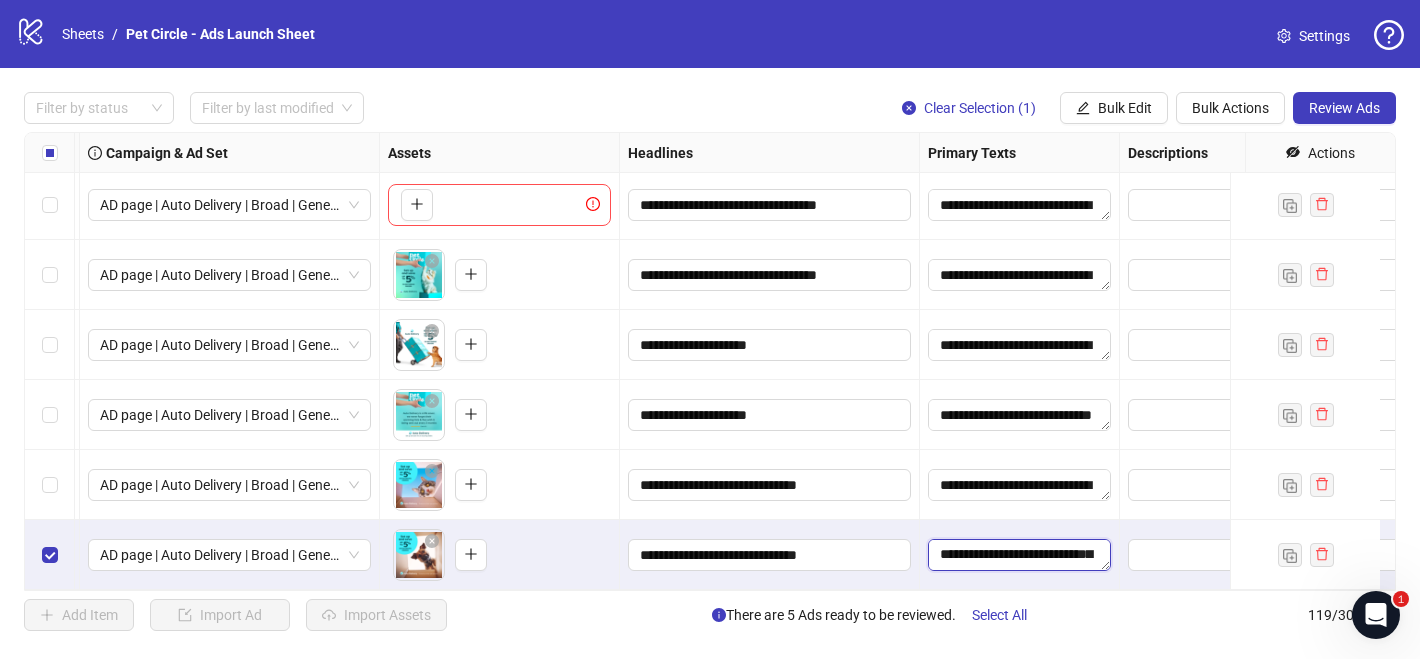 click on "**********" at bounding box center [1019, 555] 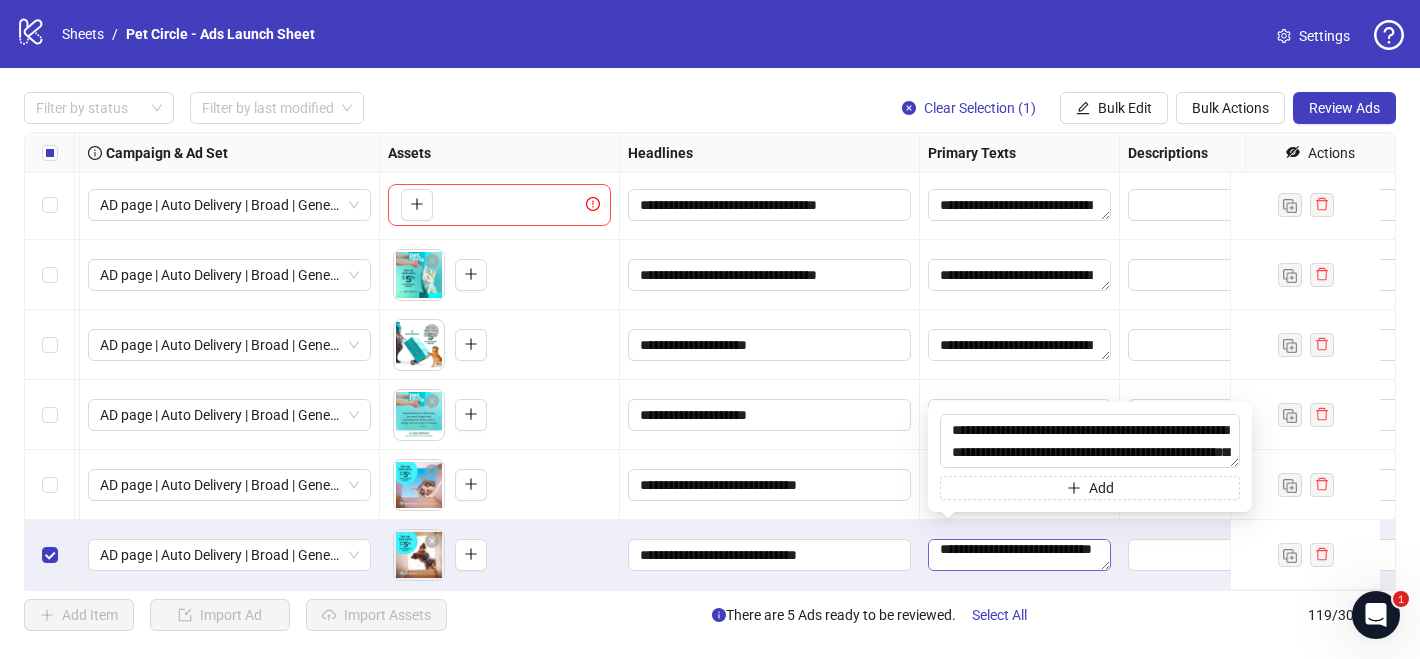 scroll, scrollTop: 79, scrollLeft: 0, axis: vertical 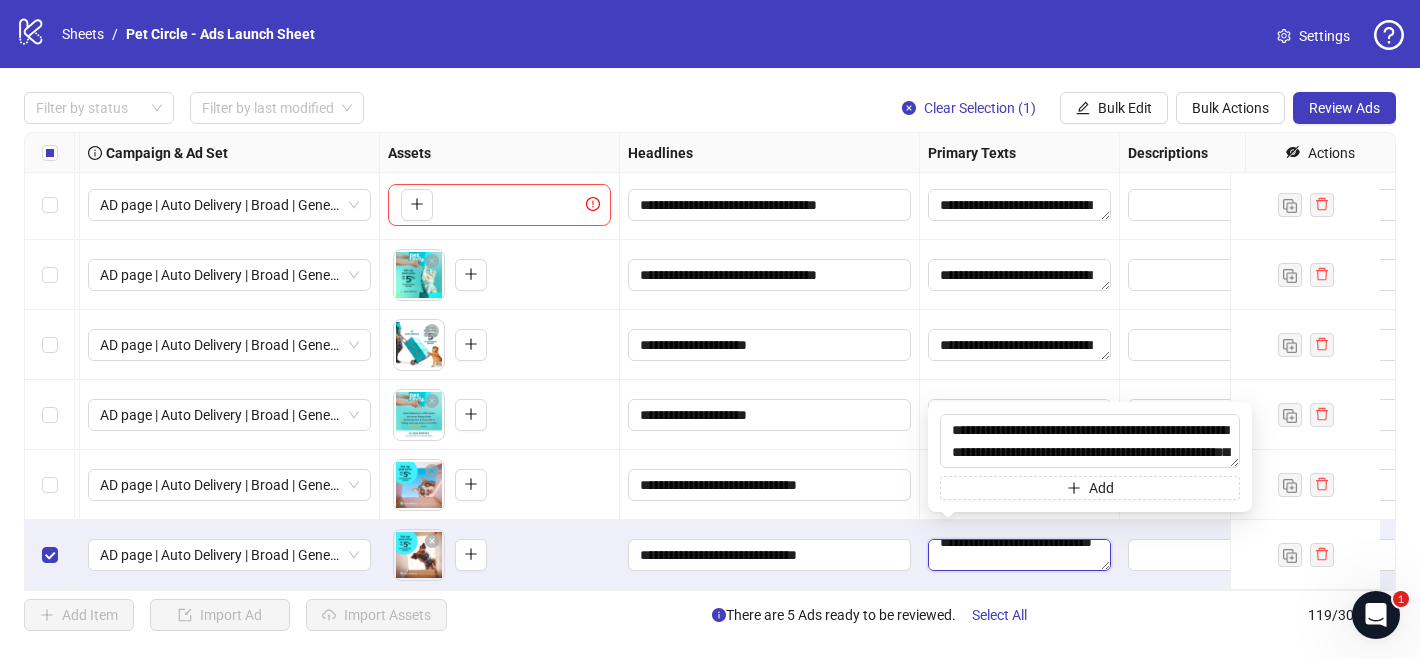click on "**********" at bounding box center [1019, 555] 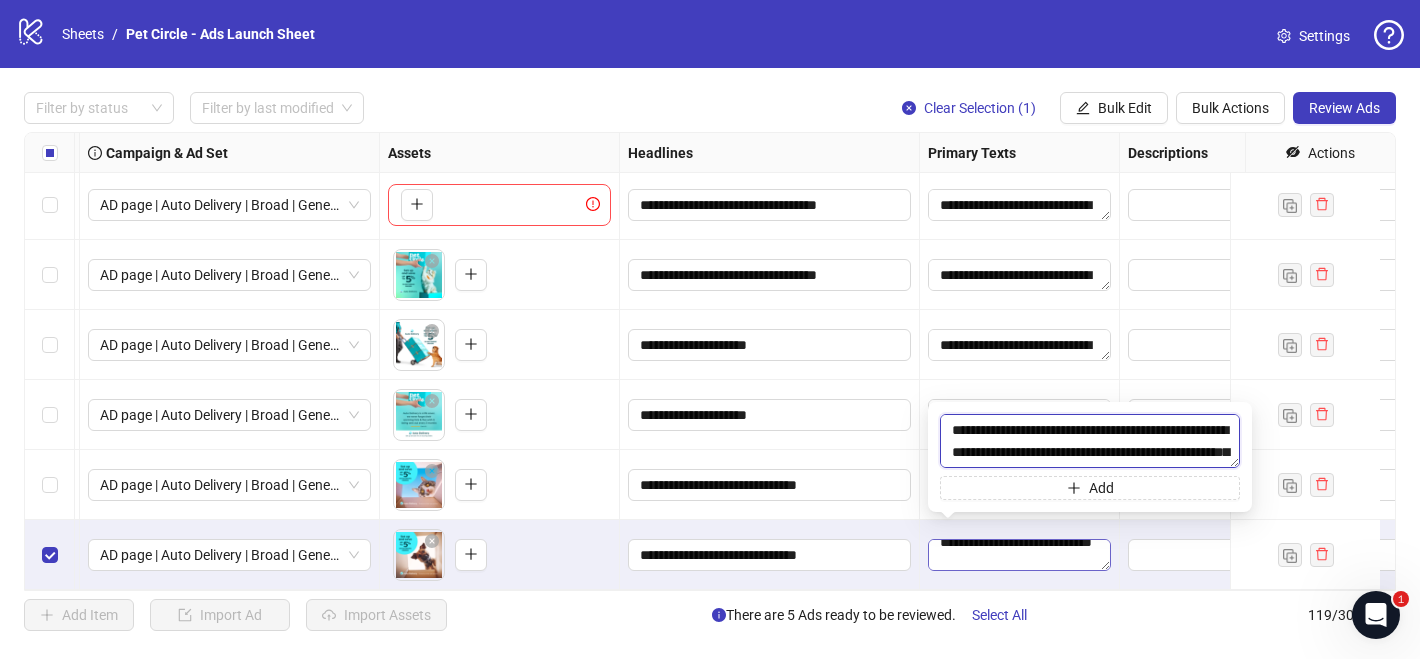 scroll, scrollTop: 110, scrollLeft: 0, axis: vertical 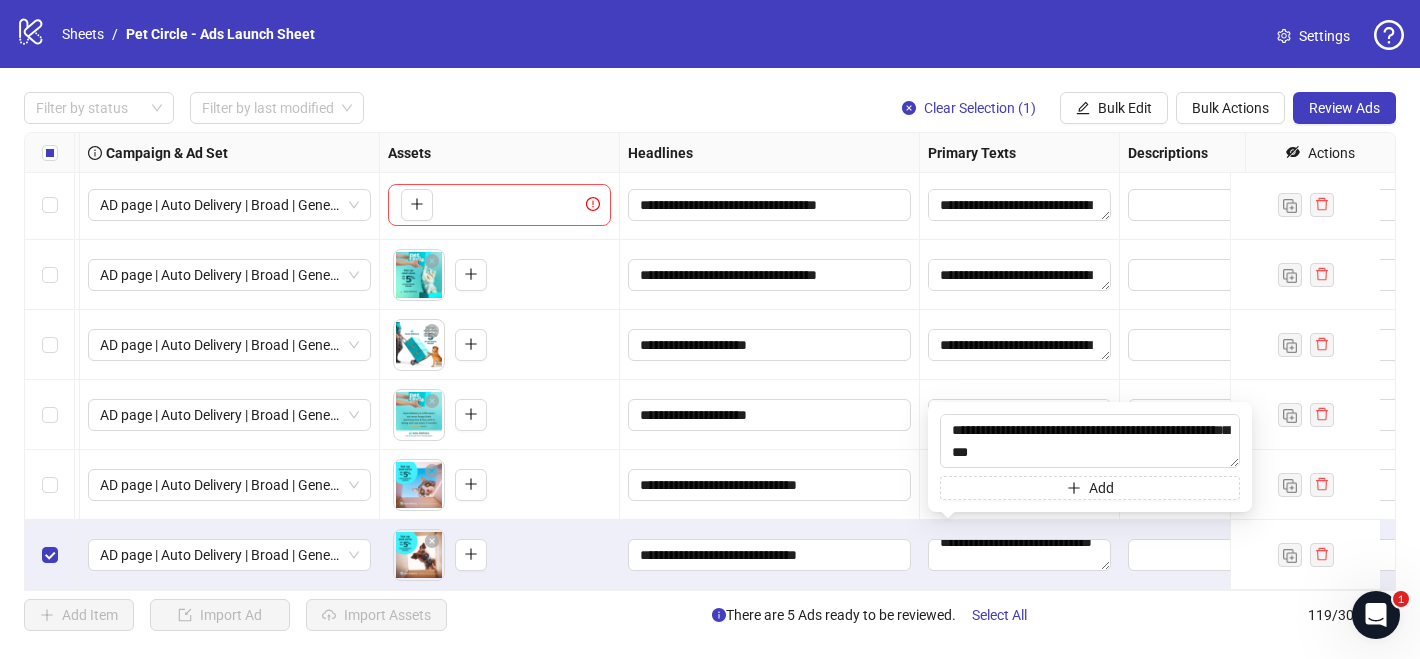 click on "**********" at bounding box center (1020, 555) 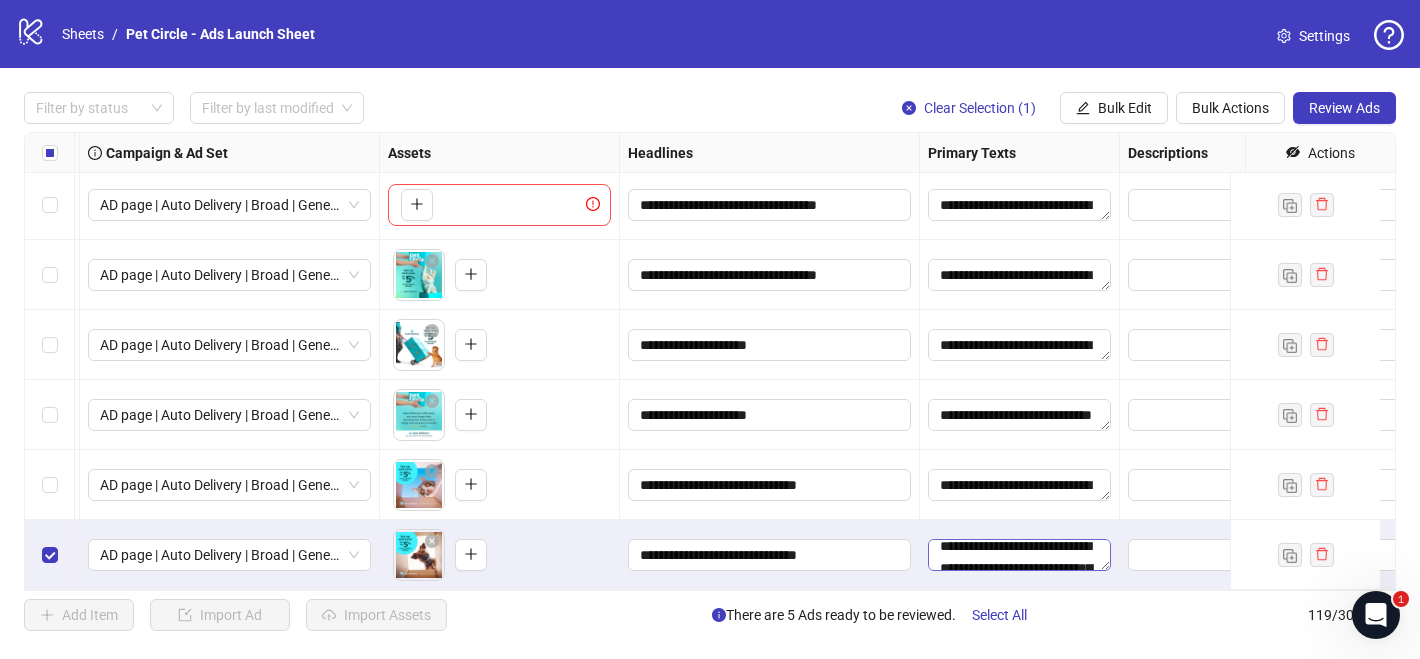 scroll, scrollTop: 120, scrollLeft: 0, axis: vertical 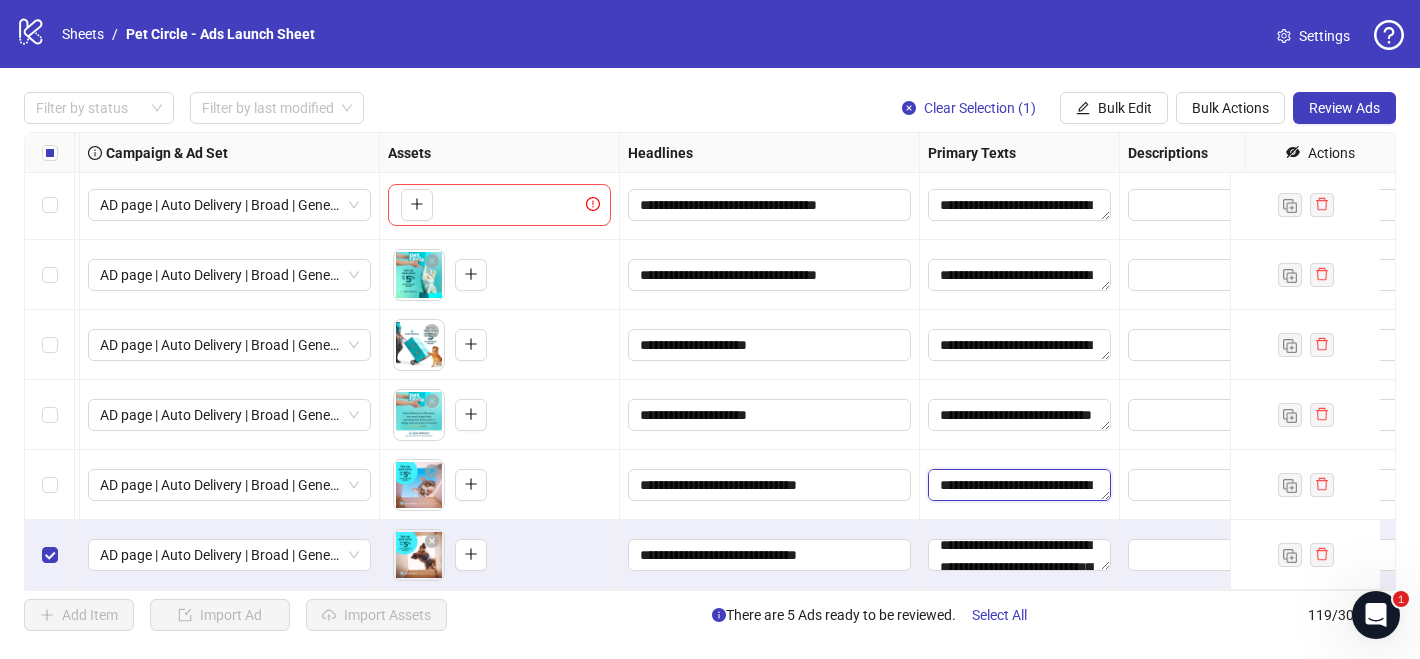 click on "**********" at bounding box center [1019, 485] 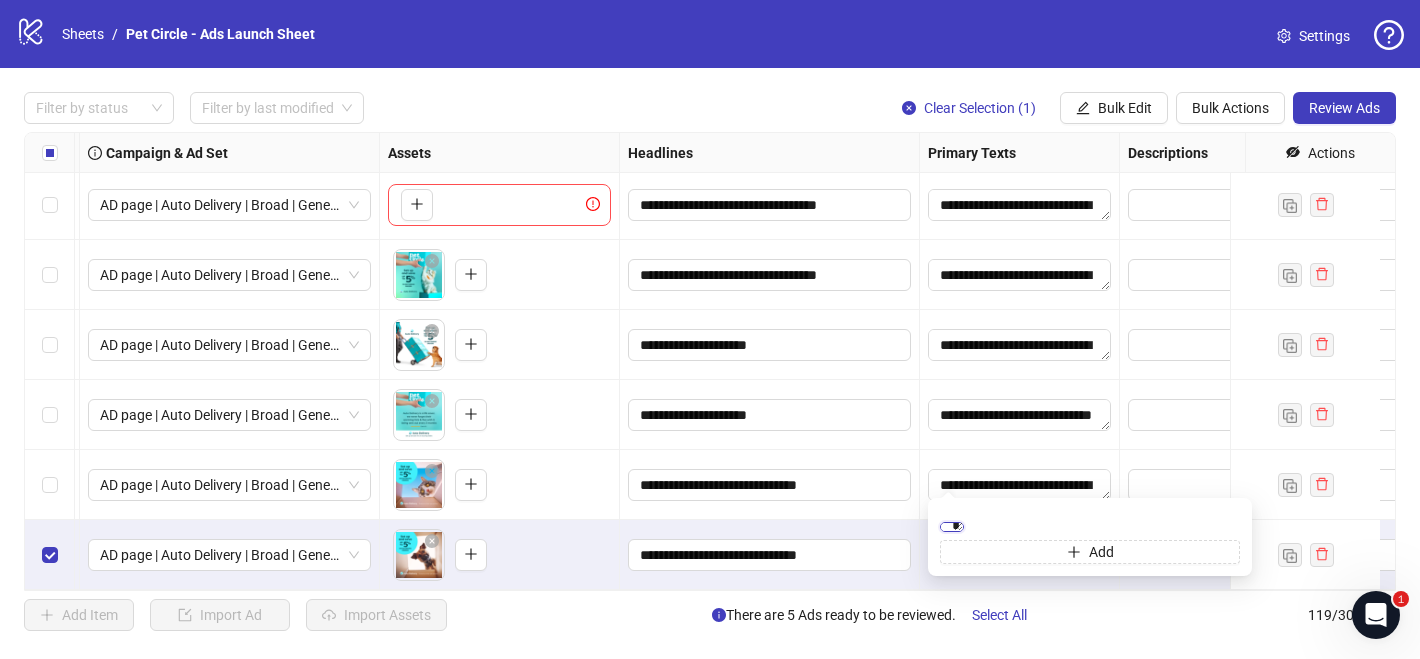scroll, scrollTop: 9, scrollLeft: 0, axis: vertical 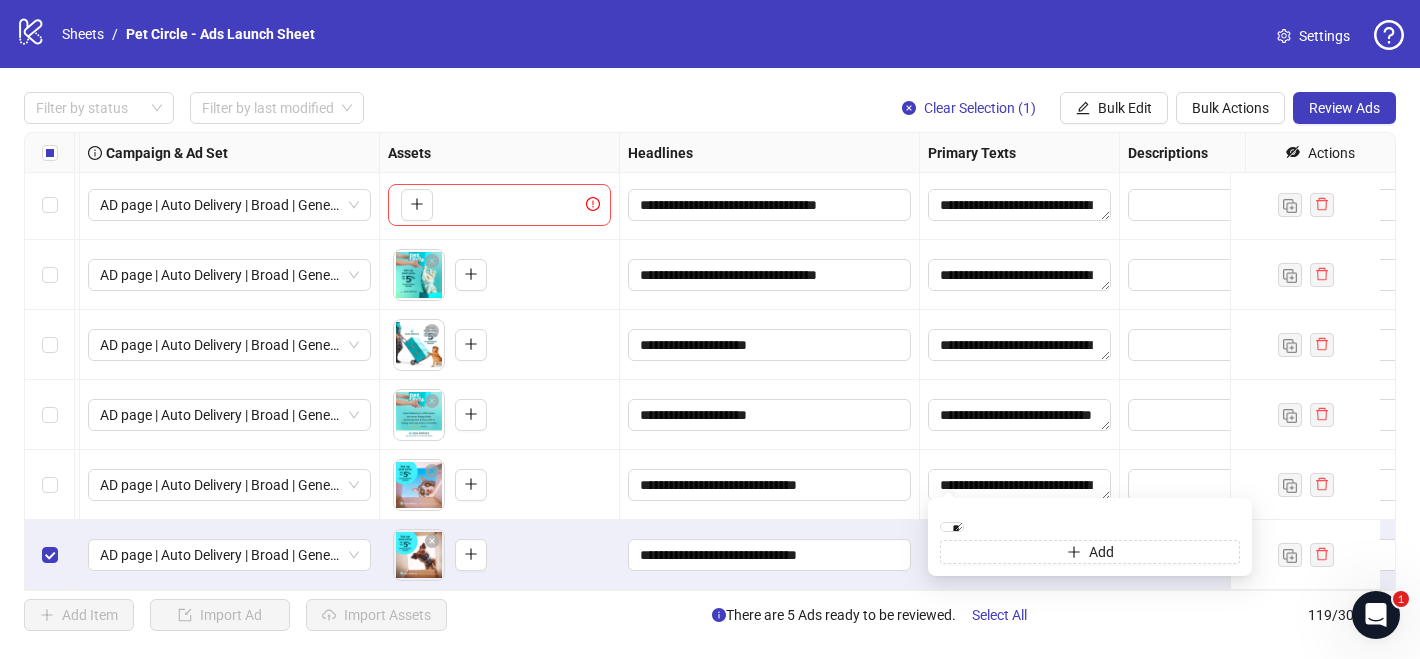 click on "**********" at bounding box center [770, 555] 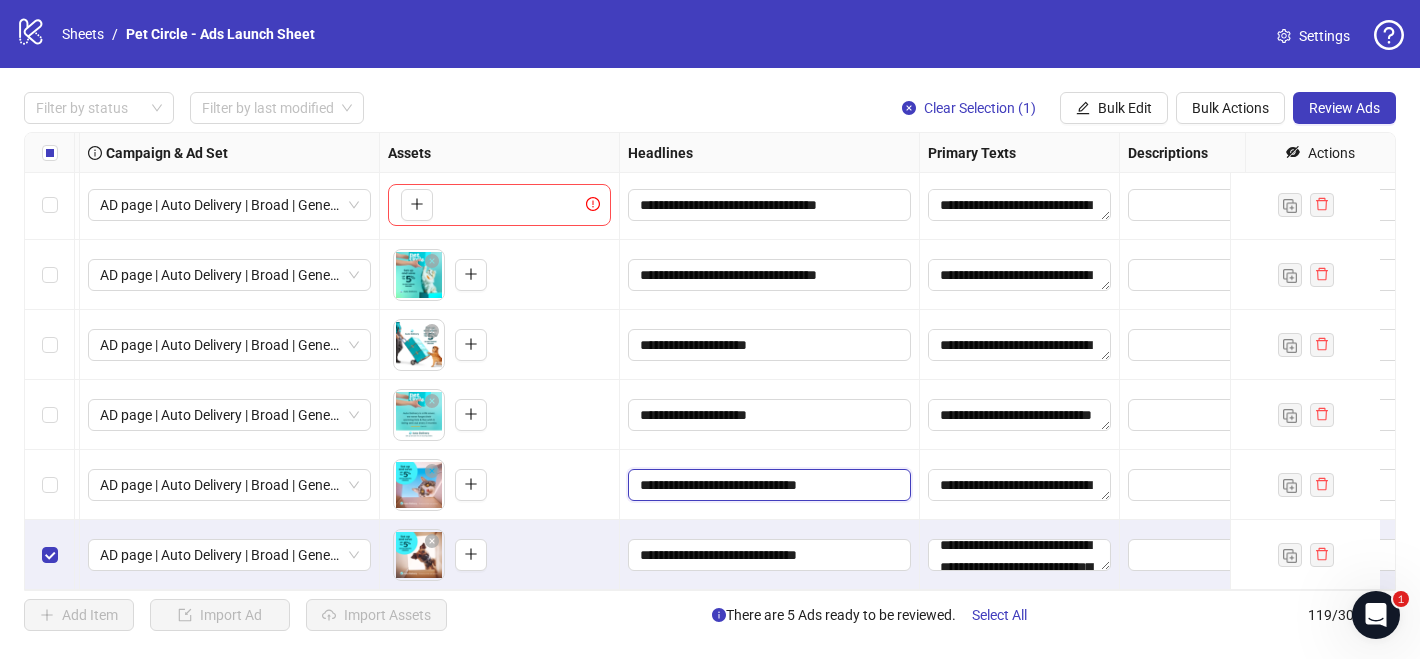 click on "**********" at bounding box center (767, 485) 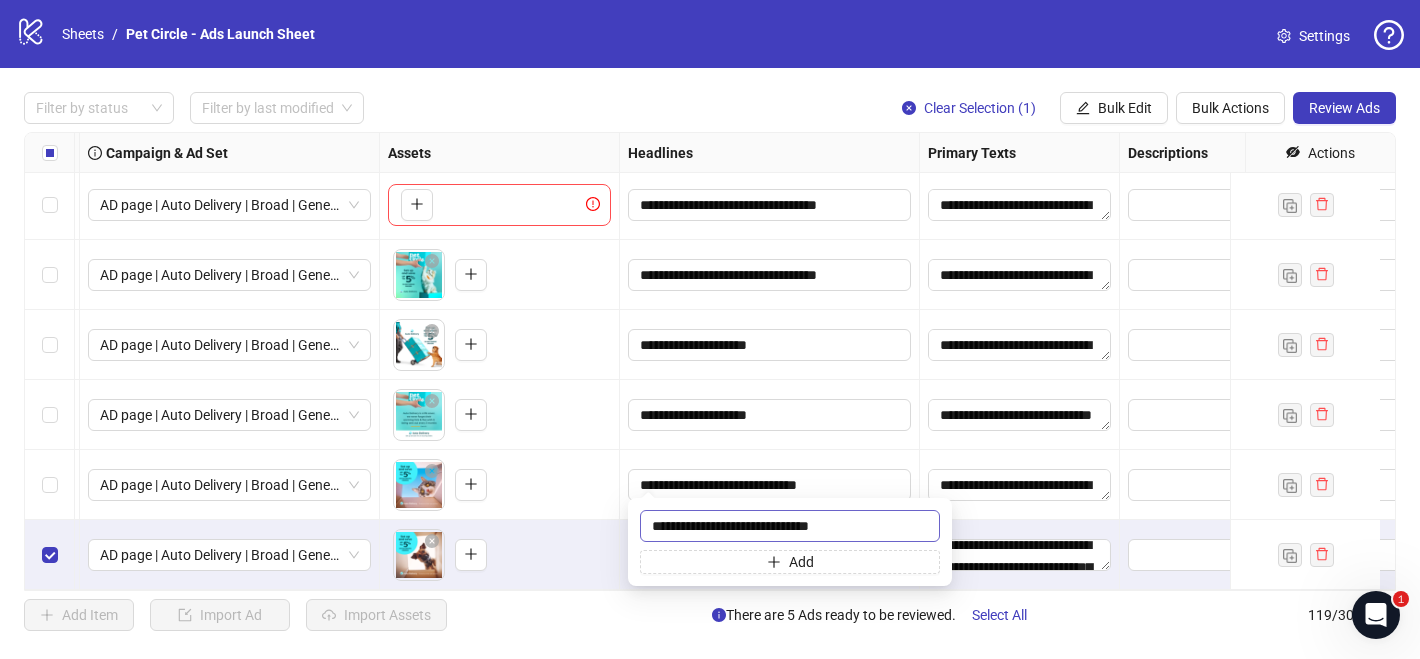 click on "**********" at bounding box center [790, 526] 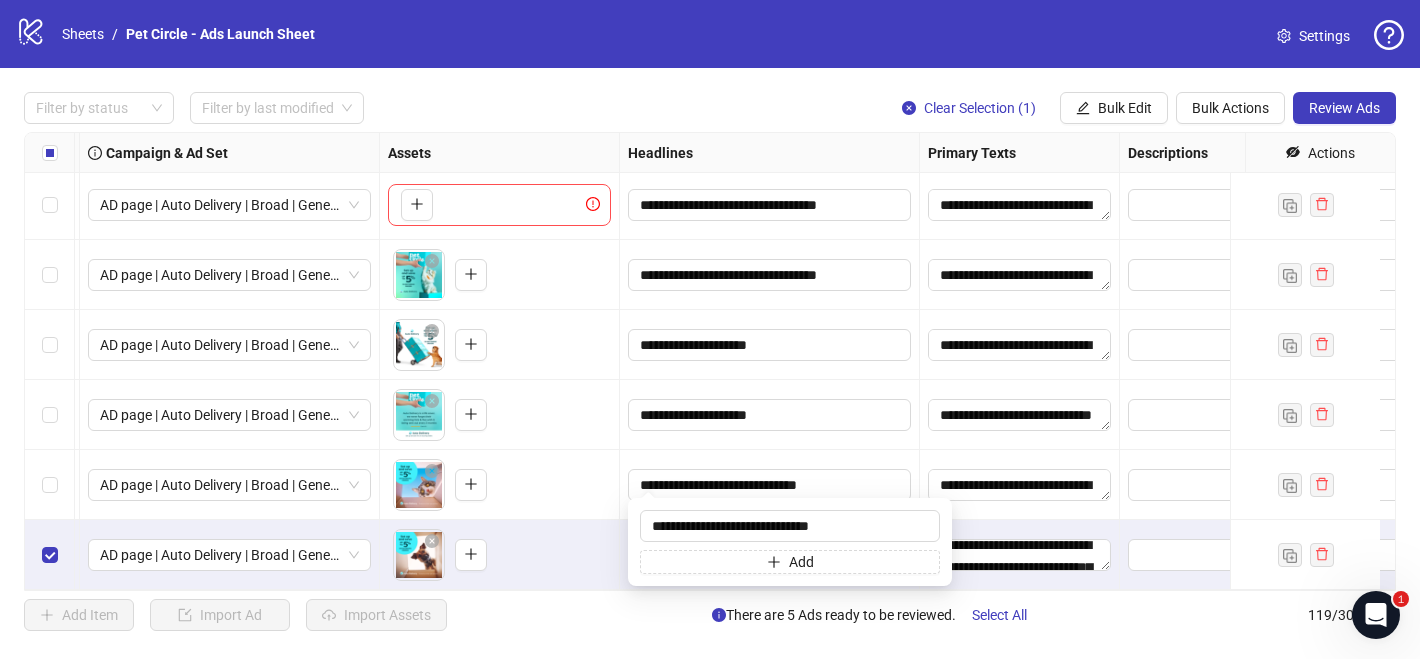 click on "**********" at bounding box center (1020, 555) 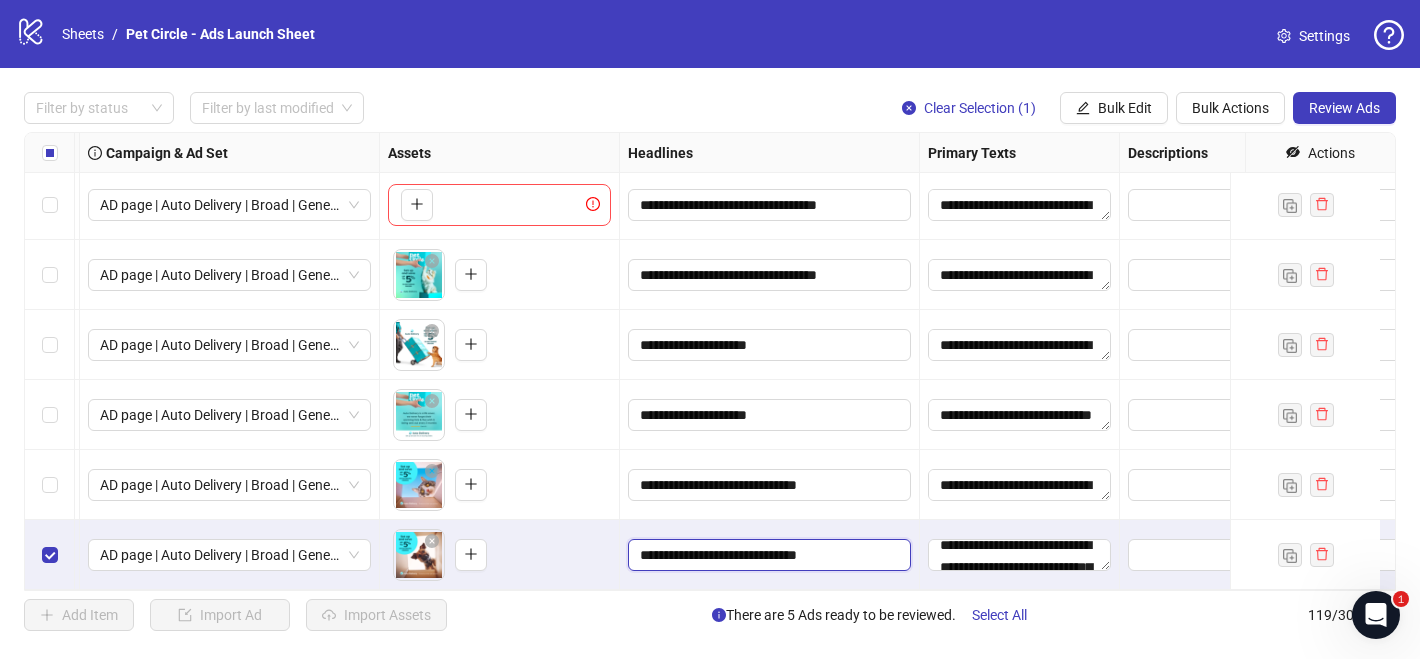 click on "**********" at bounding box center [767, 555] 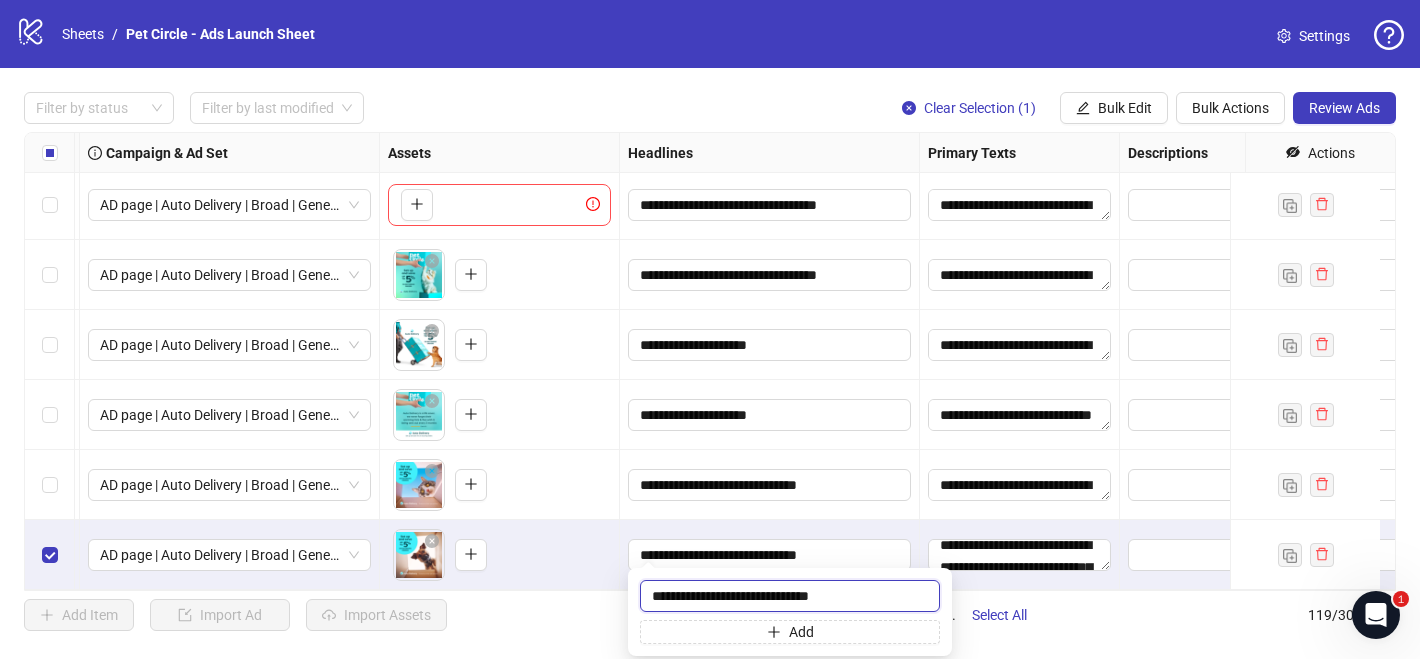 click on "**********" at bounding box center [790, 596] 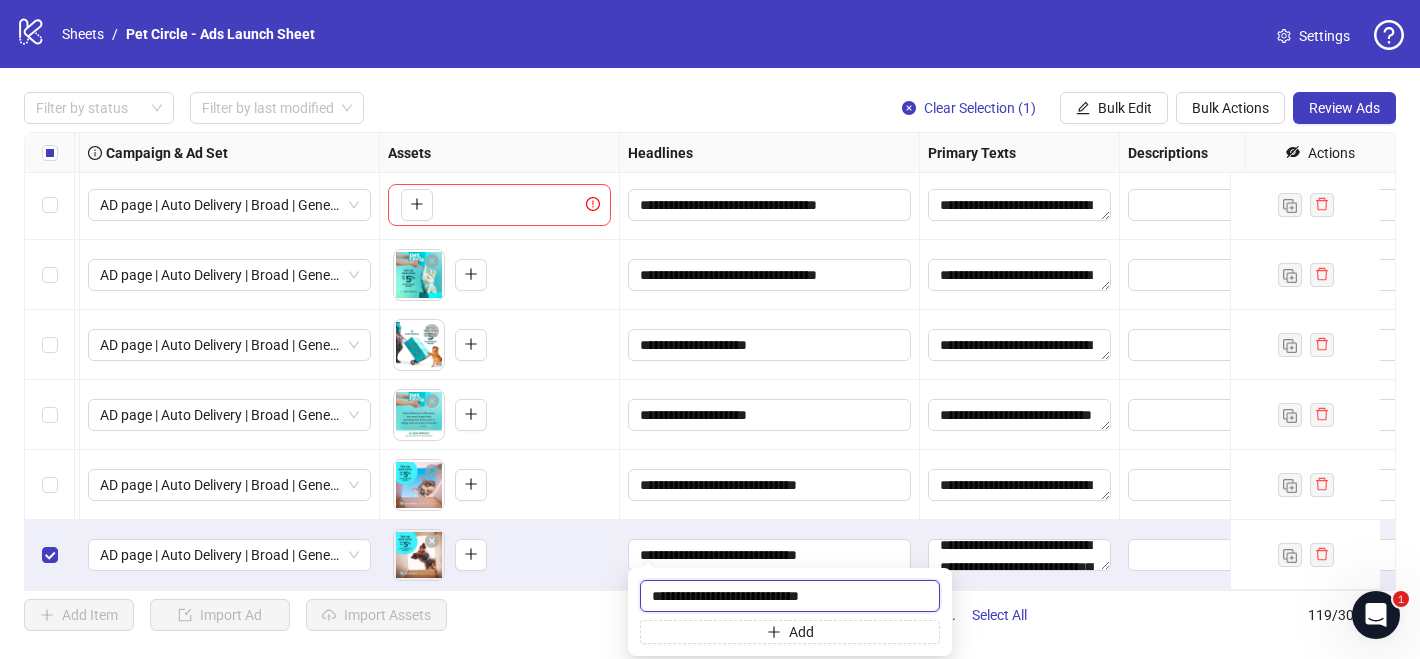 type on "**********" 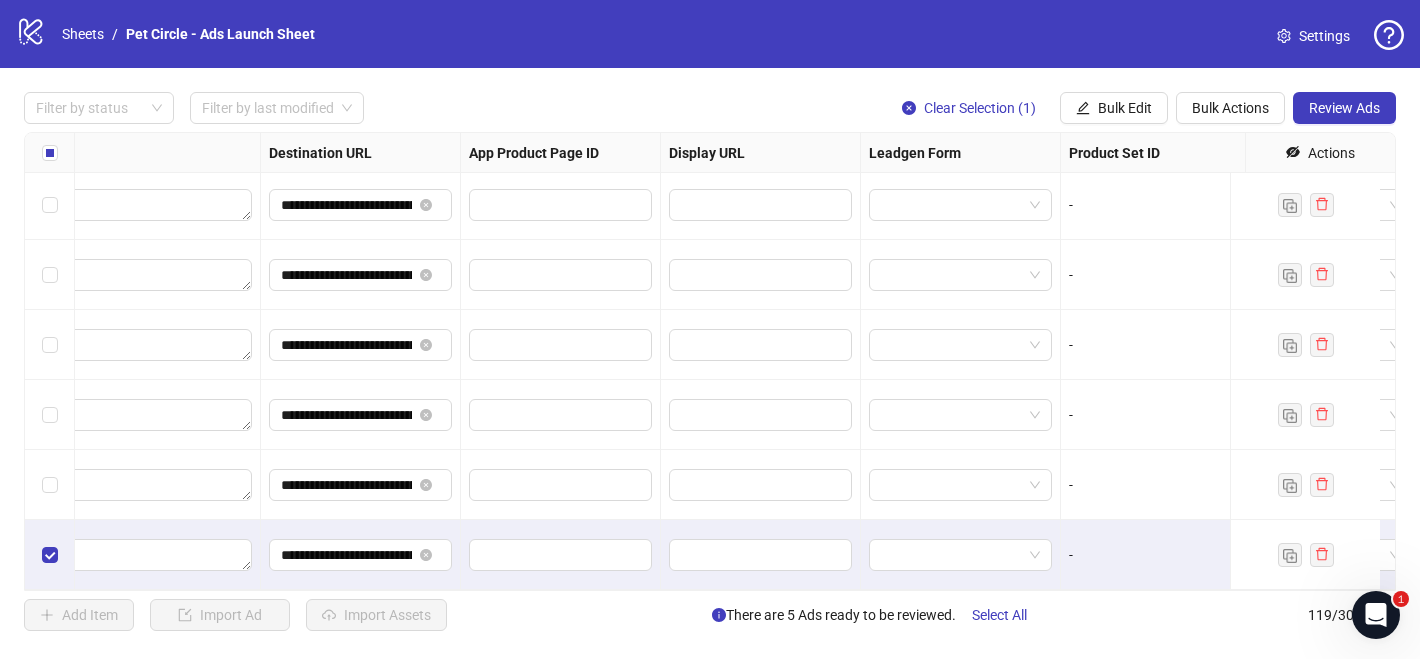 scroll, scrollTop: 7928, scrollLeft: 1750, axis: both 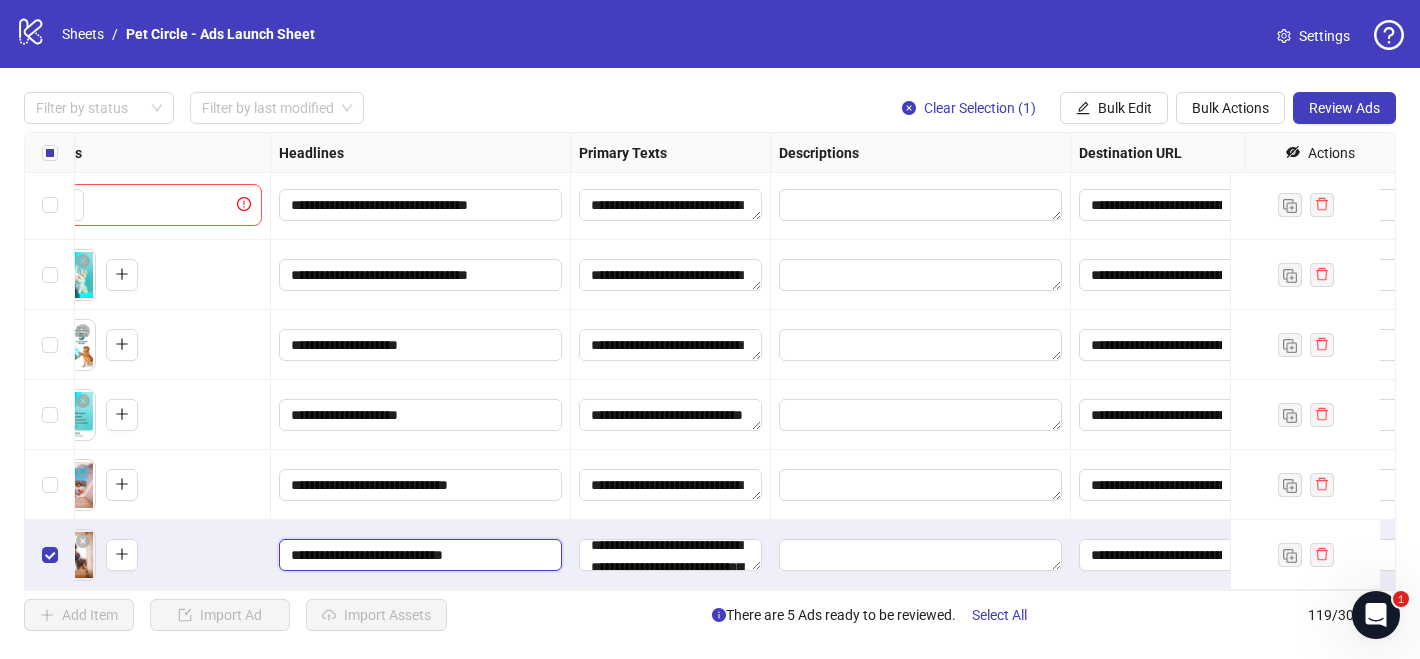 click on "**********" at bounding box center (418, 555) 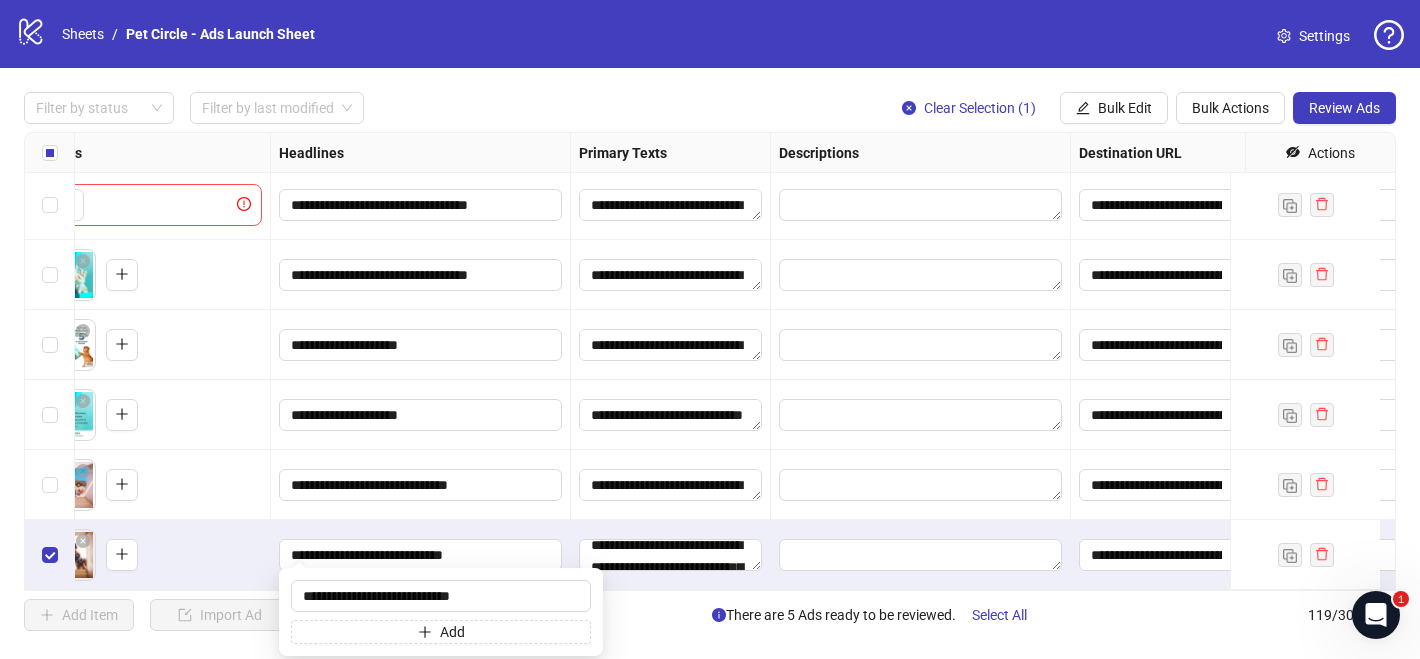 type on "**********" 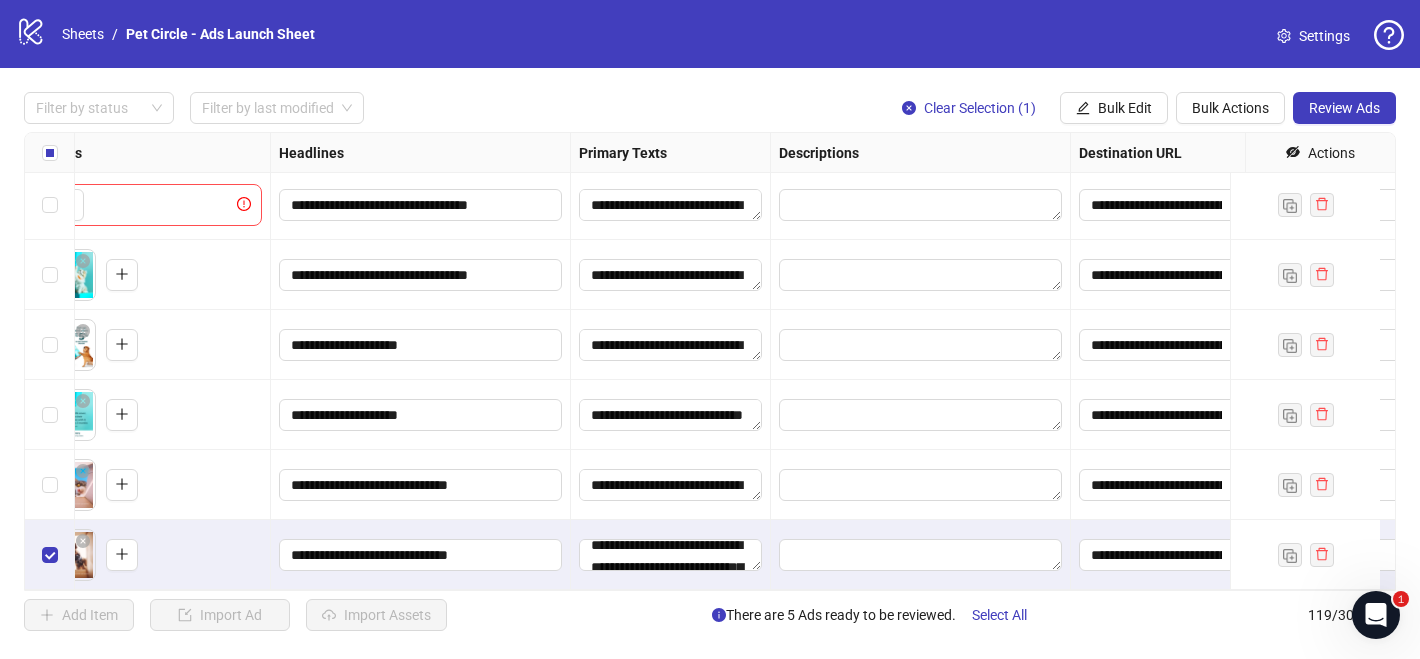 click on "Filter by status Filter by last modified Clear Selection (1) Bulk Edit Bulk Actions Review Ads Ad Format Ad Name Campaign & Ad Set Assets Headlines Primary Texts Descriptions Destination URL App Product Page ID Display URL Leadgen Form Product Set ID Call to Action Actions 4CYTE Epiitalis Forte Gel | PB-003 | 51.99 | Best prices - checklist in body copy Dogs | Price Beat | 4CYTE Epiitalis Forte Gel For Dog Joint Health Support | Health and grooming Prospecting | Dogs | Purchases | Launcher Lab
To pick up a draggable item, press the space bar.
While dragging, use the arrow keys to move the item.
Press space again to drop the item in its new position, or press escape to cancel.
1 texts 1 texts - [URL][DOMAIN_NAME] - 4CYTE Epiitalis Forte Gel | PB-004 | 51.99 | Best prices - review in body copy Dogs | Price Beat | 4CYTE Epiitalis Forte Gel For Dog Joint Health Support | Health and grooming 1 texts 1 texts - - /" at bounding box center [710, 361] 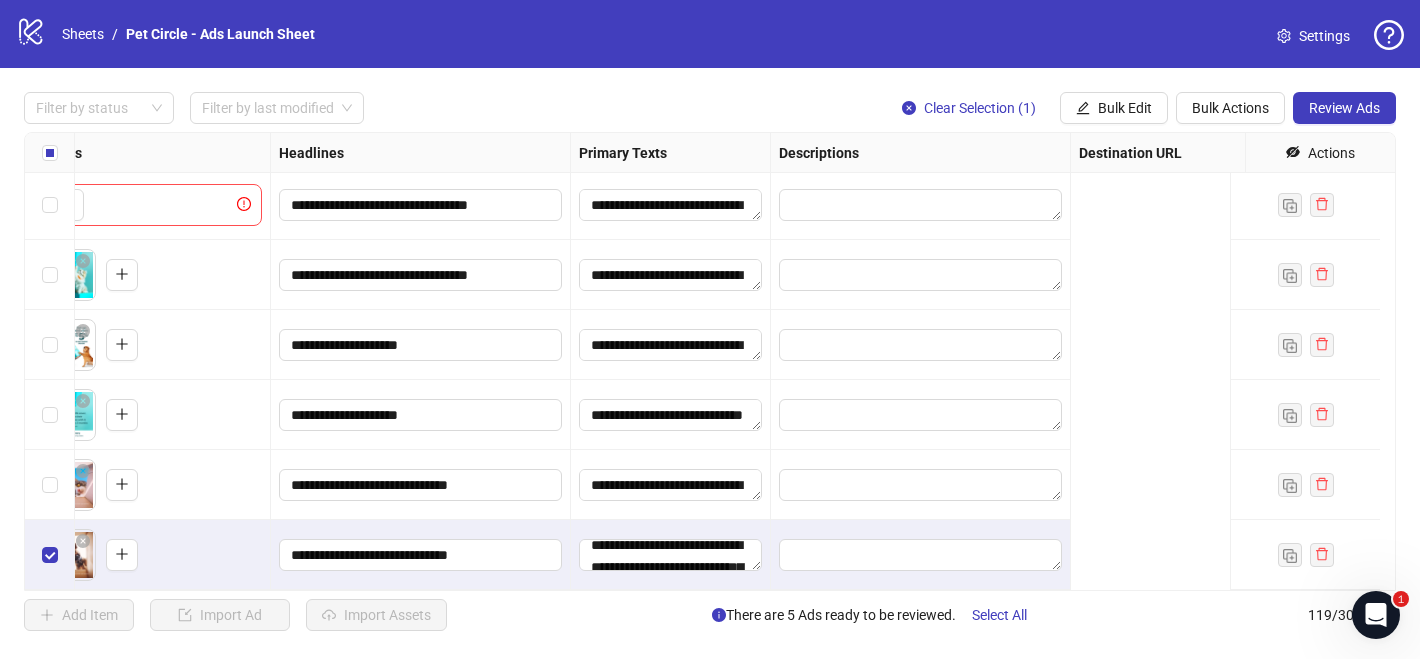 scroll, scrollTop: 7928, scrollLeft: 56, axis: both 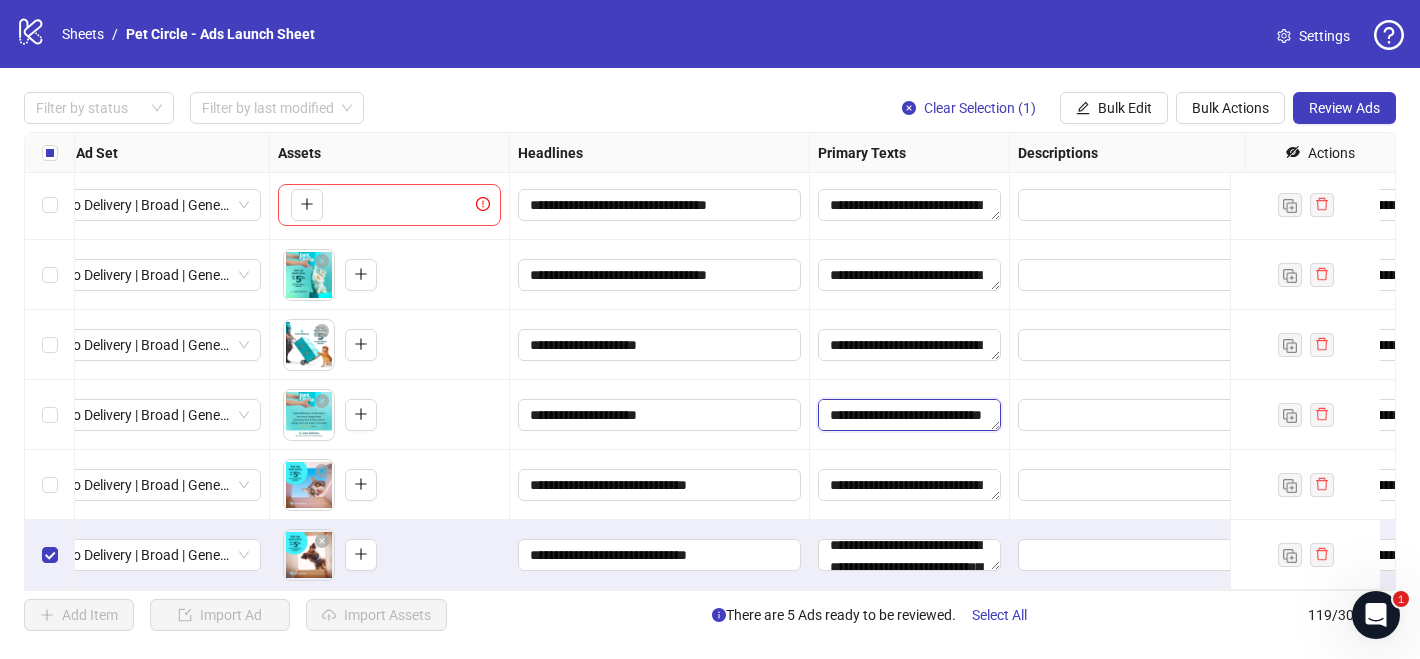 click on "**********" at bounding box center (909, 415) 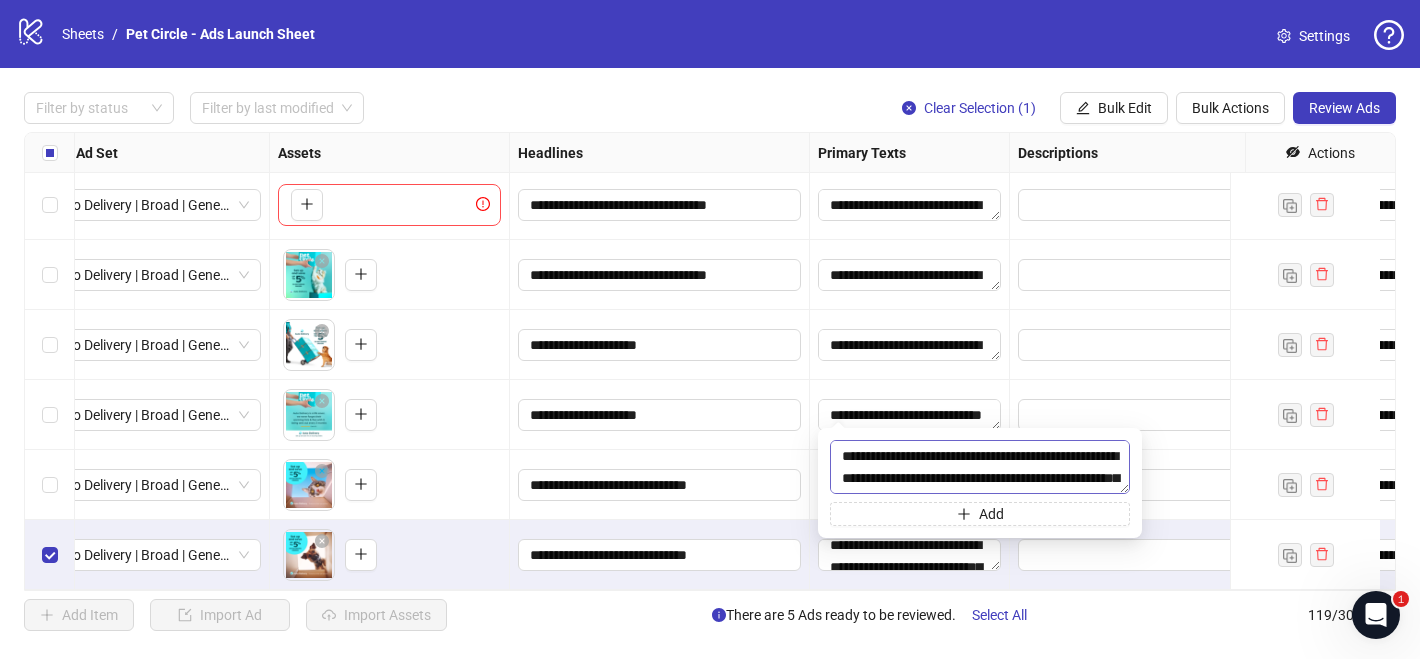 scroll, scrollTop: 22, scrollLeft: 0, axis: vertical 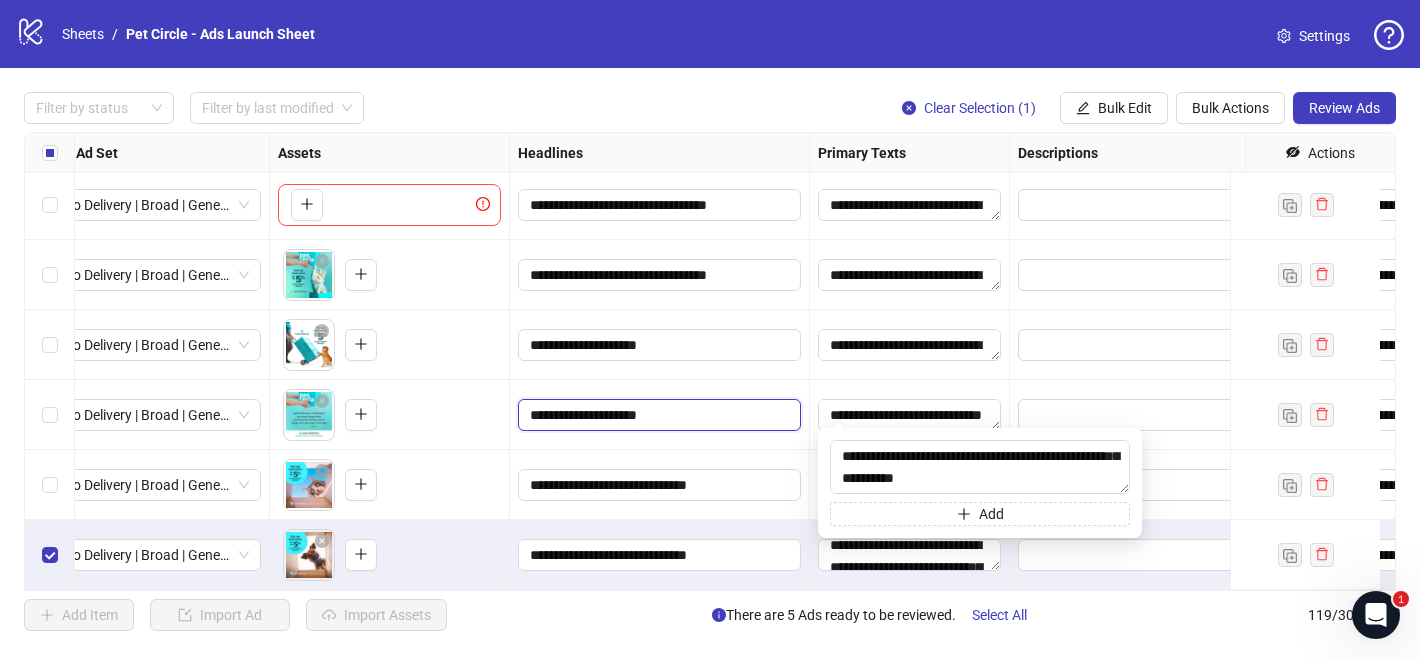 click on "**********" at bounding box center (657, 415) 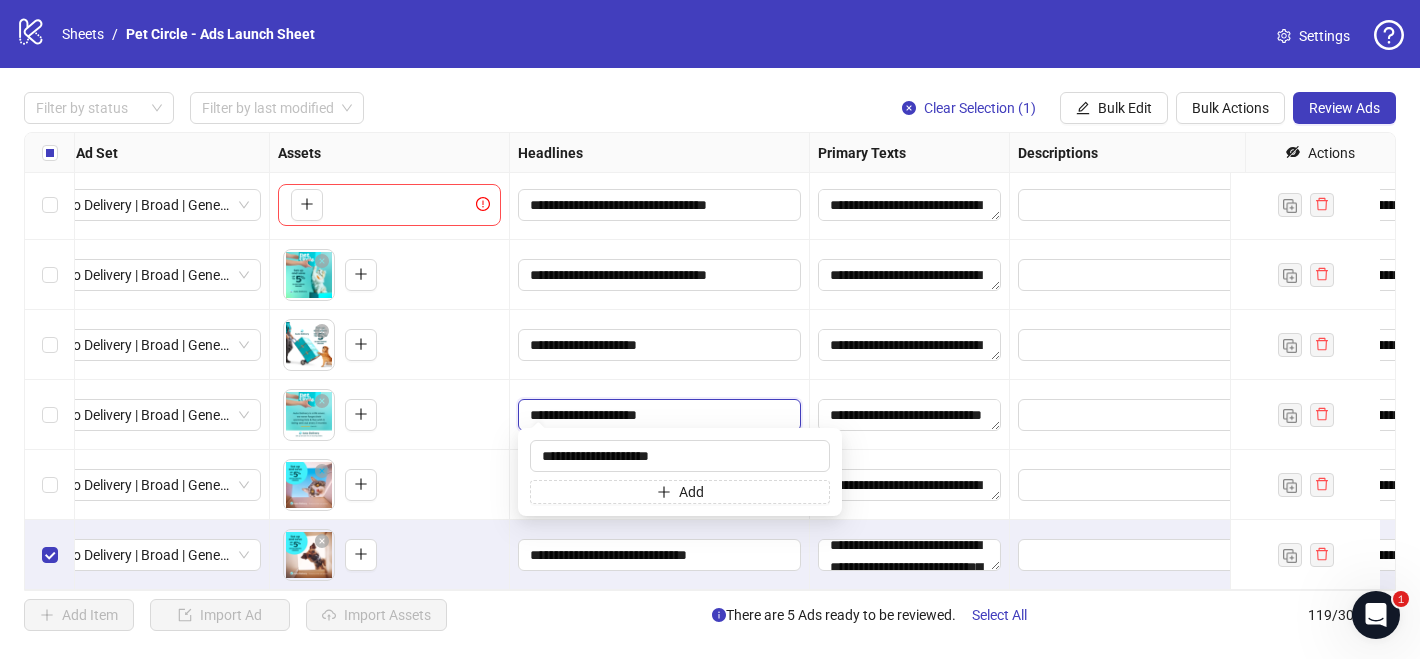 click on "**********" at bounding box center (657, 415) 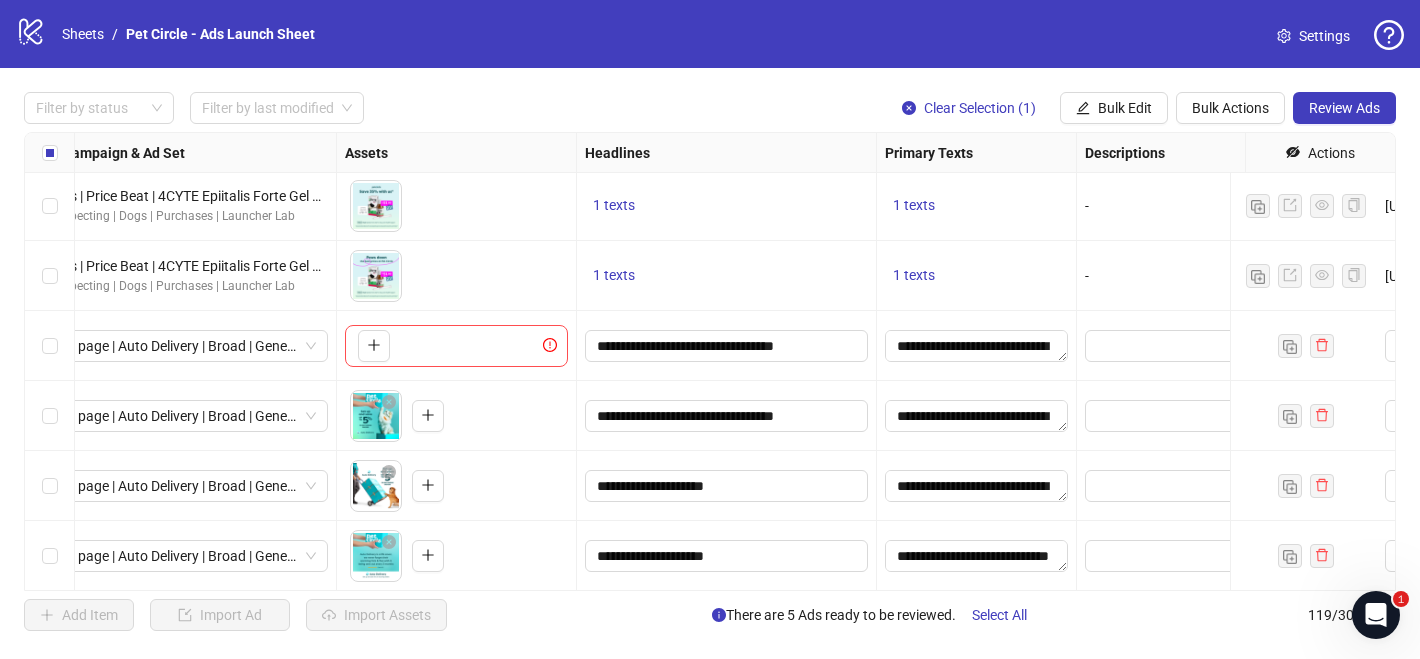 scroll, scrollTop: 7928, scrollLeft: 608, axis: both 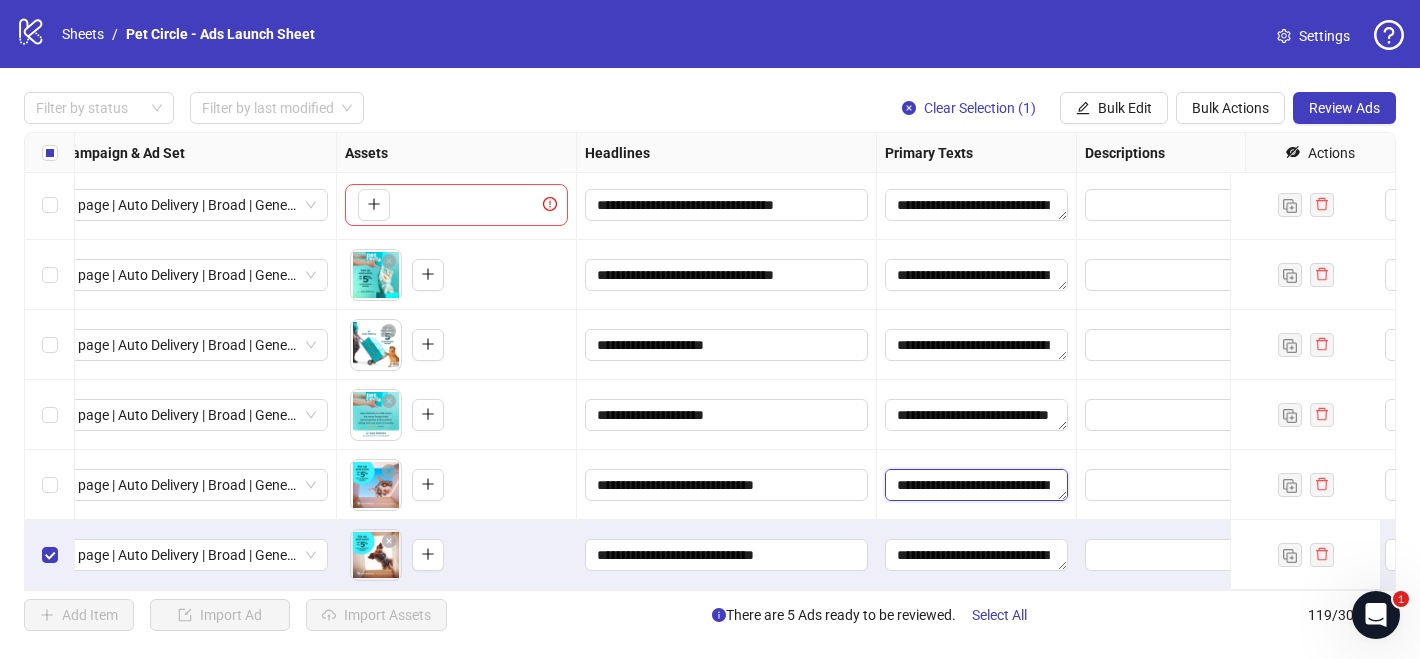 click on "**********" at bounding box center [976, 485] 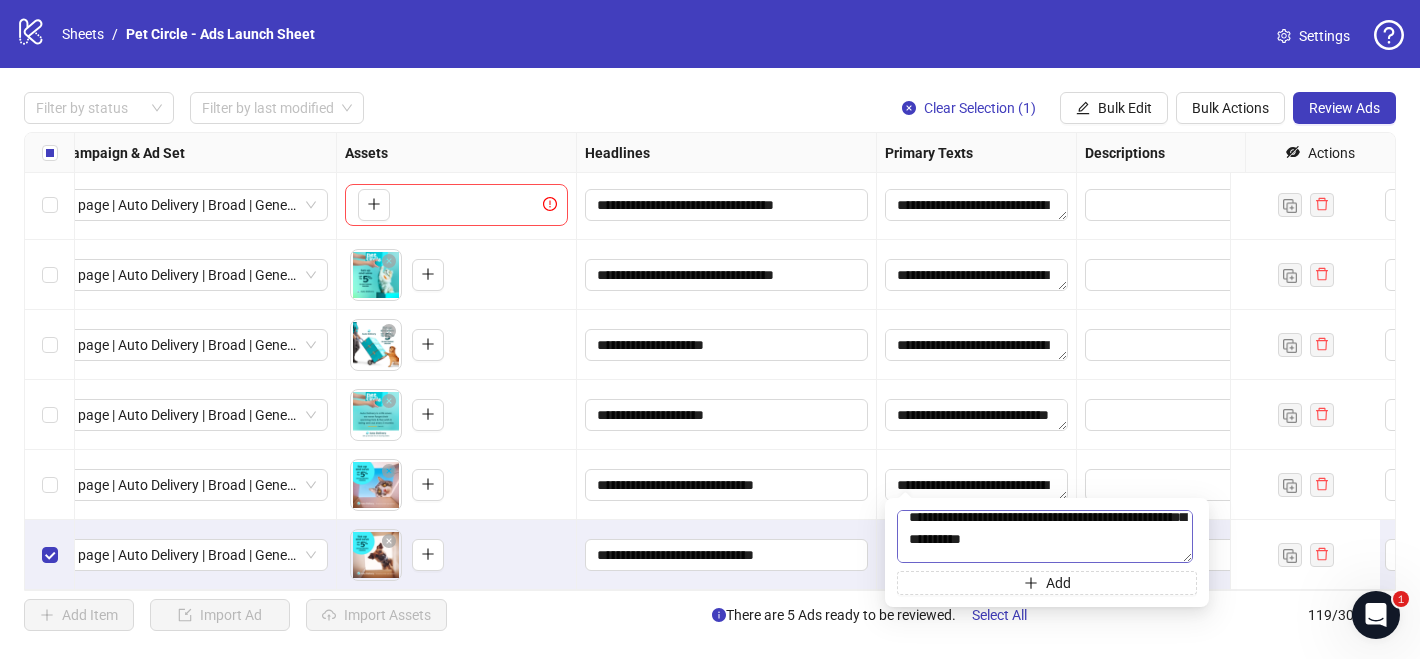 scroll, scrollTop: 35, scrollLeft: 0, axis: vertical 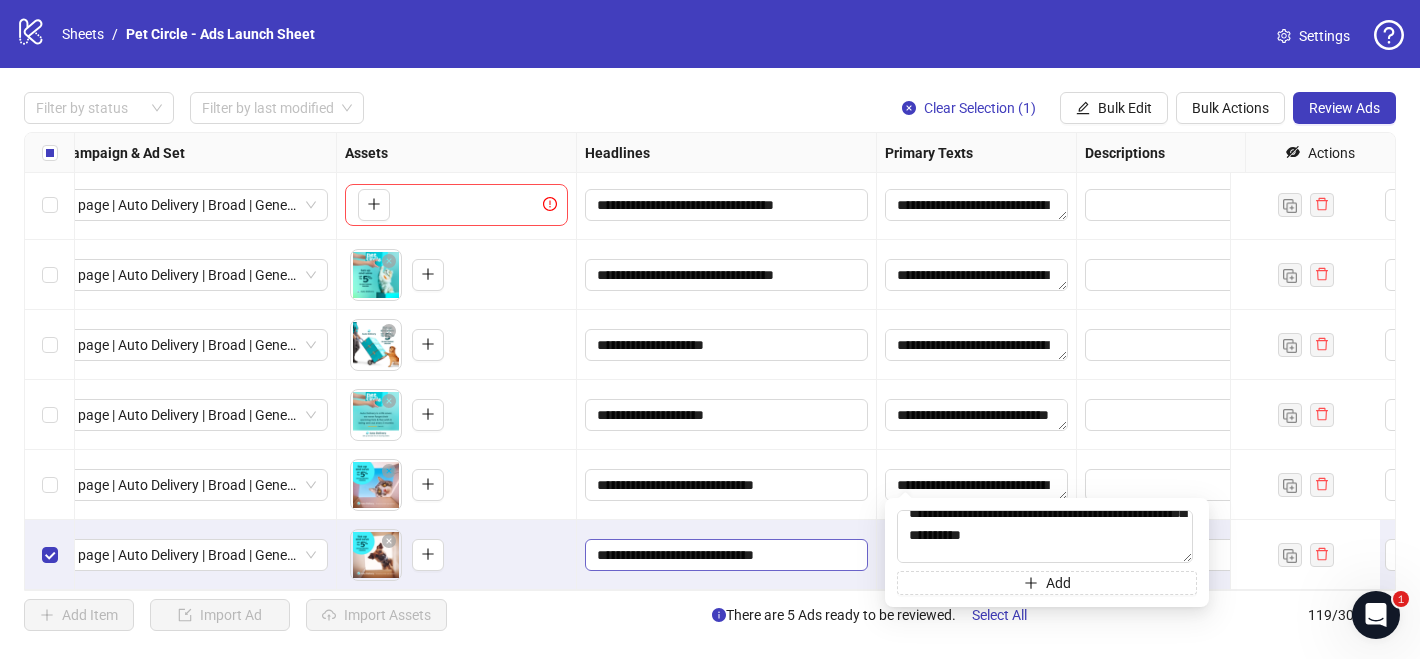 click on "**********" at bounding box center (726, 555) 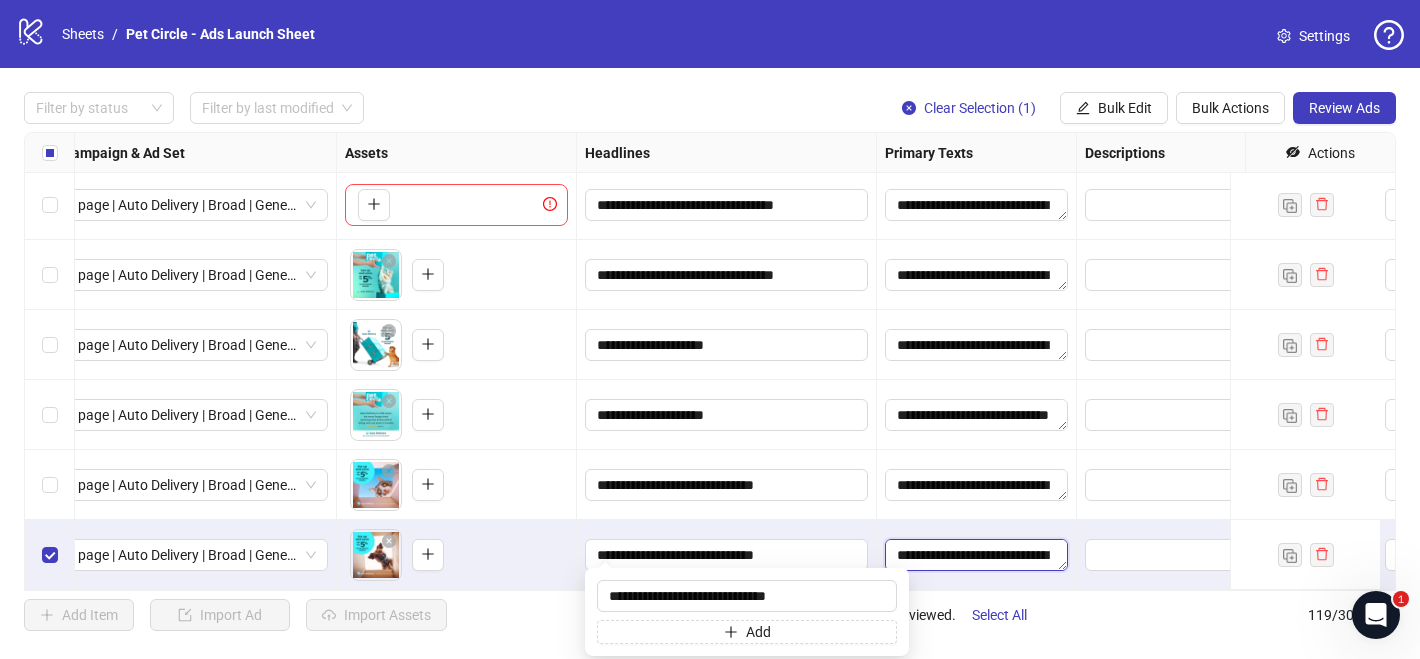 click on "**********" at bounding box center [976, 555] 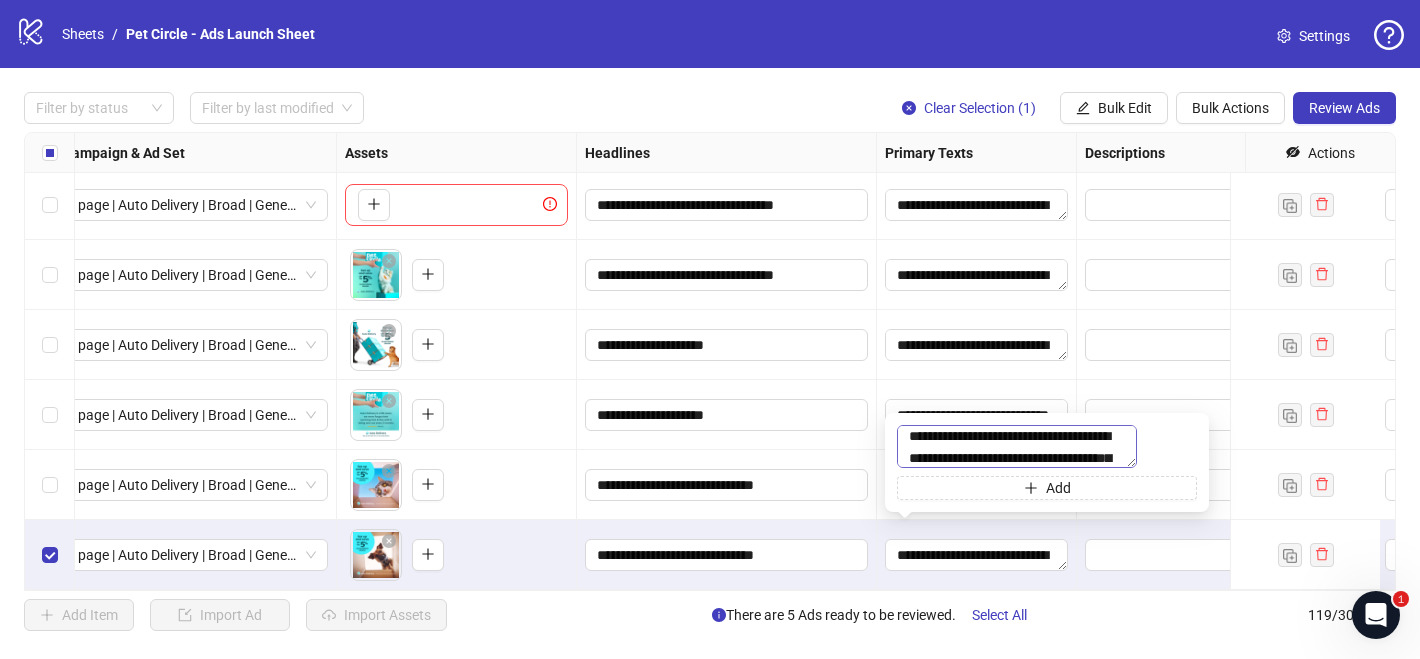 scroll, scrollTop: 0, scrollLeft: 0, axis: both 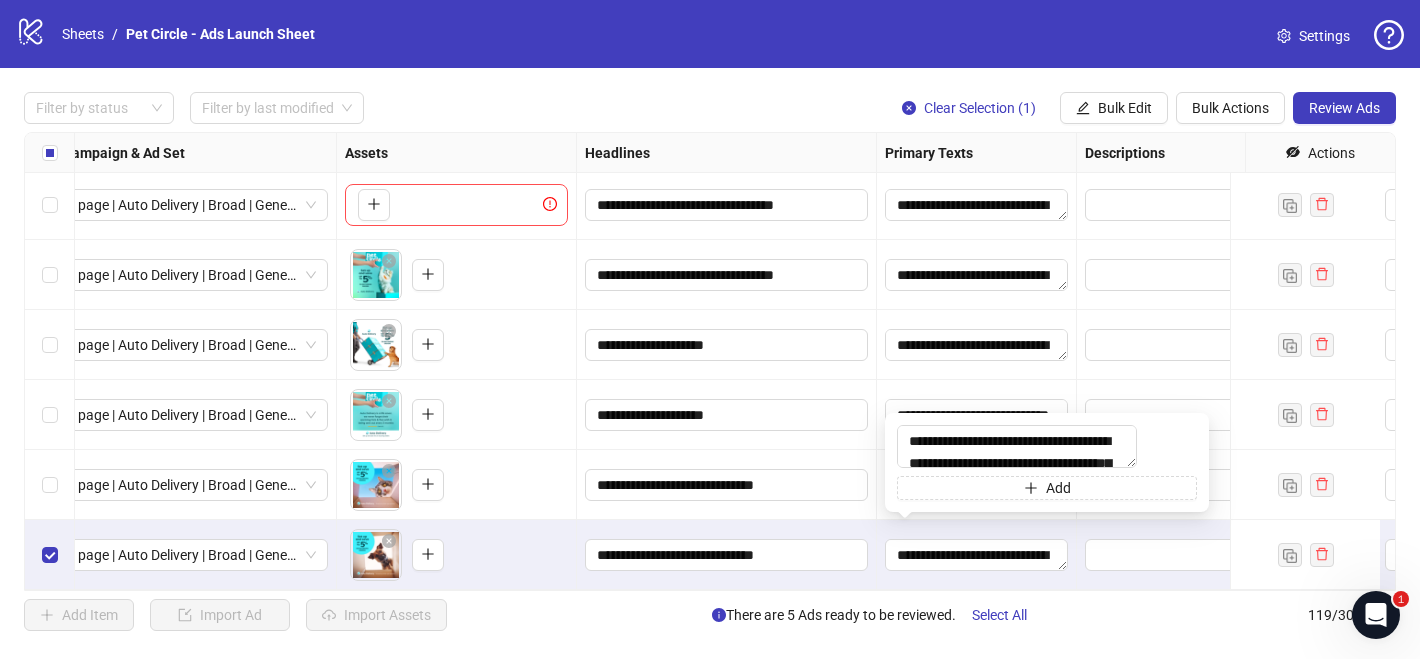 click on "**********" at bounding box center (727, 555) 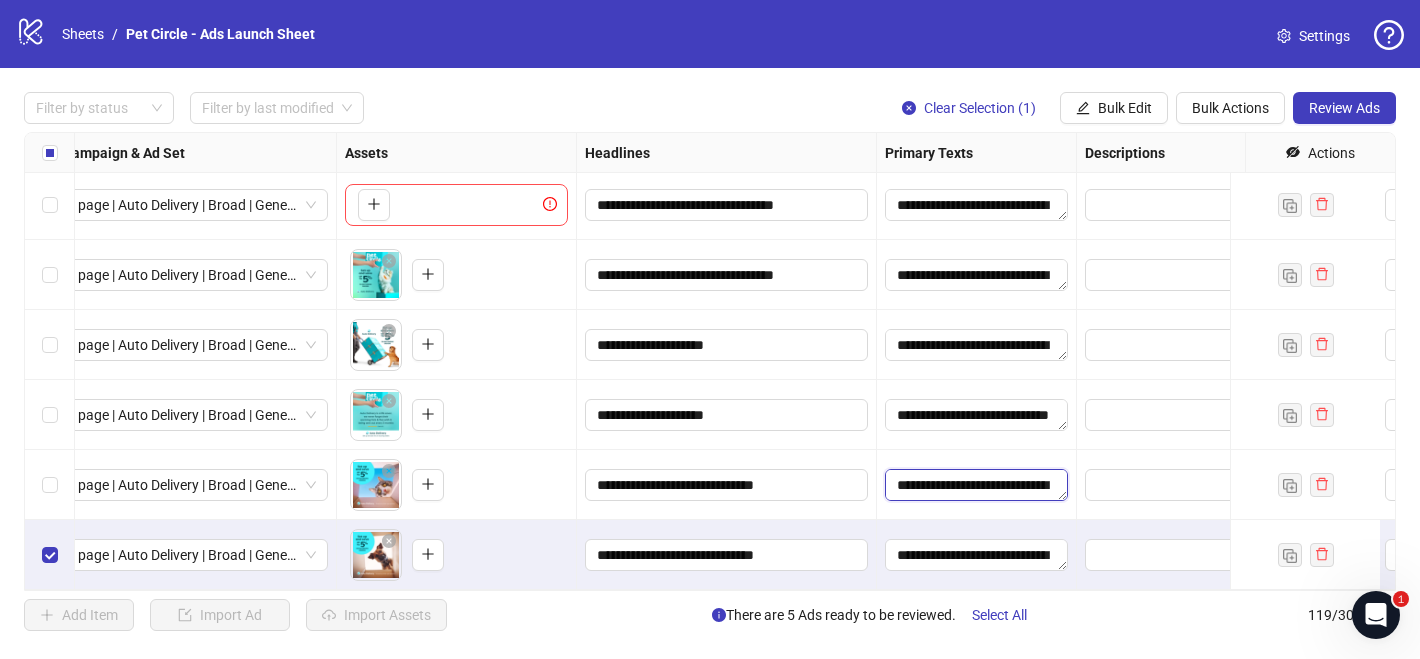 click on "**********" at bounding box center [976, 485] 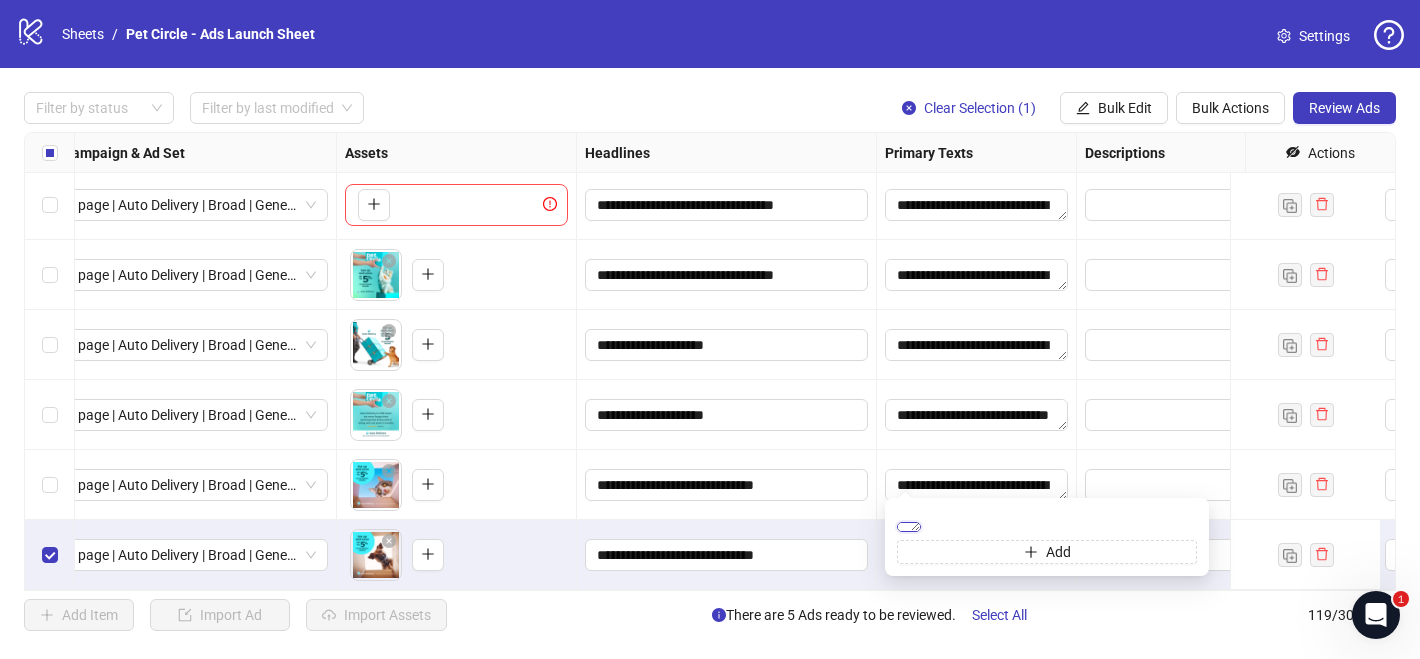 scroll, scrollTop: 110, scrollLeft: 0, axis: vertical 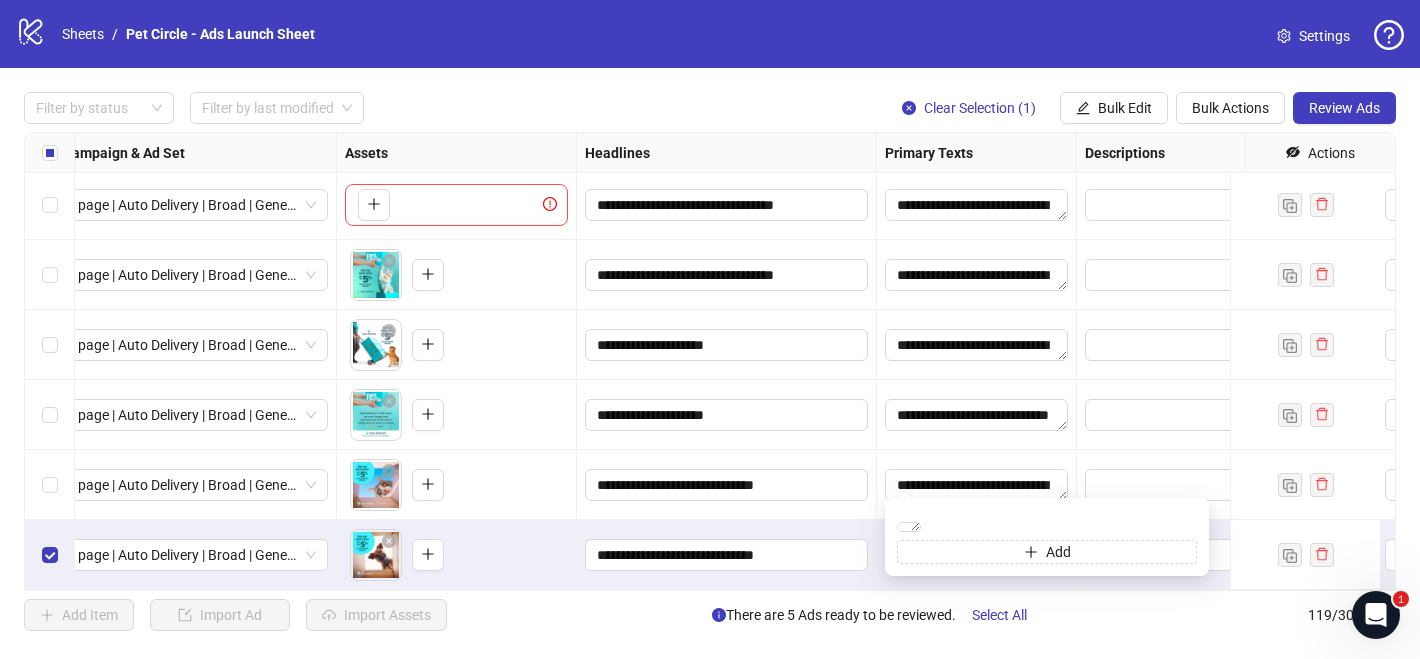 click on "**********" at bounding box center [727, 555] 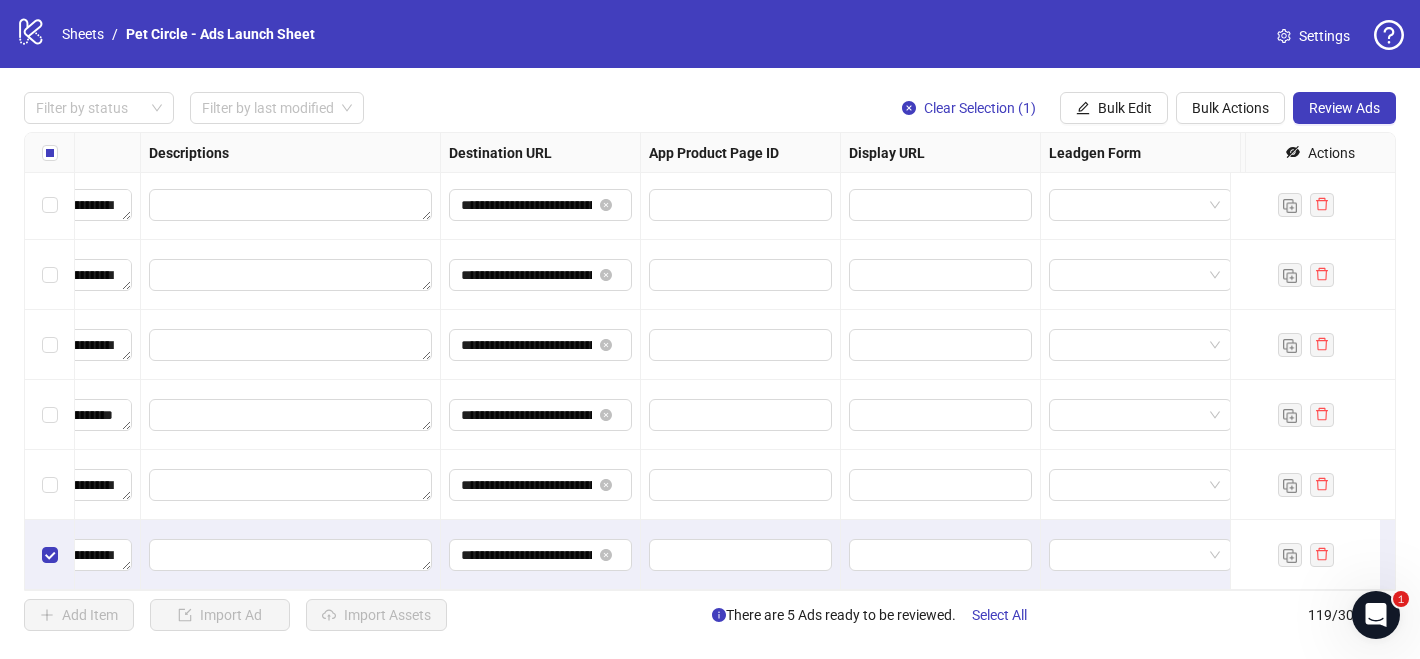 scroll, scrollTop: 7928, scrollLeft: 1571, axis: both 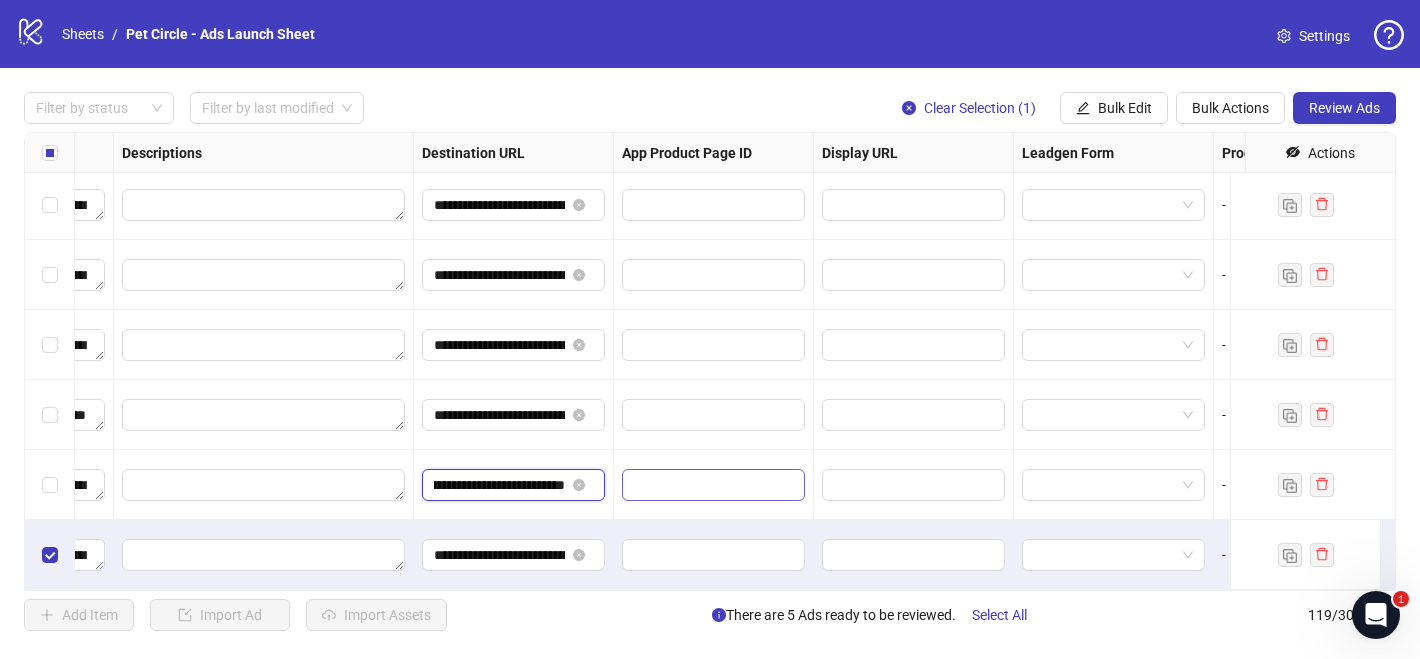 drag, startPoint x: 512, startPoint y: 473, endPoint x: 697, endPoint y: 477, distance: 185.04324 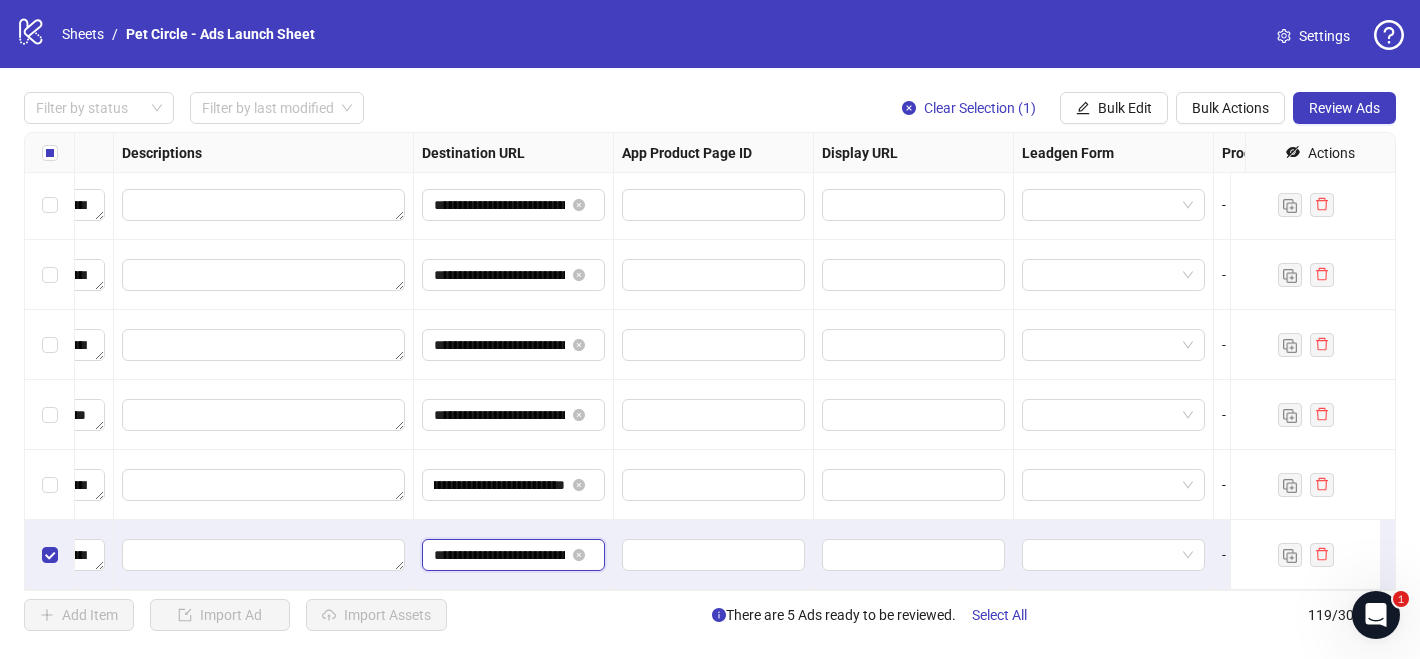 click on "**********" at bounding box center [499, 555] 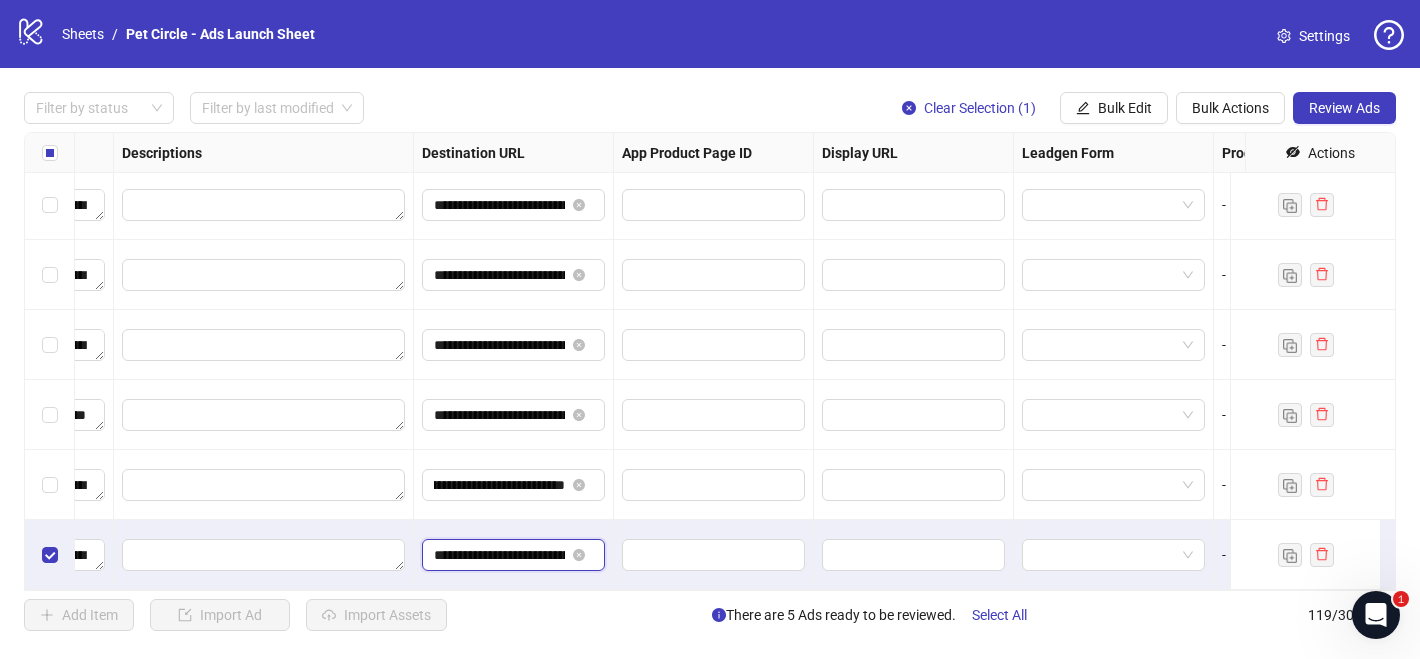 scroll, scrollTop: 0, scrollLeft: 0, axis: both 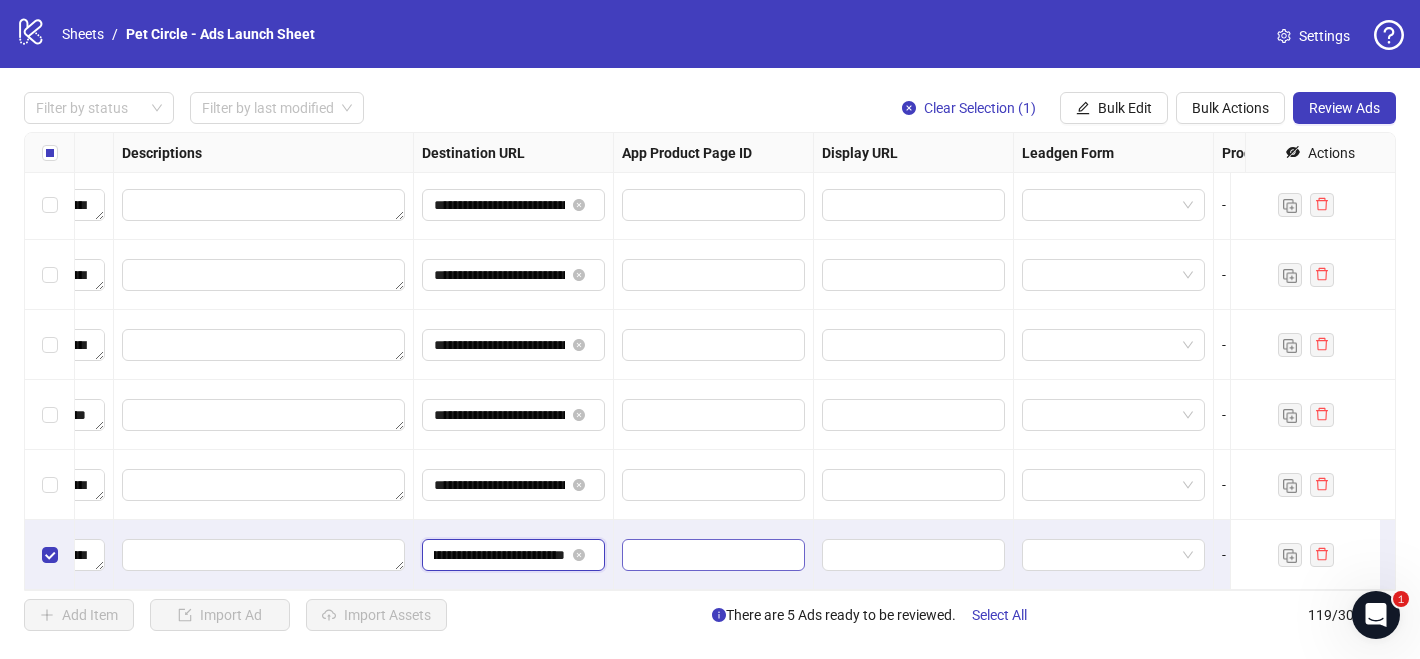 drag, startPoint x: 469, startPoint y: 539, endPoint x: 704, endPoint y: 551, distance: 235.30618 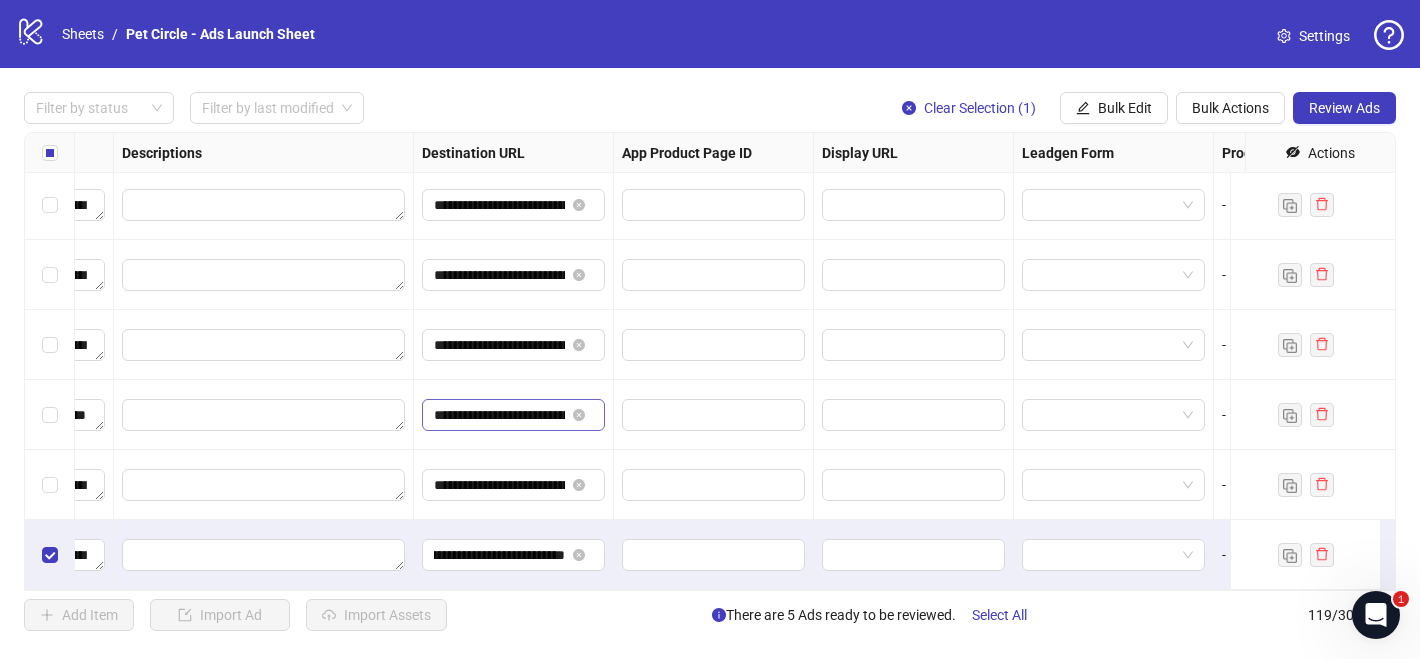 click on "**********" at bounding box center (513, 415) 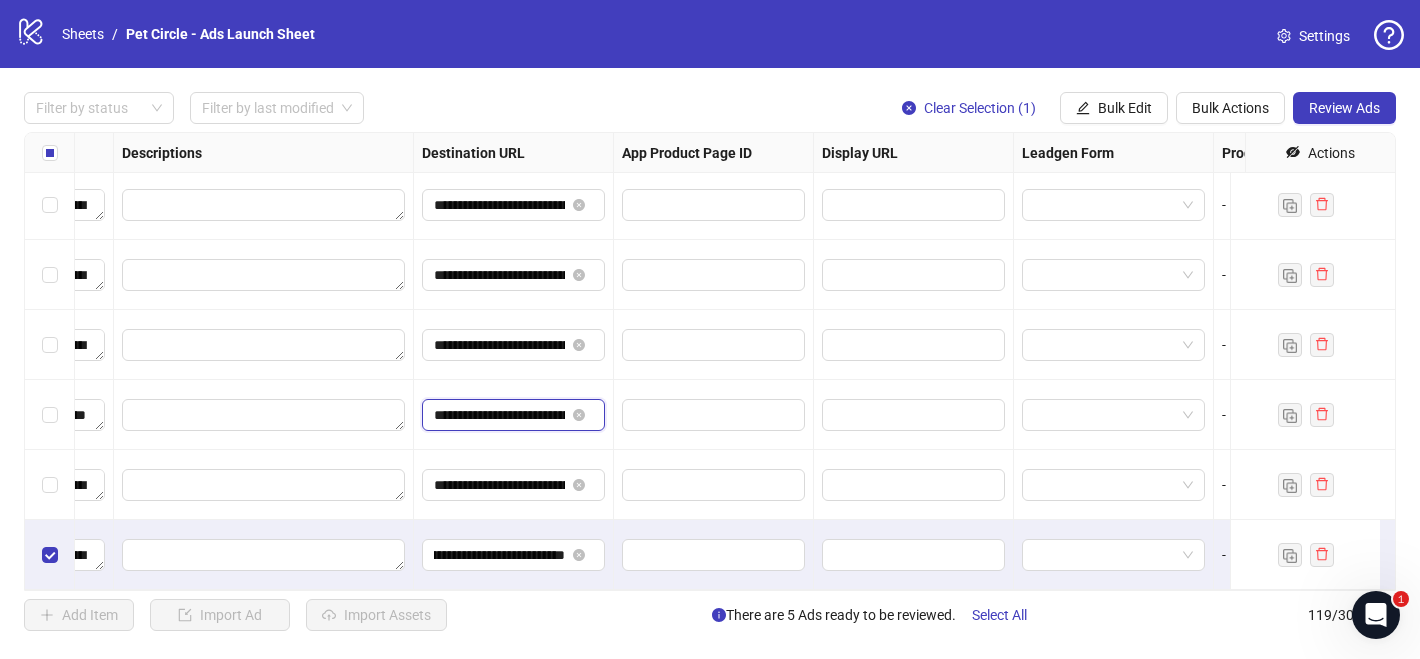 scroll, scrollTop: 0, scrollLeft: 0, axis: both 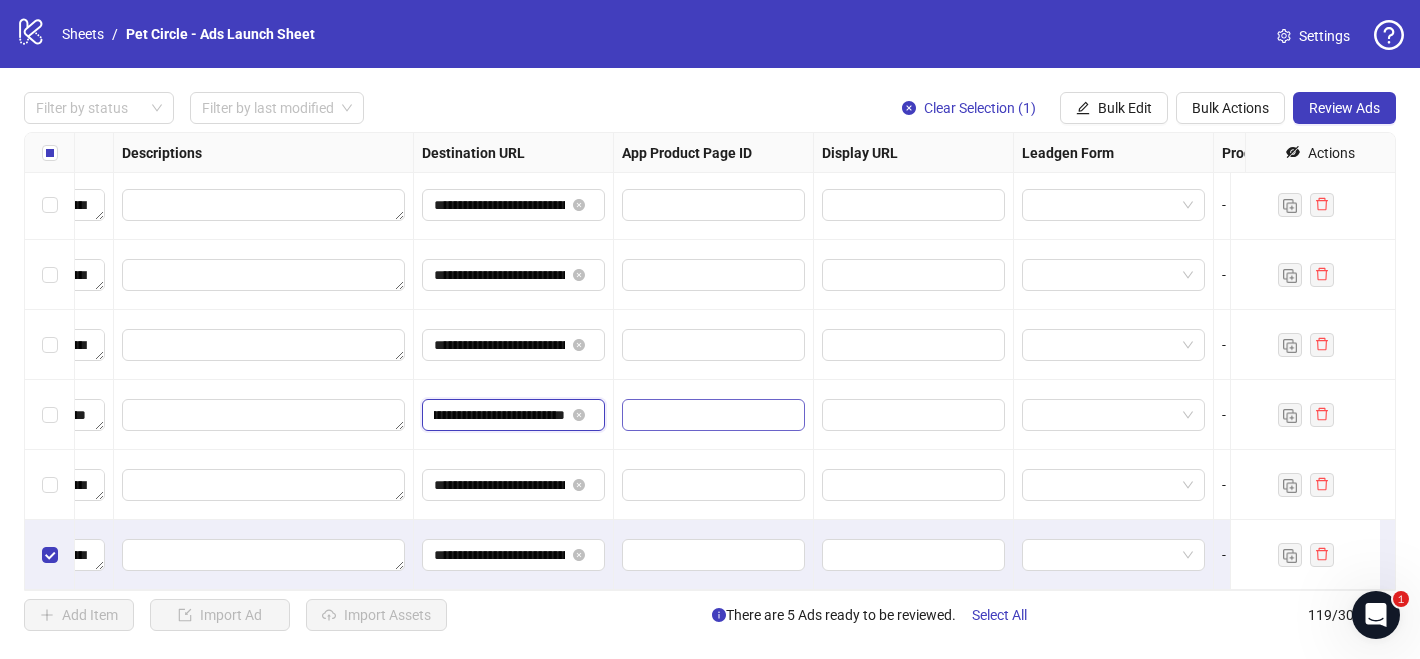 drag, startPoint x: 511, startPoint y: 401, endPoint x: 698, endPoint y: 409, distance: 187.17105 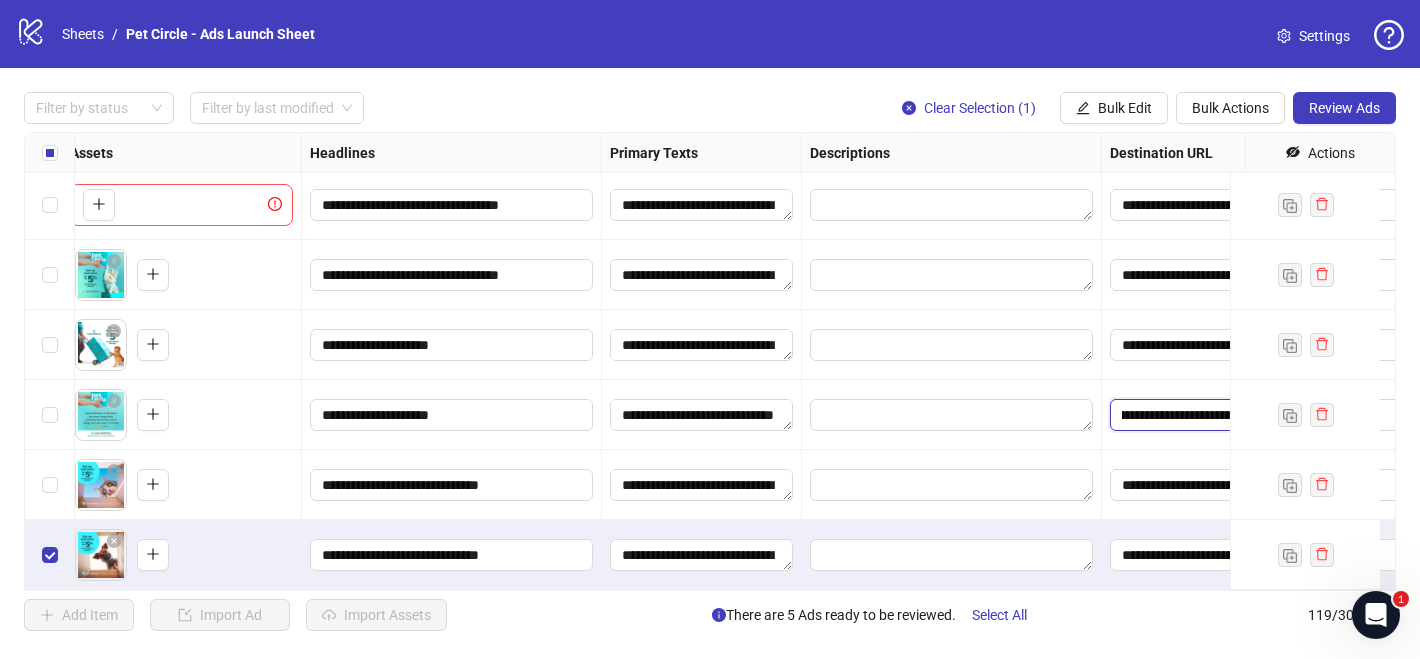 scroll, scrollTop: 7928, scrollLeft: 883, axis: both 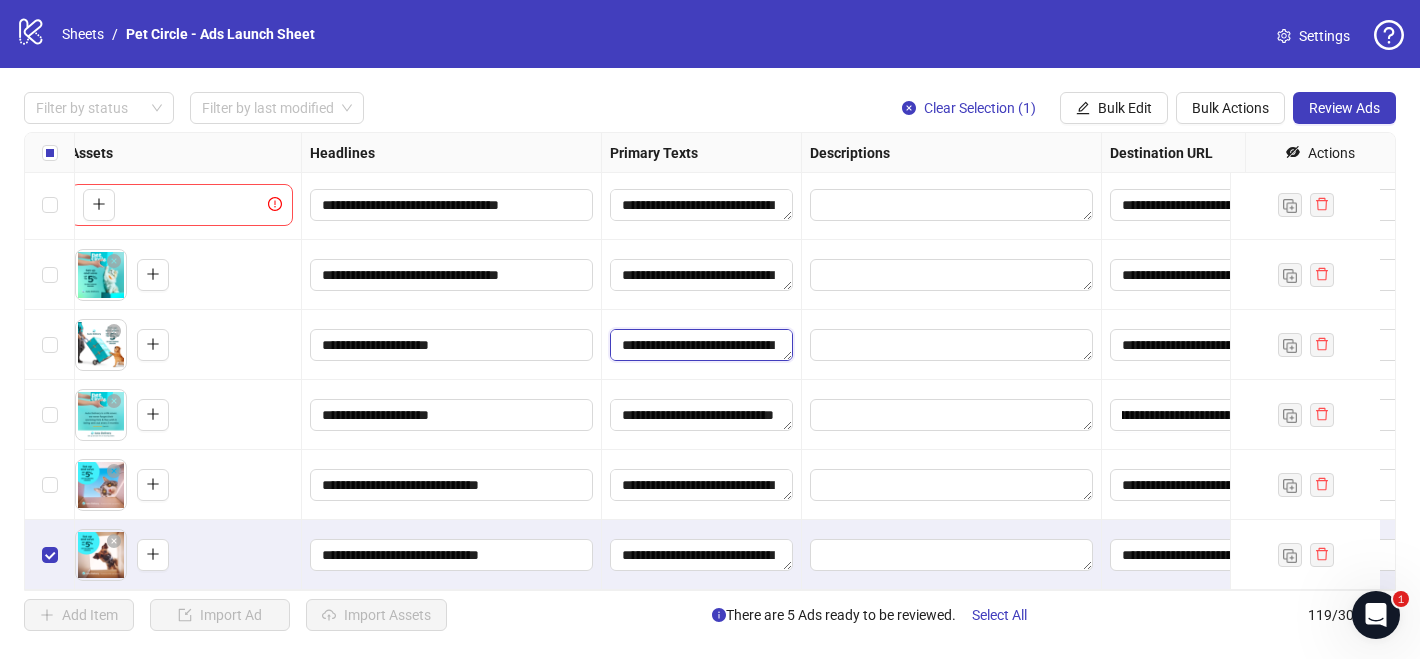 click on "**********" at bounding box center [701, 345] 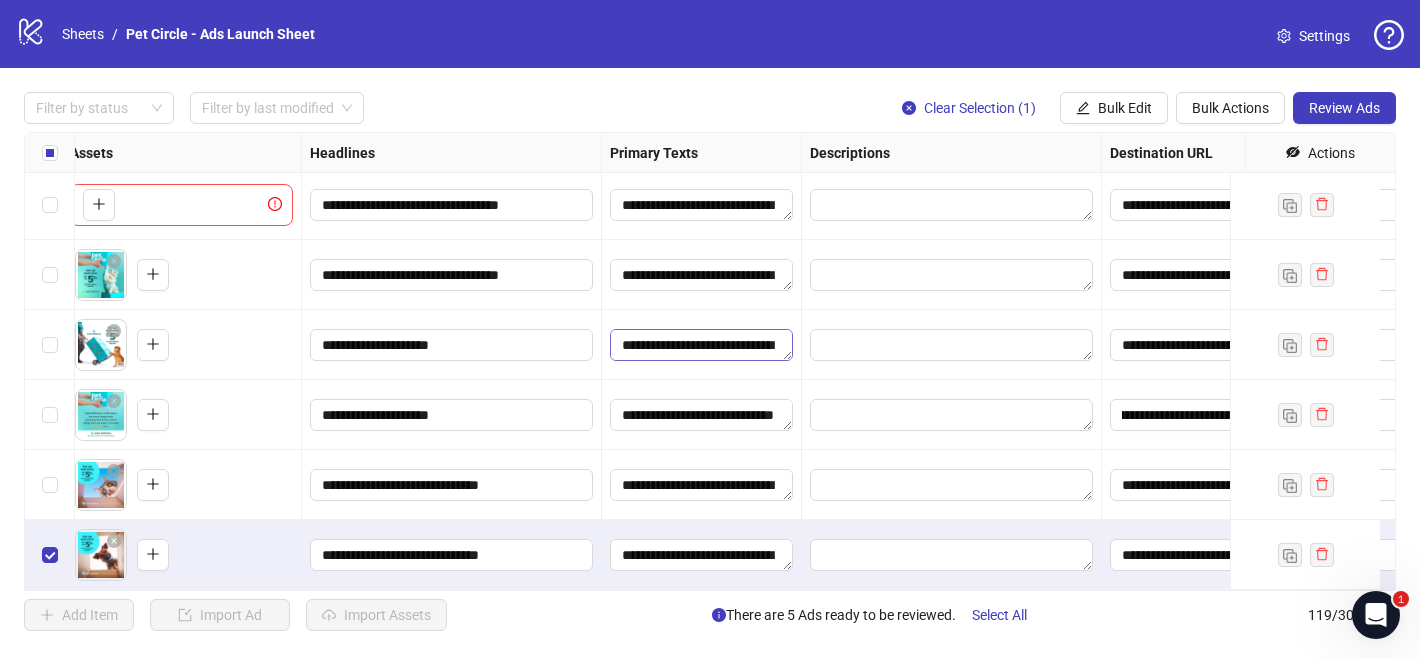 scroll, scrollTop: 0, scrollLeft: 0, axis: both 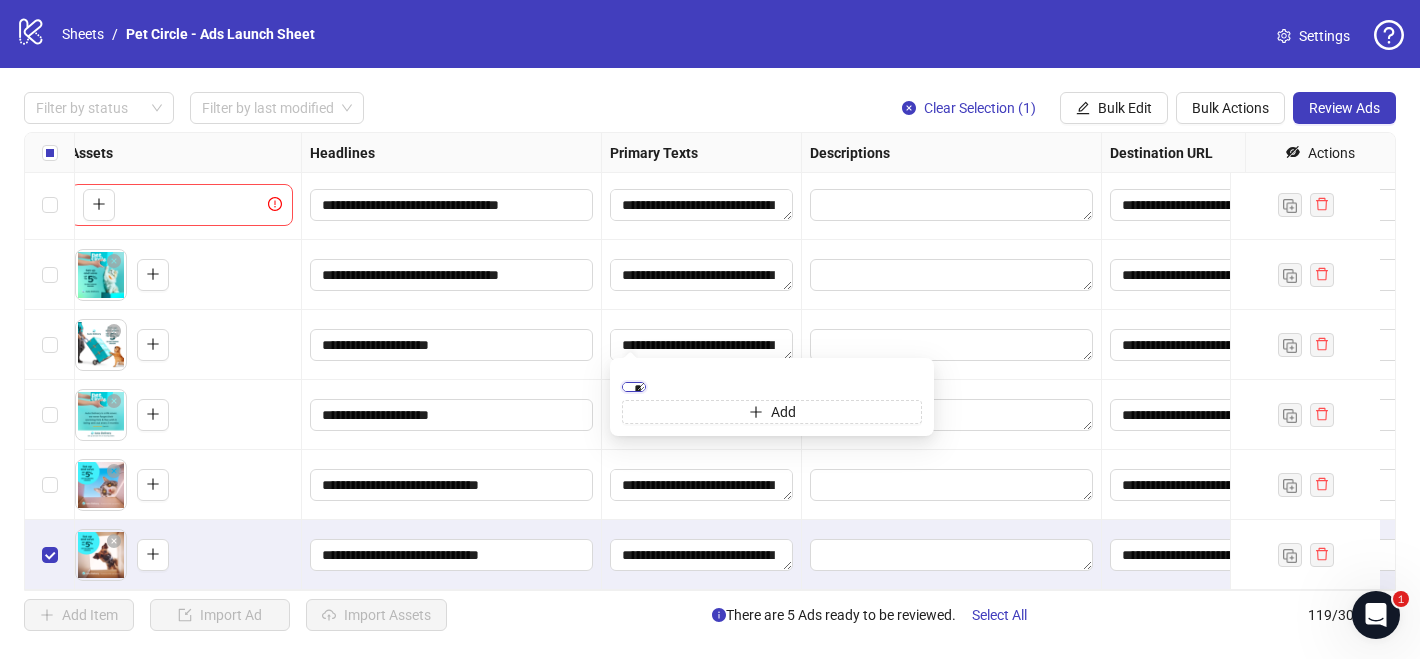 click on "**********" at bounding box center (634, 387) 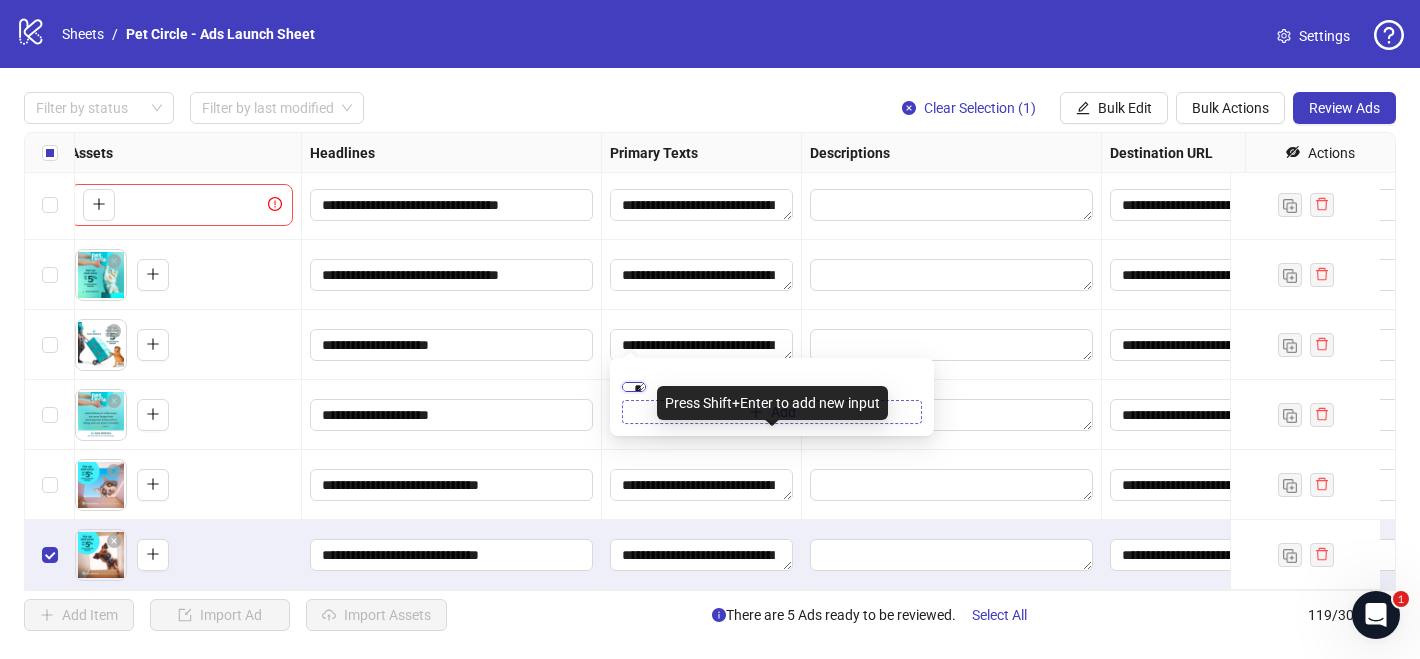 drag, startPoint x: 641, startPoint y: 400, endPoint x: 734, endPoint y: 453, distance: 107.042046 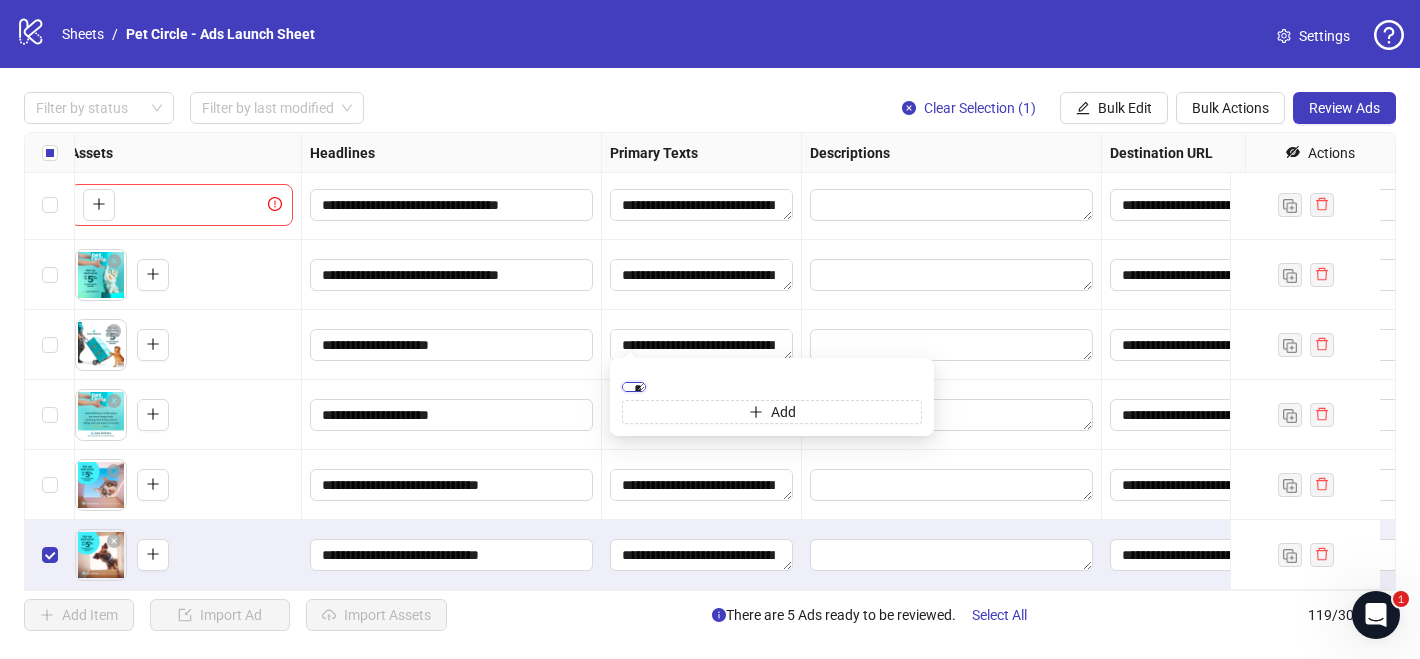 scroll, scrollTop: 110, scrollLeft: 0, axis: vertical 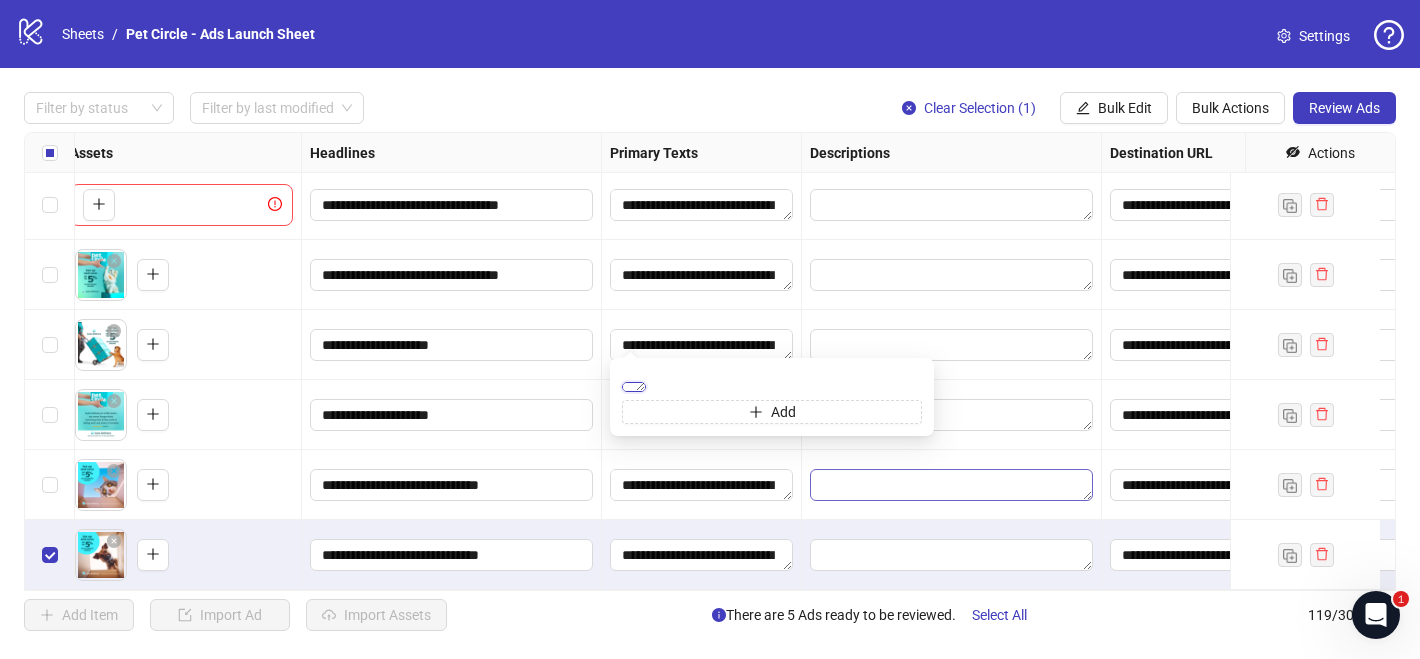 drag, startPoint x: 633, startPoint y: 395, endPoint x: 895, endPoint y: 474, distance: 273.65125 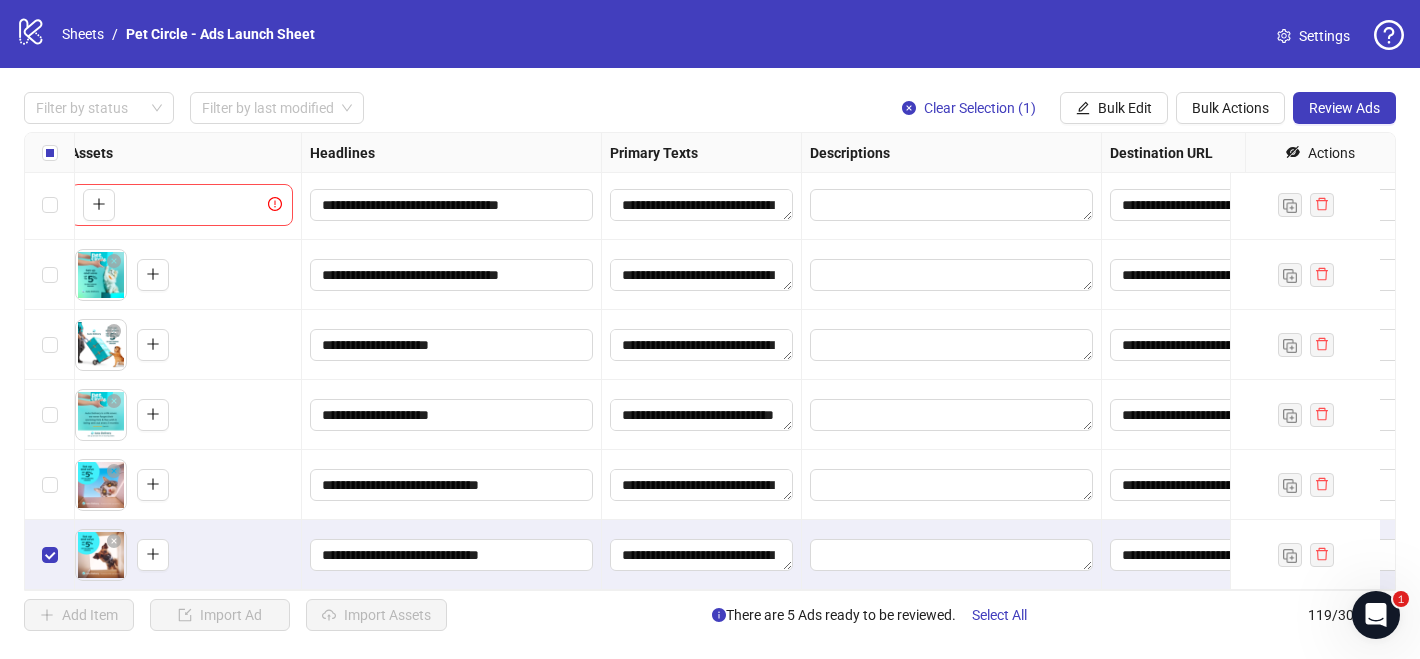 click on "**********" at bounding box center (702, 555) 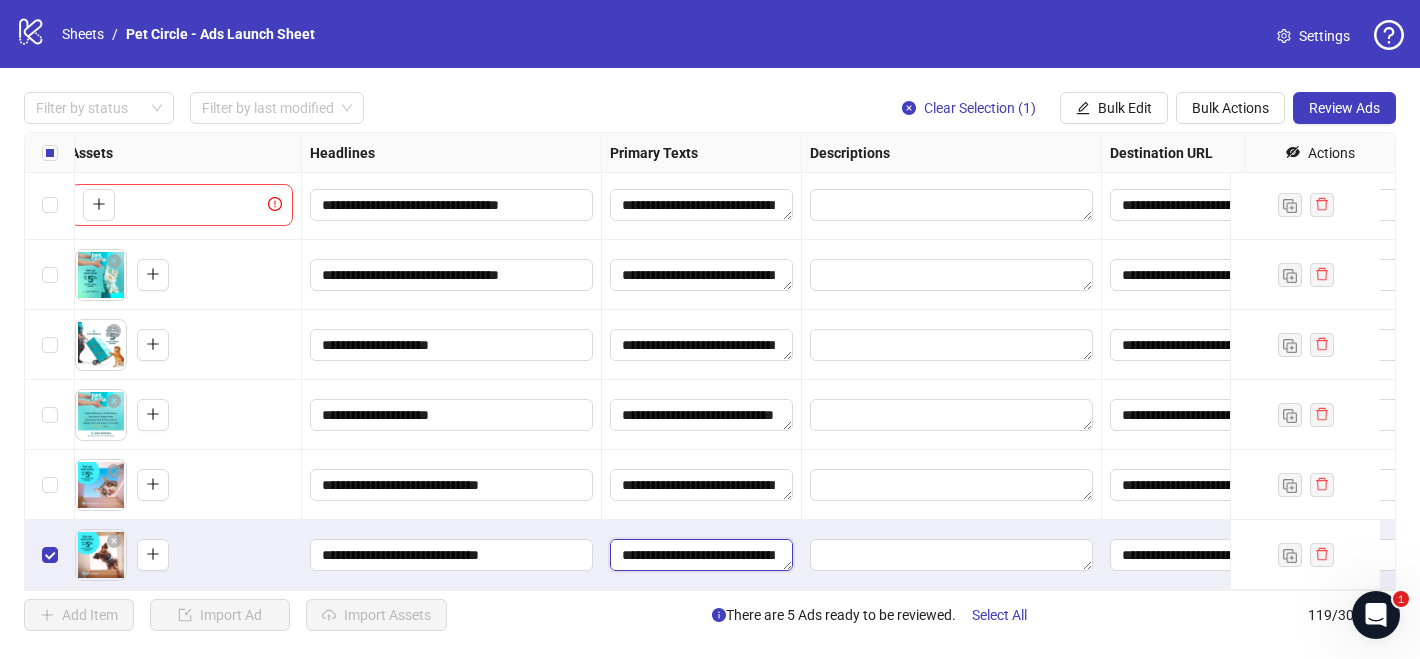 click on "**********" at bounding box center (701, 555) 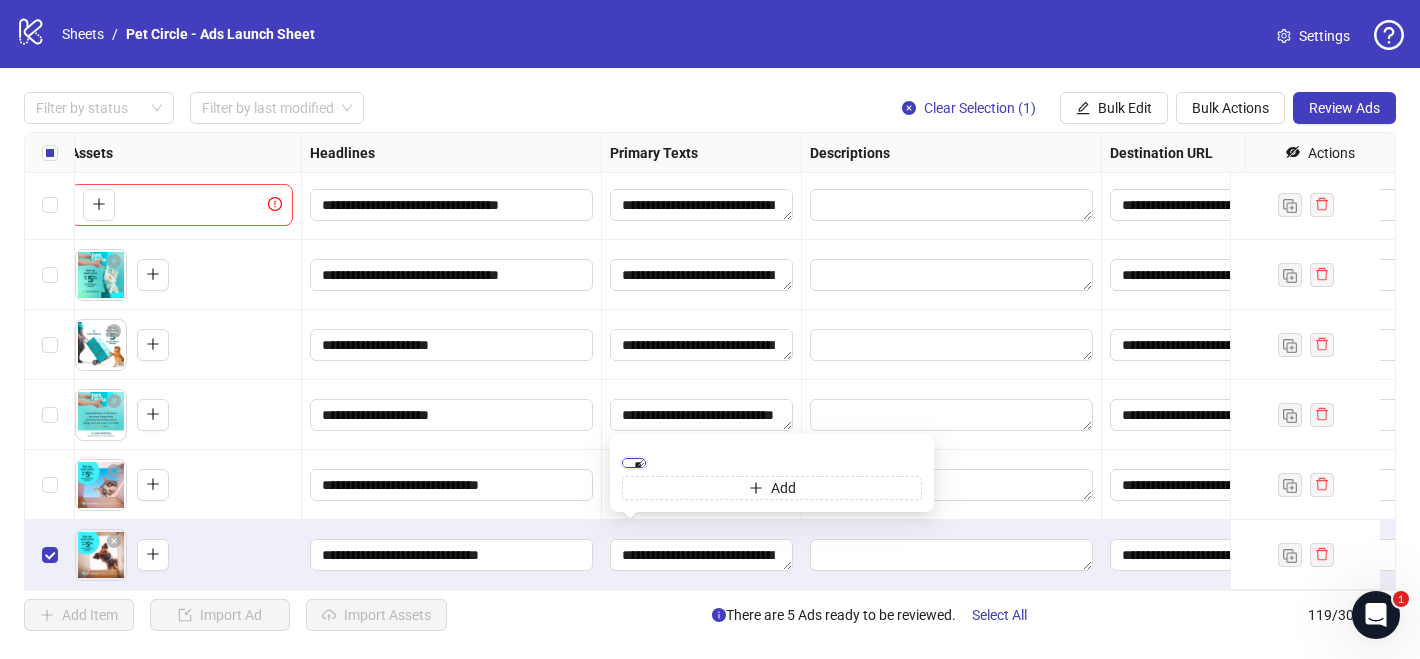 scroll, scrollTop: 95, scrollLeft: 0, axis: vertical 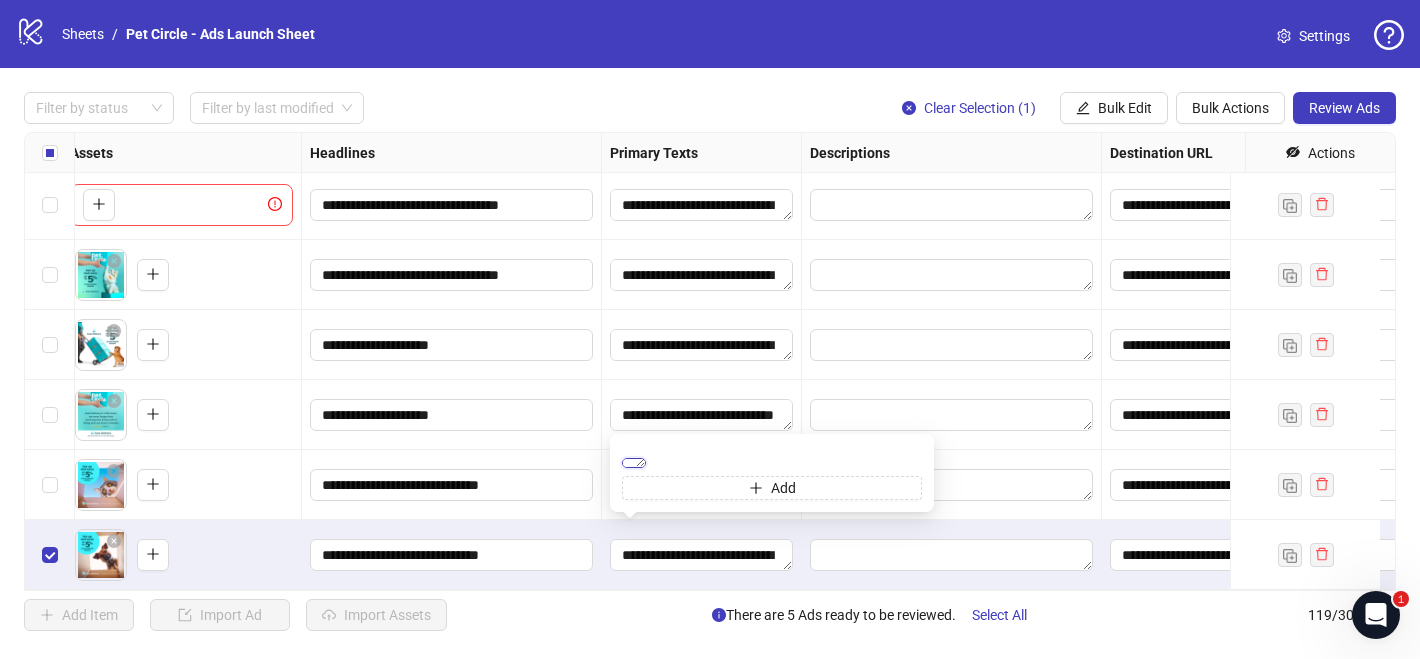 drag, startPoint x: 635, startPoint y: 428, endPoint x: 947, endPoint y: 506, distance: 321.60223 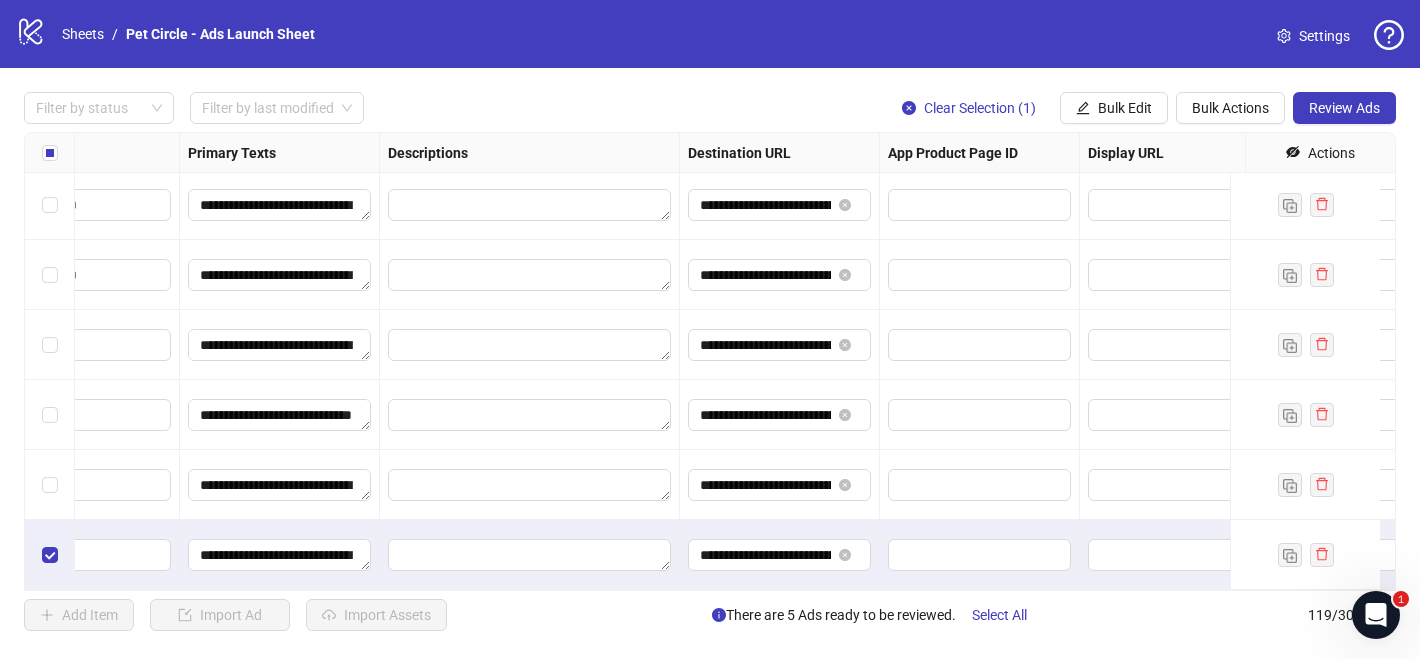 scroll, scrollTop: 7928, scrollLeft: 0, axis: vertical 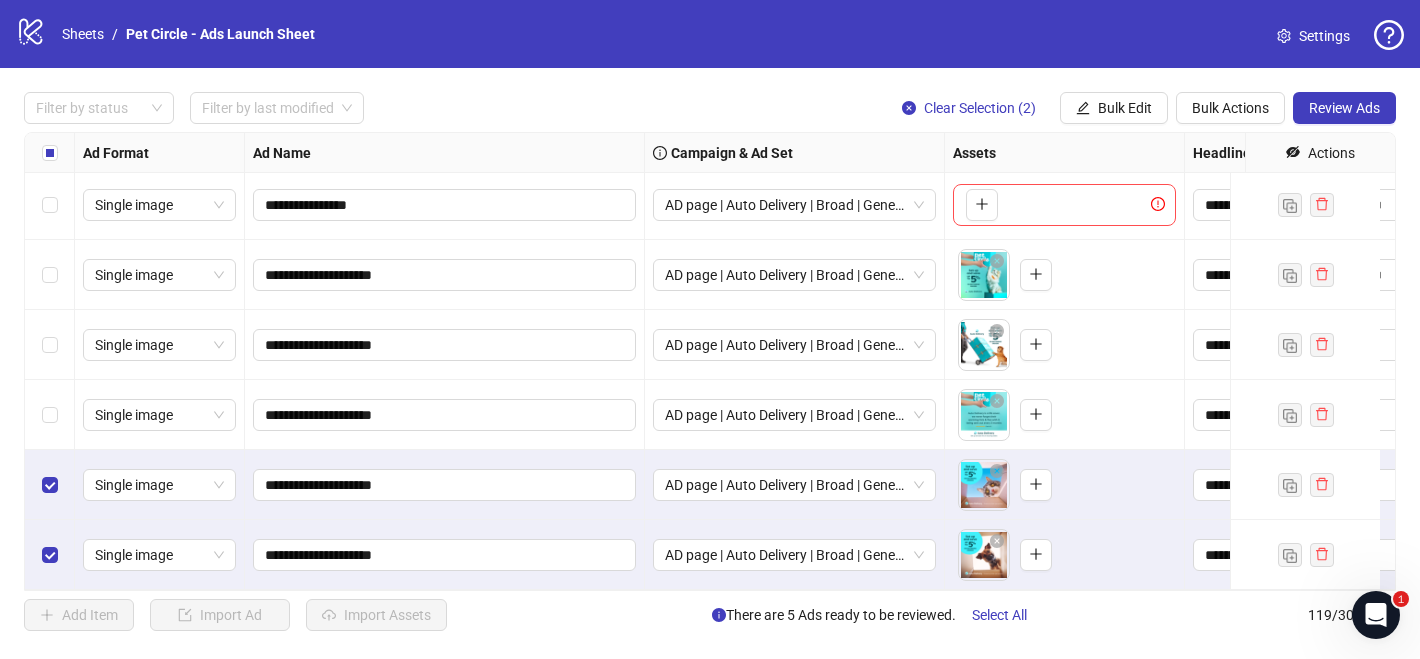 click at bounding box center [50, 415] 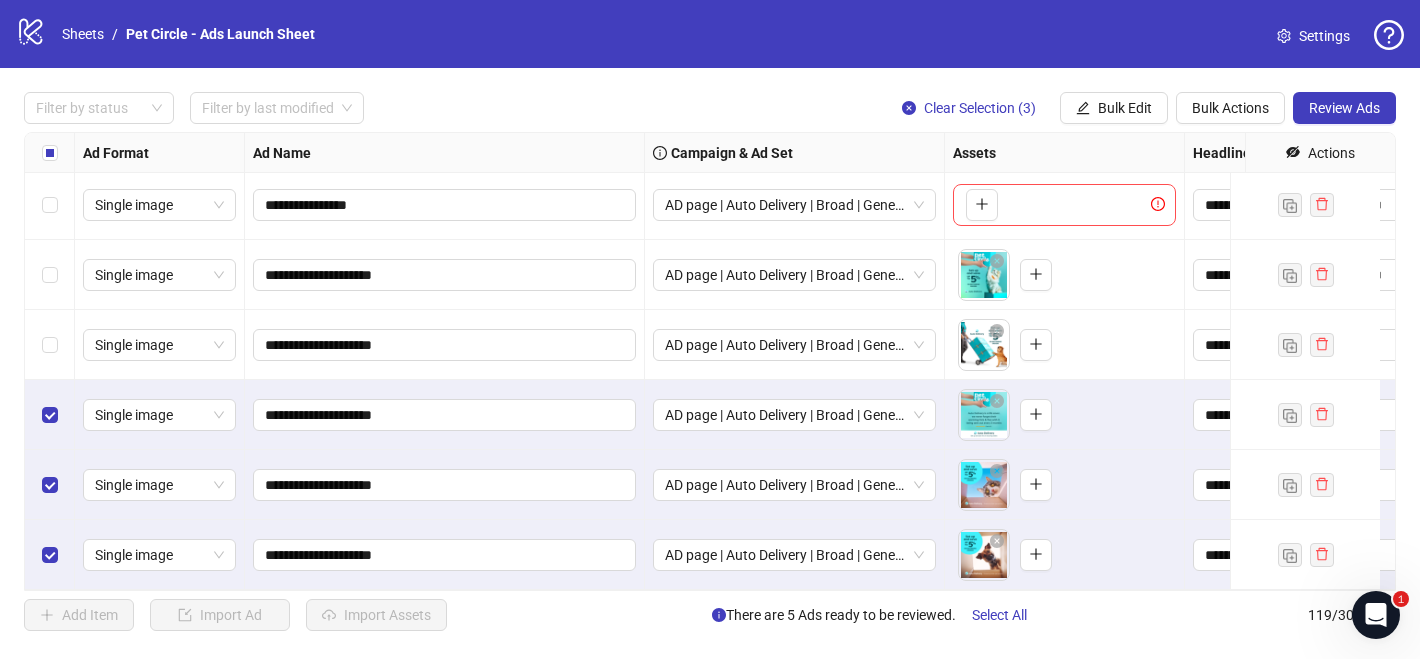 click at bounding box center [50, 415] 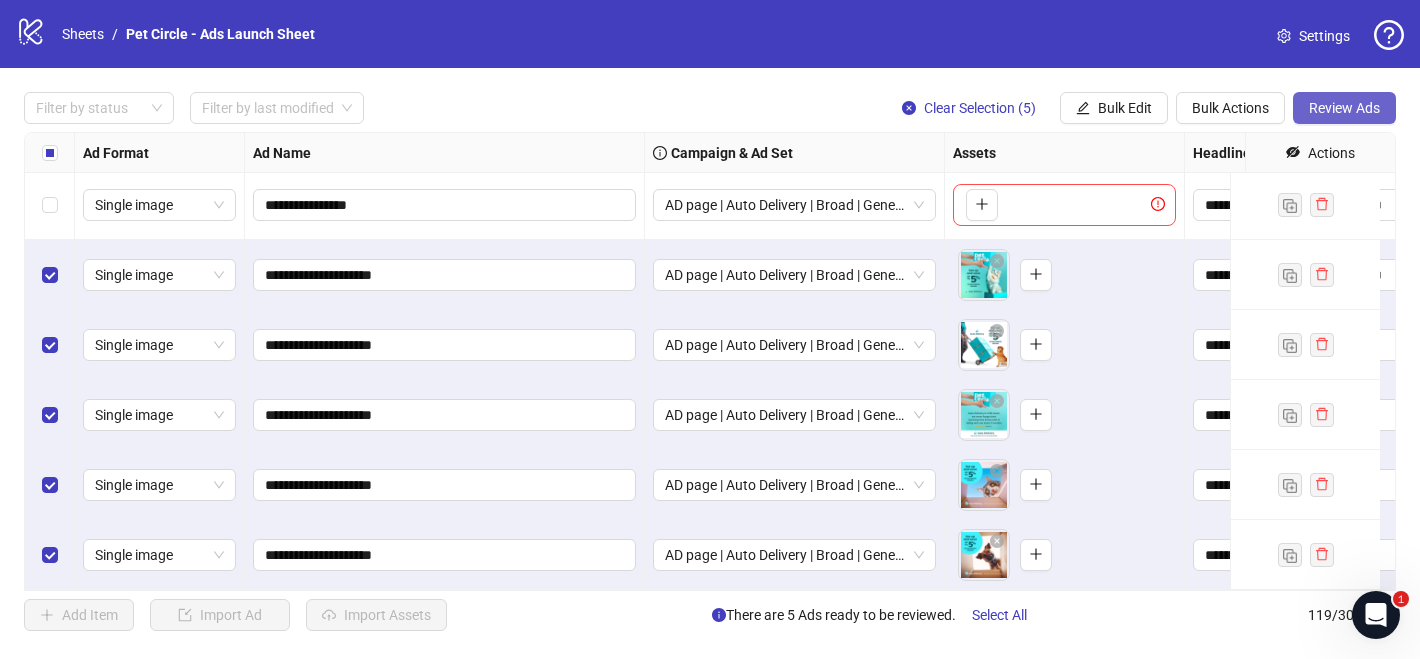 click on "Review Ads" at bounding box center (1344, 108) 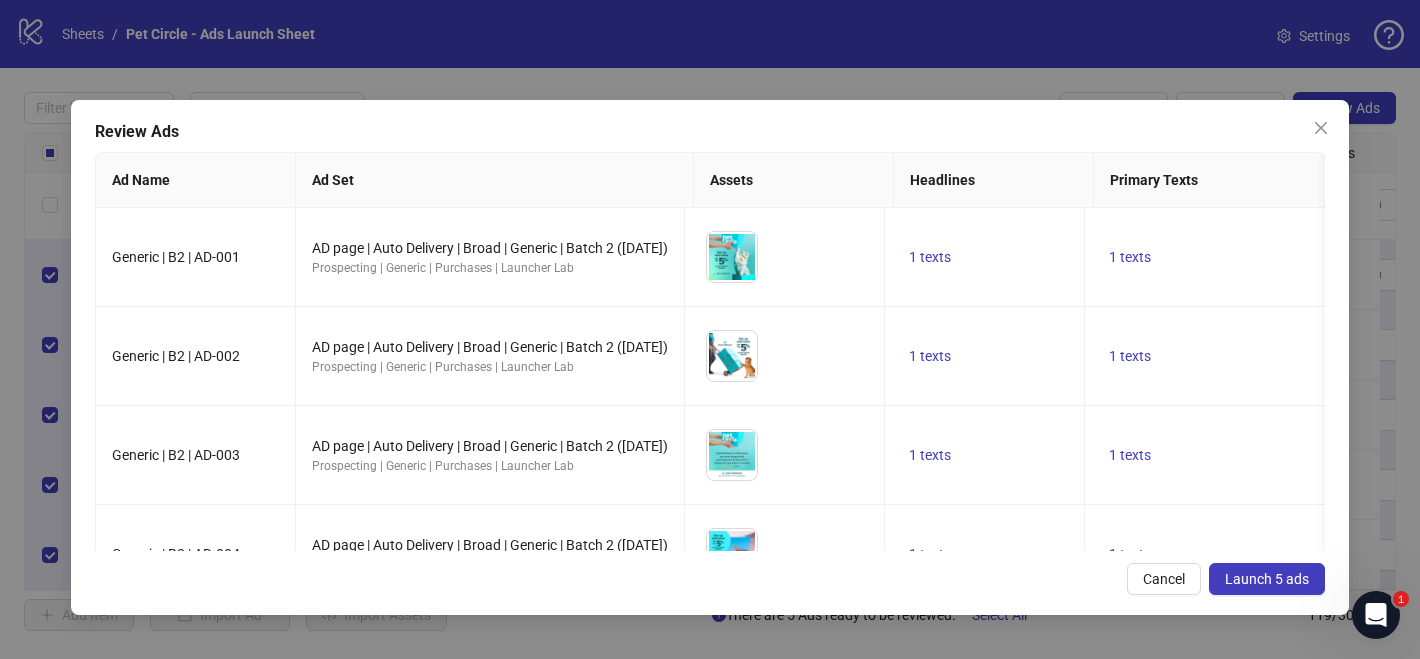 click on "Launch 5 ads" at bounding box center (1267, 579) 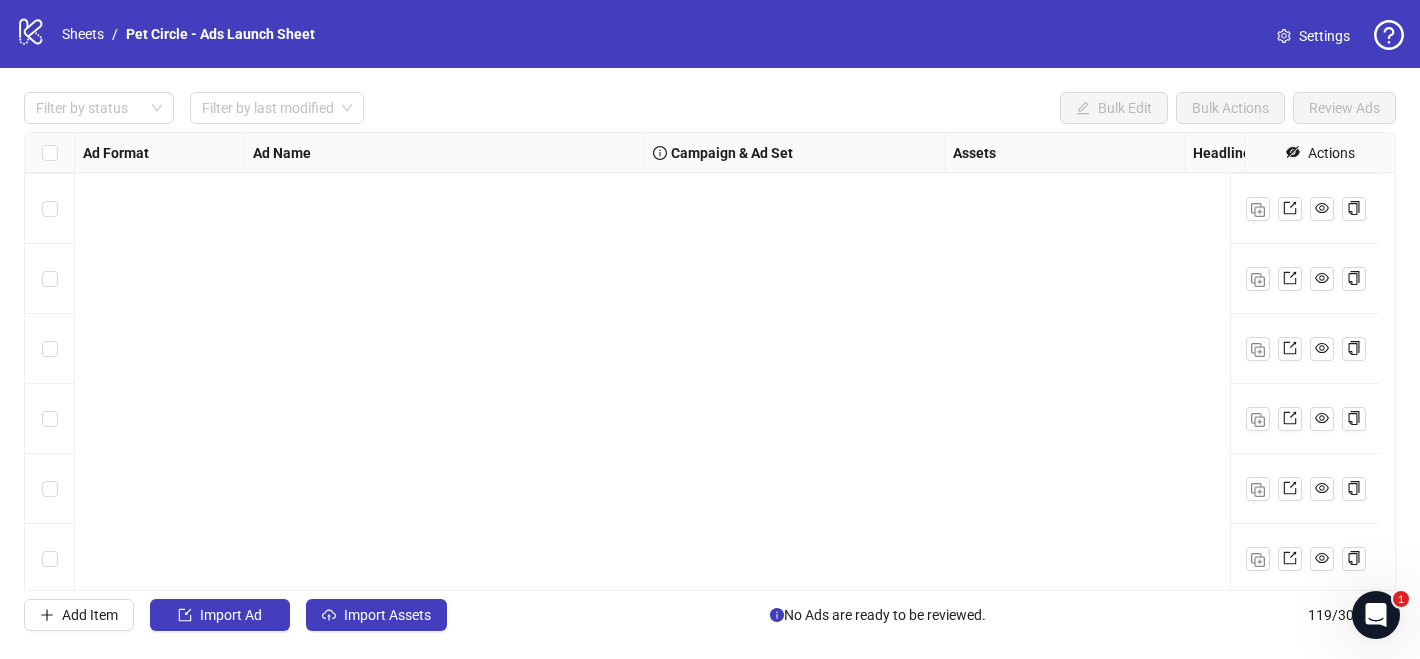 scroll, scrollTop: 7928, scrollLeft: 0, axis: vertical 